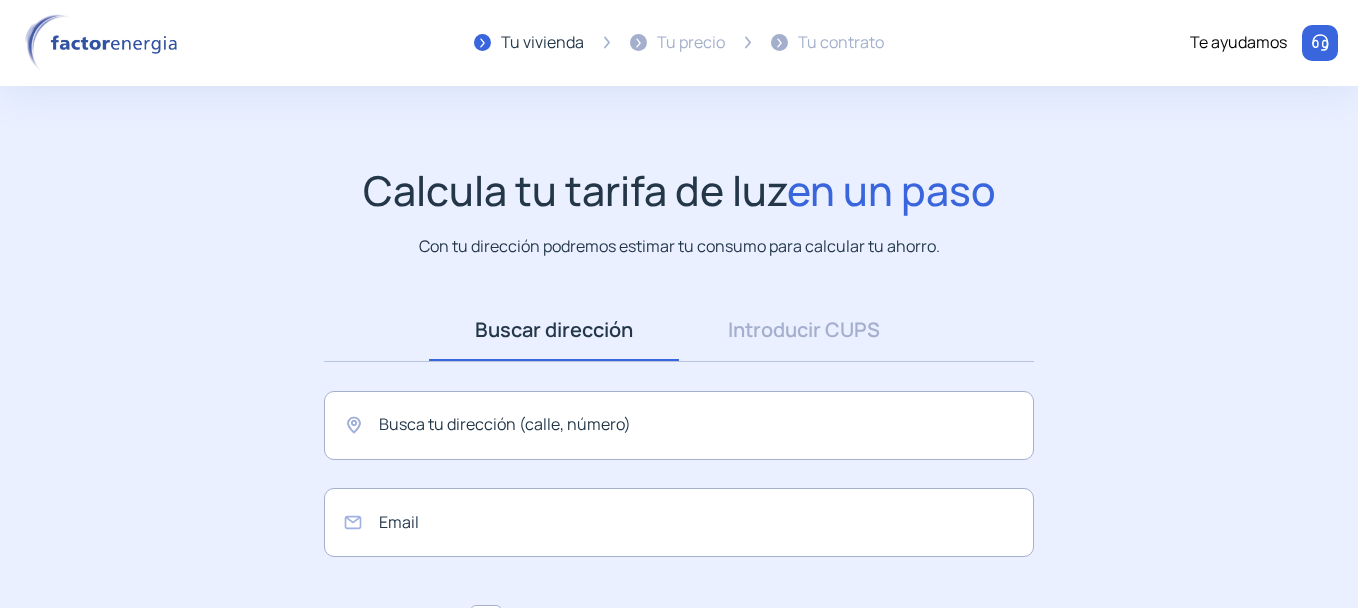 scroll, scrollTop: 0, scrollLeft: 0, axis: both 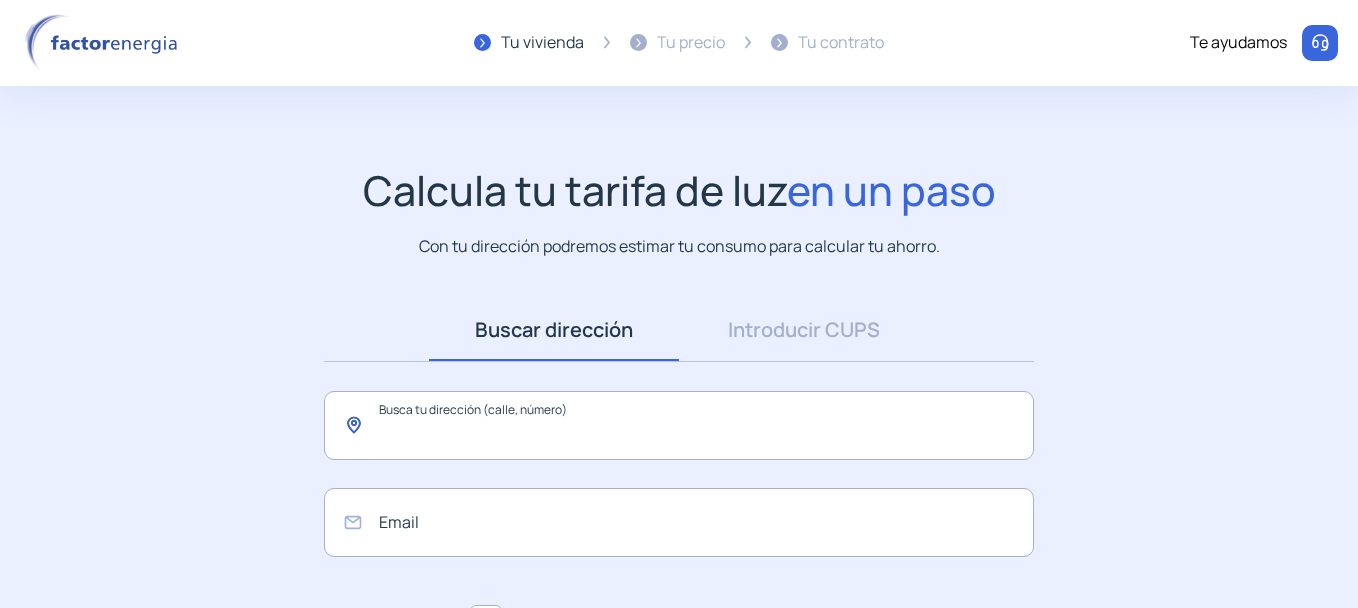 click 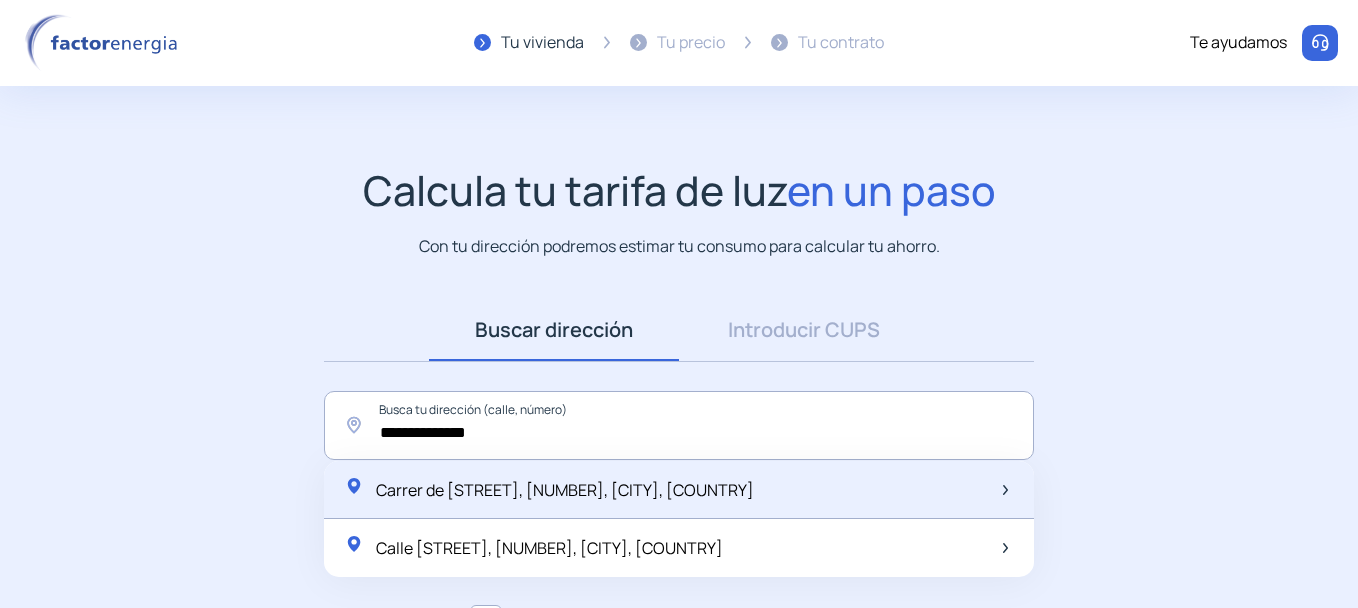 click on "Carrer de [STREET], 41, [CITY], [COUNTRY]" 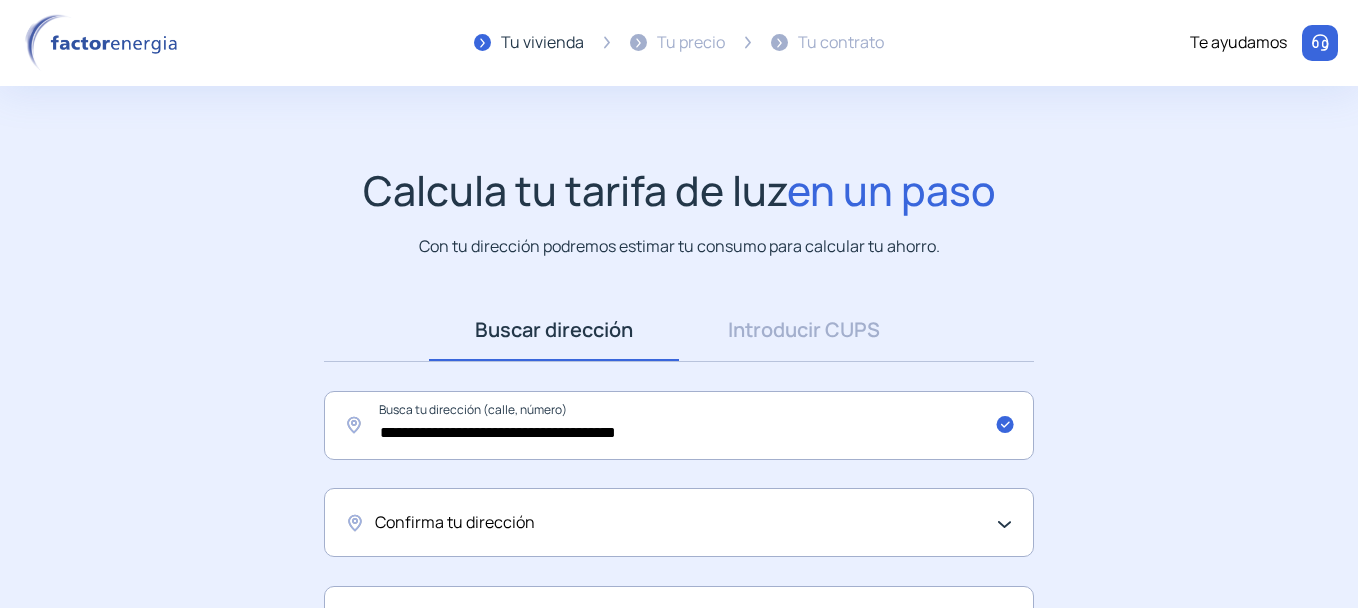 scroll, scrollTop: 100, scrollLeft: 0, axis: vertical 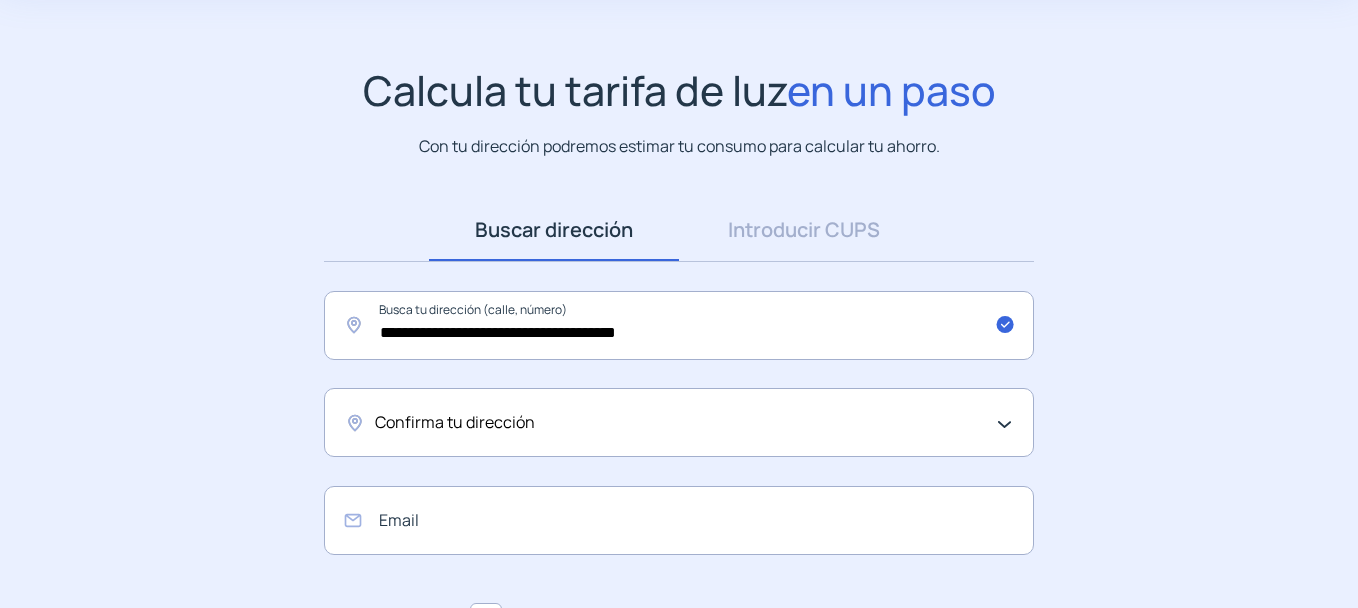 click on "Confirma tu dirección" 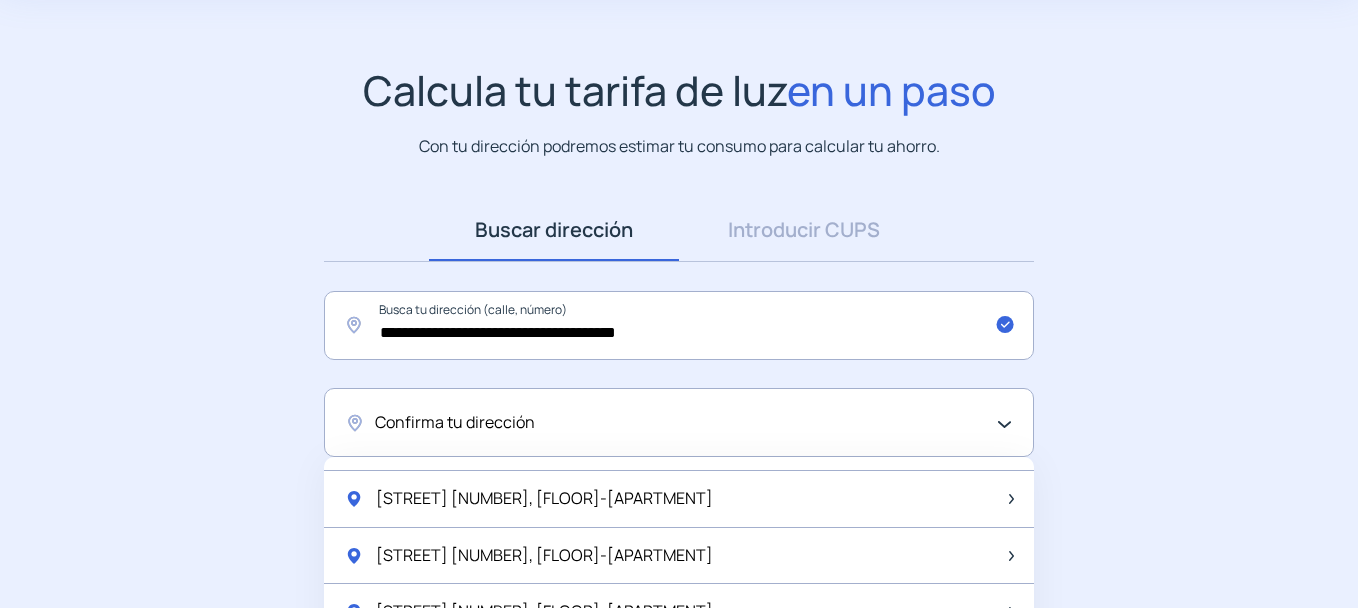 scroll, scrollTop: 200, scrollLeft: 0, axis: vertical 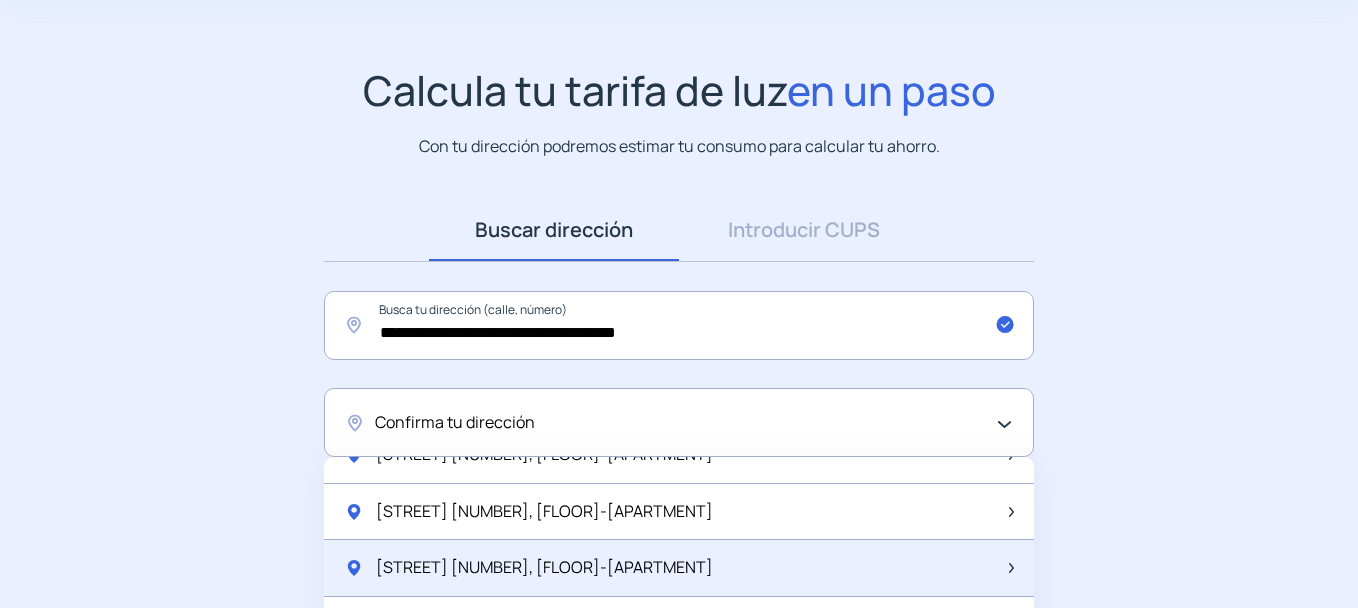 click on "[STREET] 41, 2-3" 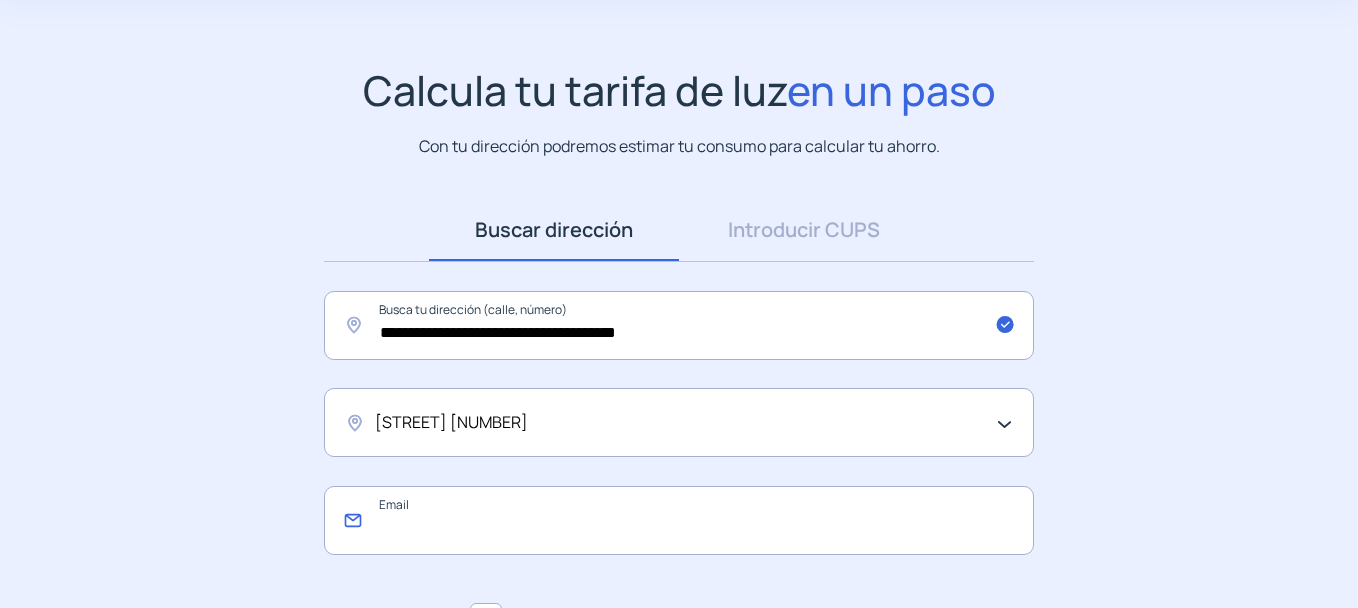click 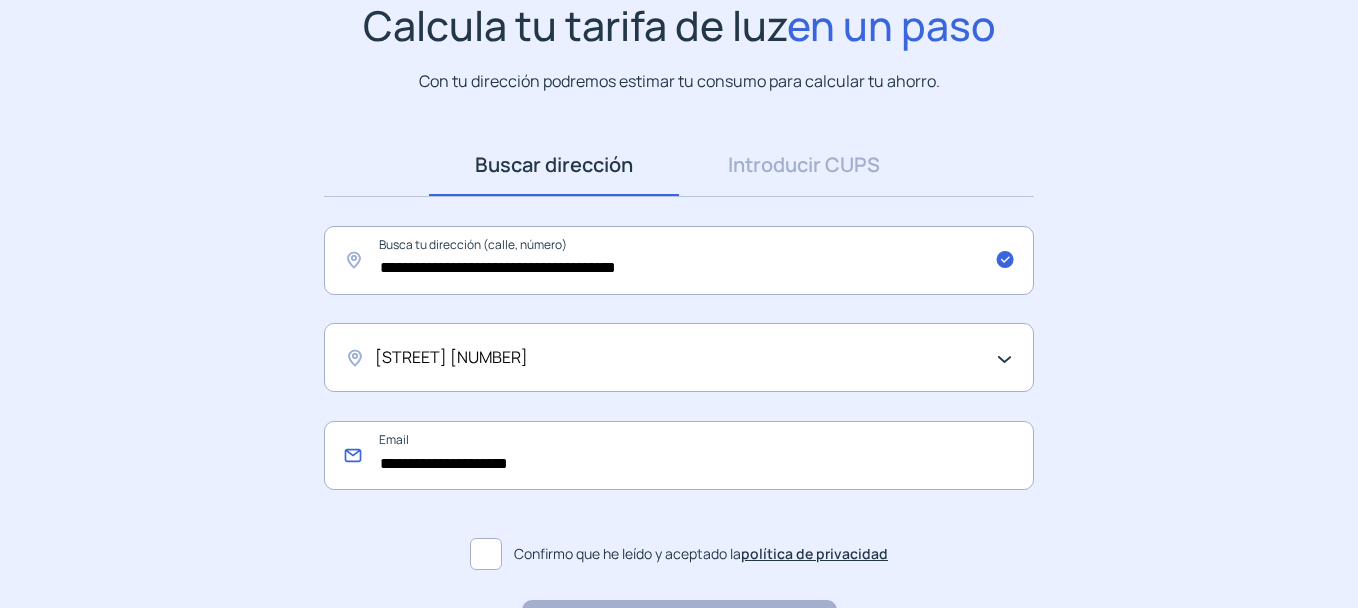 scroll, scrollTop: 200, scrollLeft: 0, axis: vertical 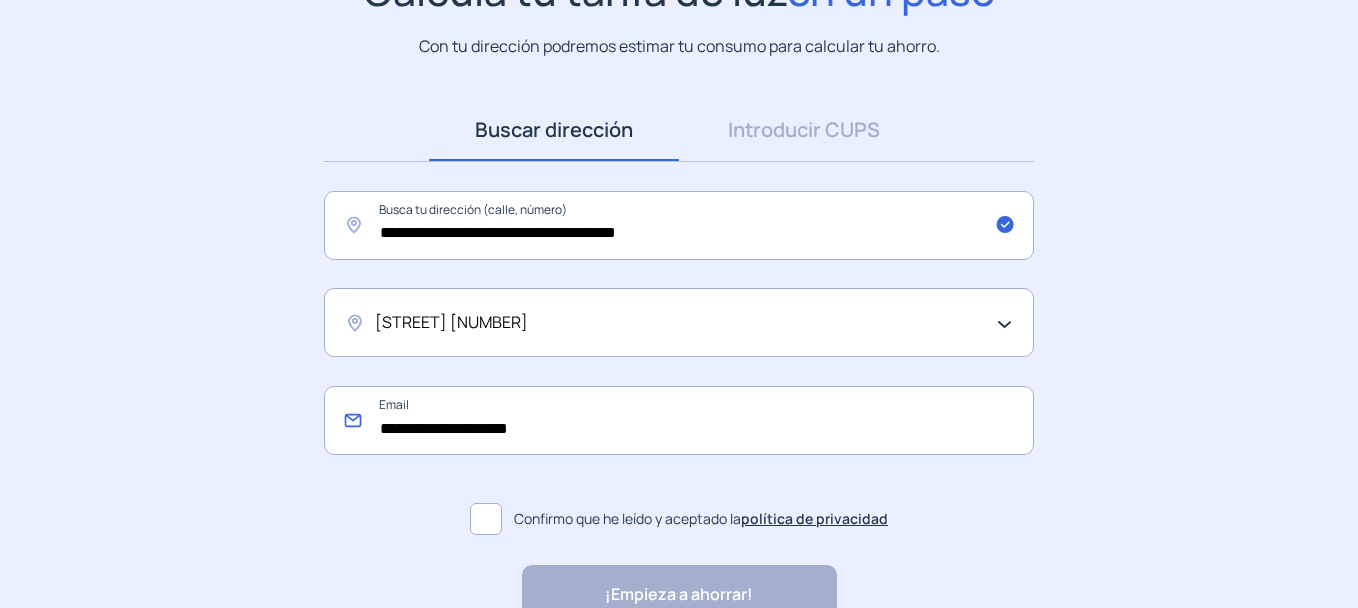 type on "**********" 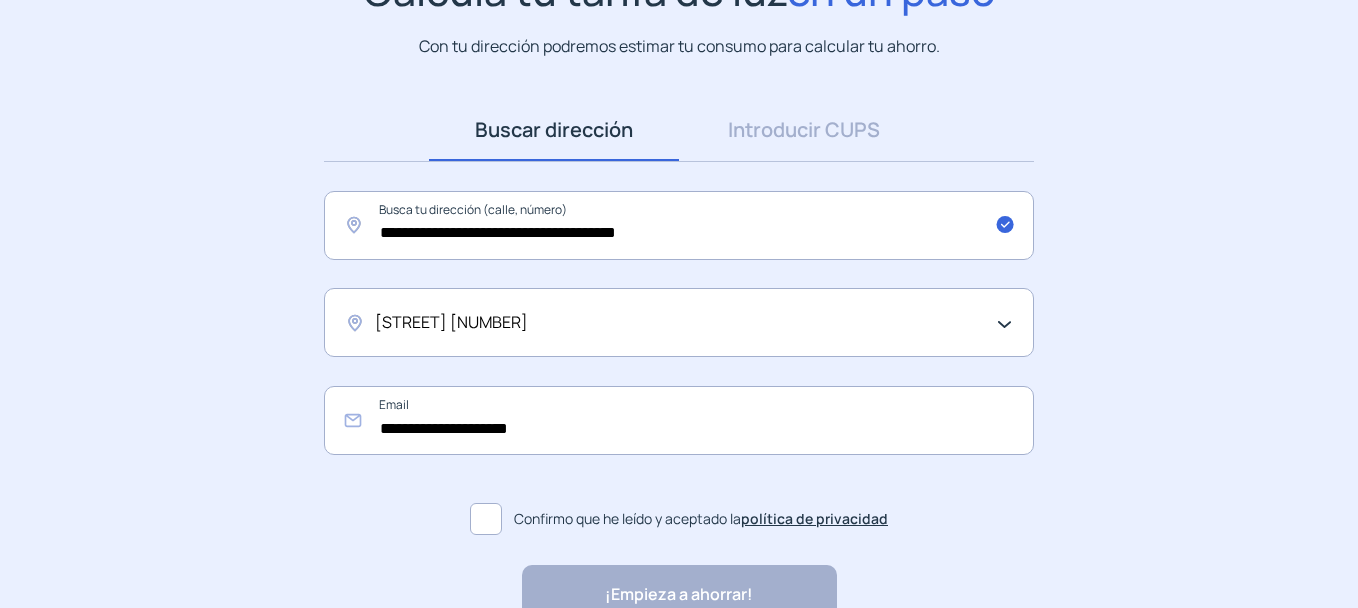 click 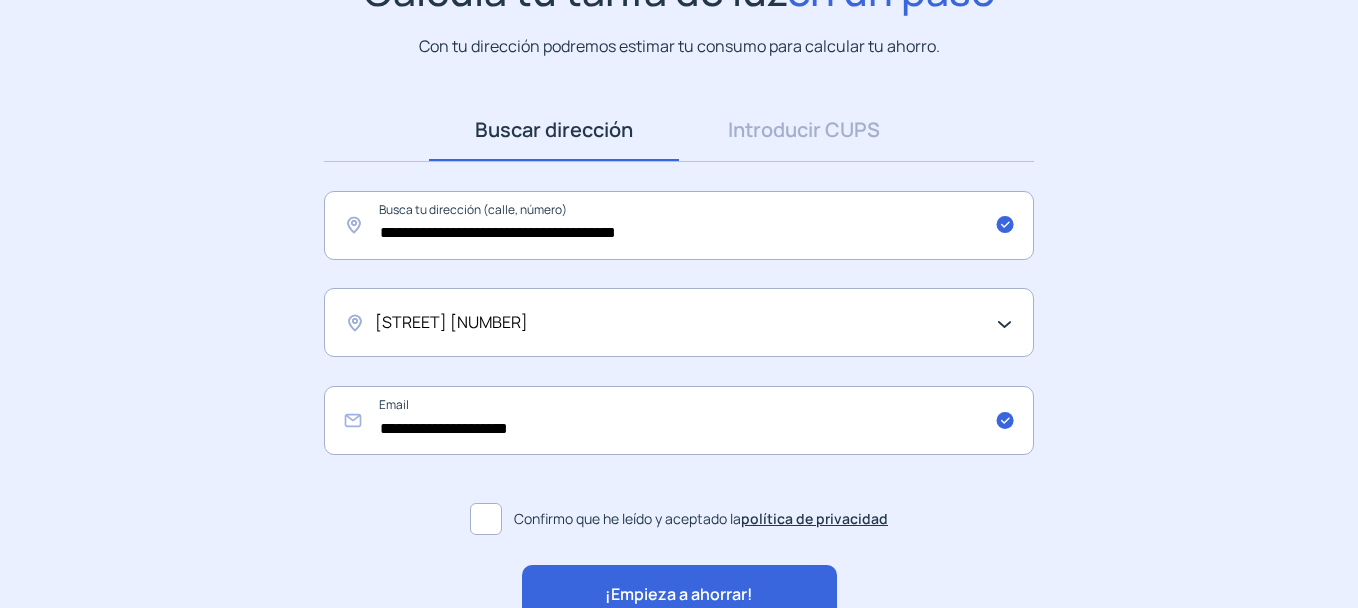 click on "¡Empieza a ahorrar!" 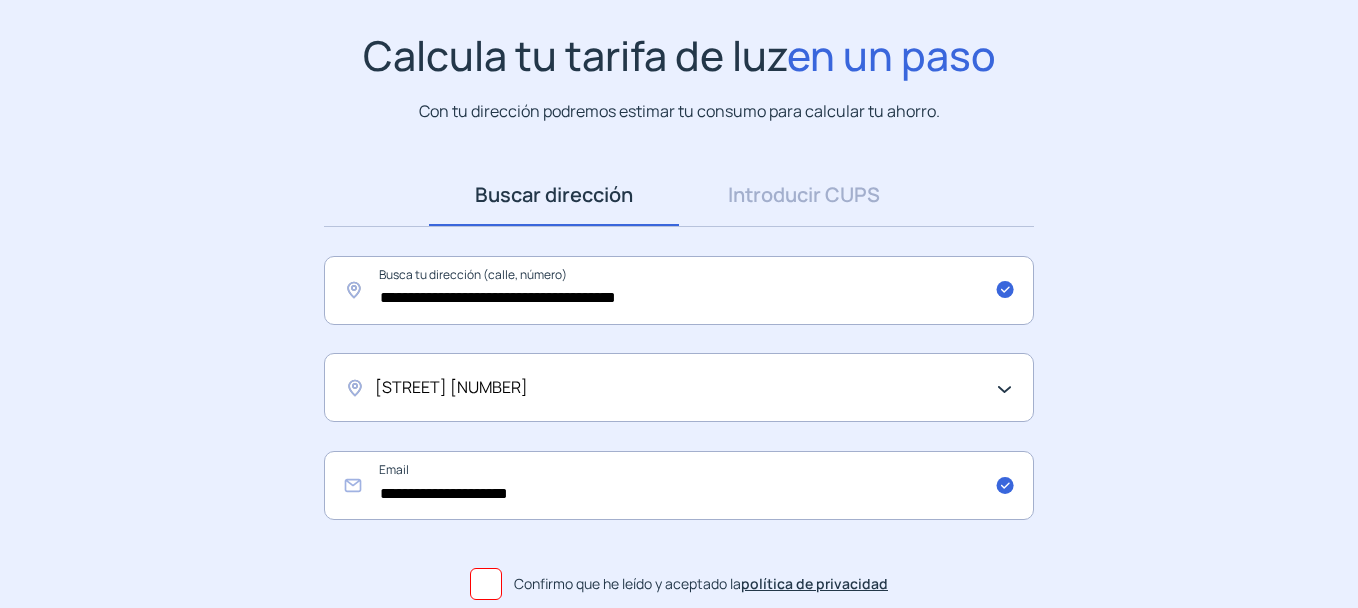 scroll, scrollTop: 100, scrollLeft: 0, axis: vertical 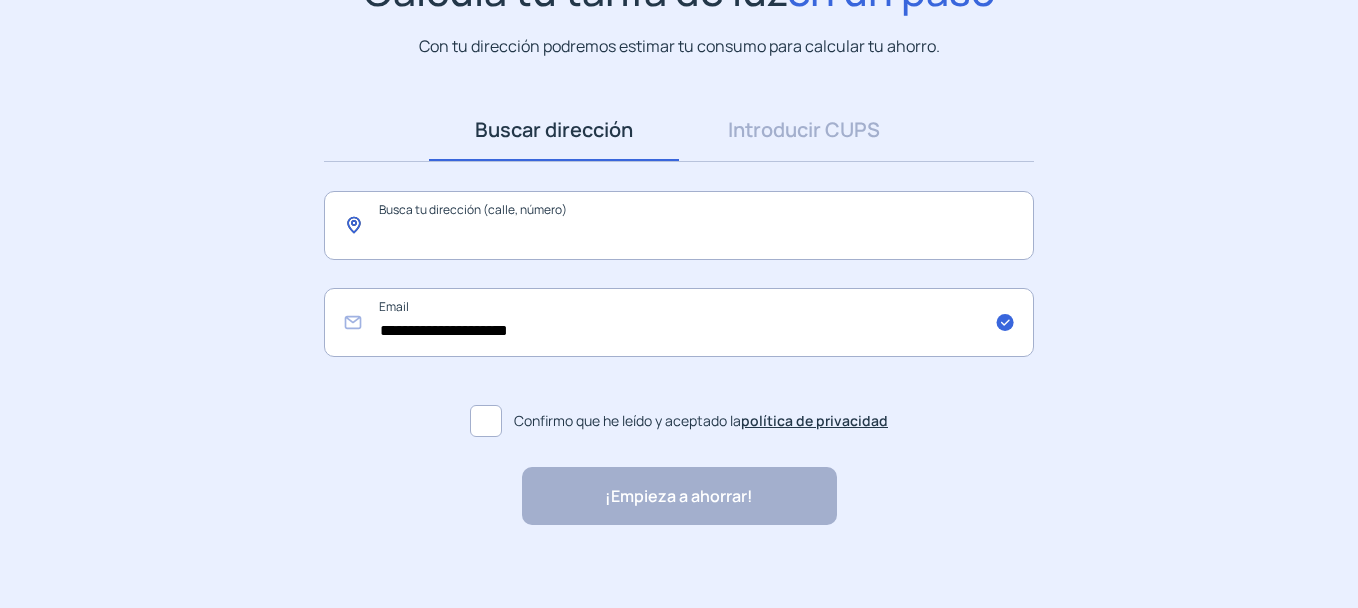 click 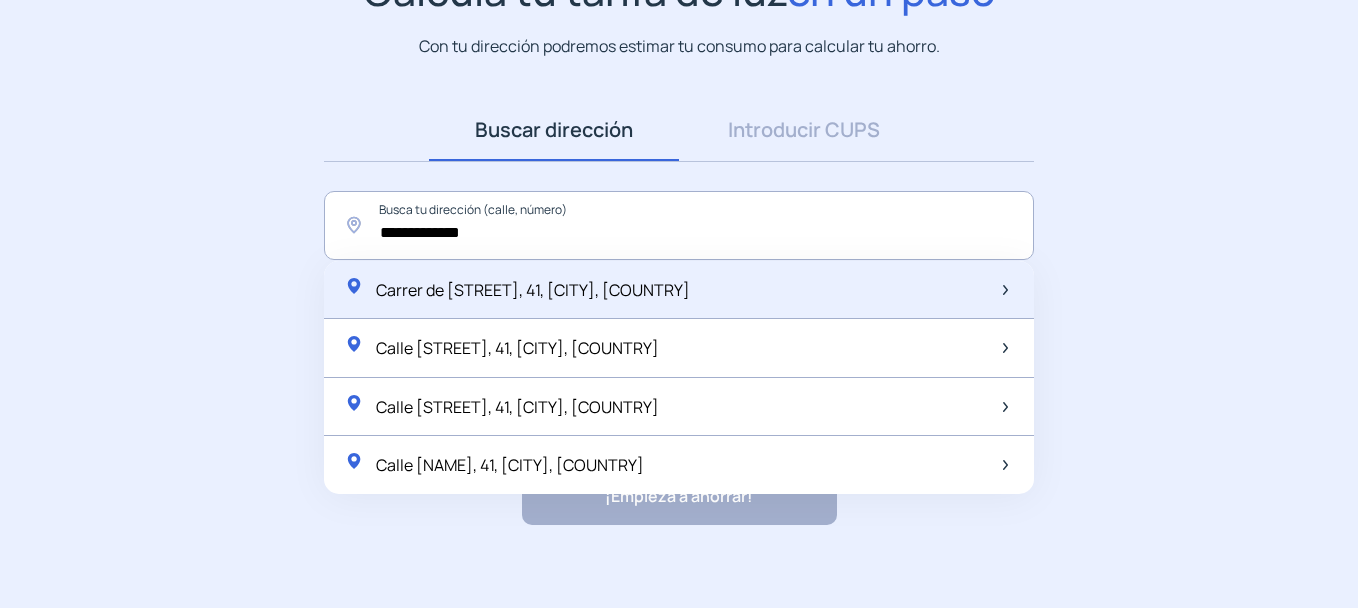 click on "Carrer de Galileu, 41, Terrassa, España" 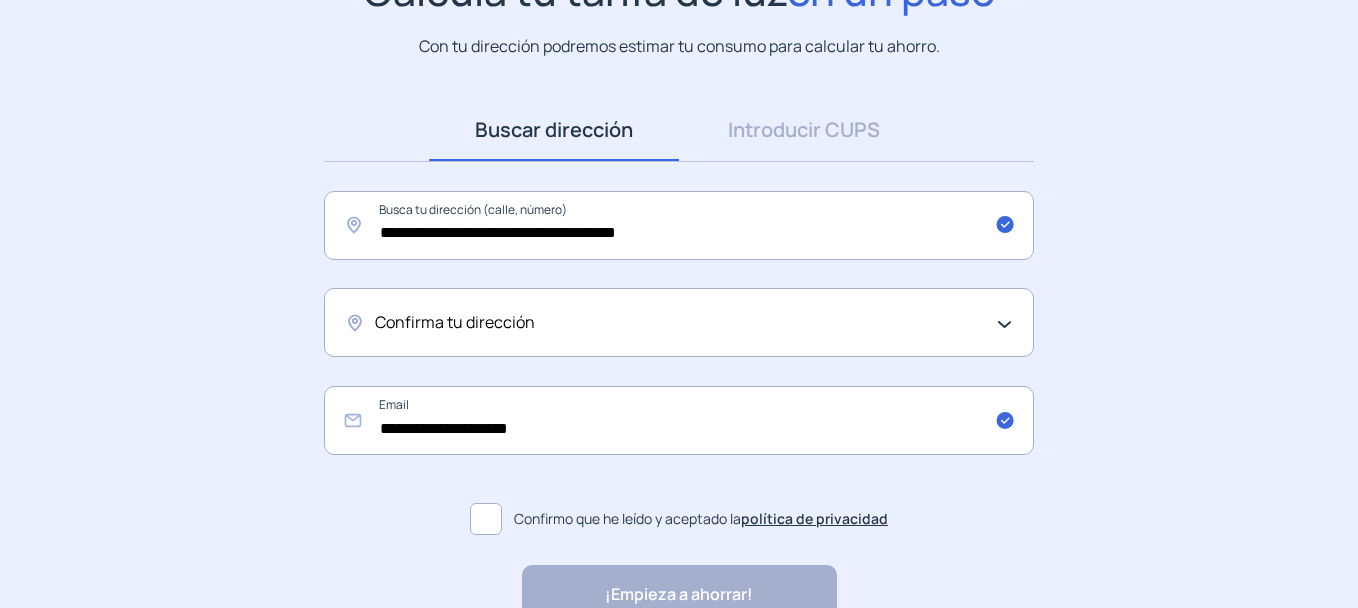 click on "Confirma tu dirección" 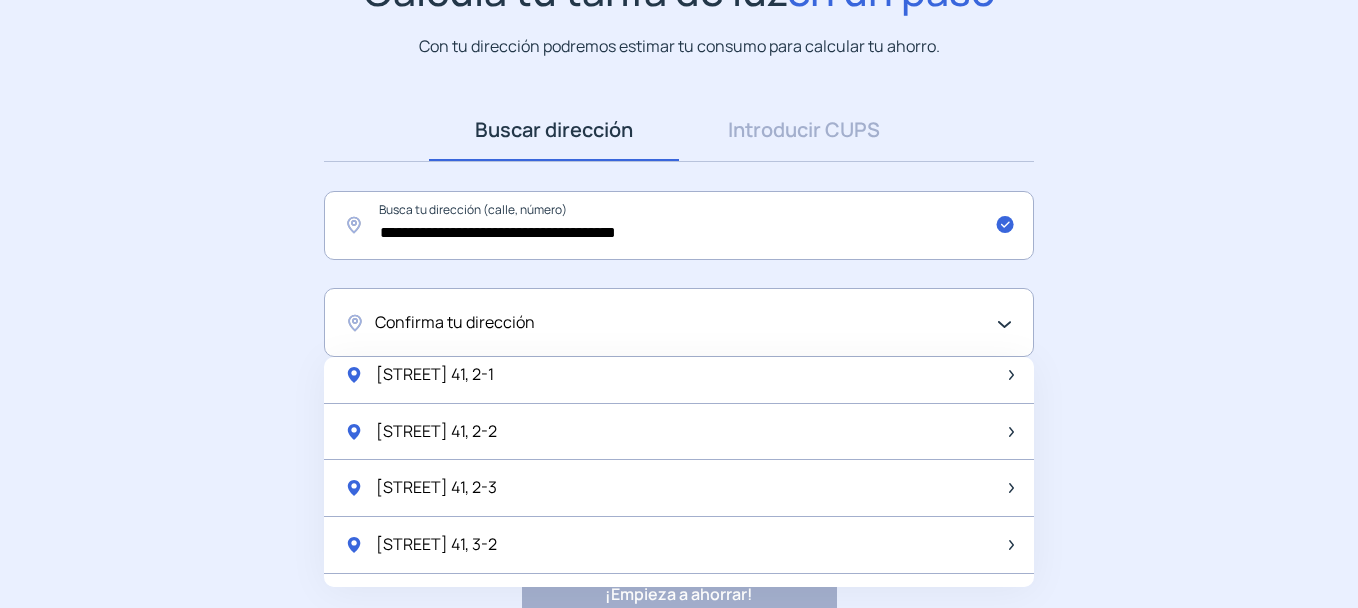 scroll, scrollTop: 200, scrollLeft: 0, axis: vertical 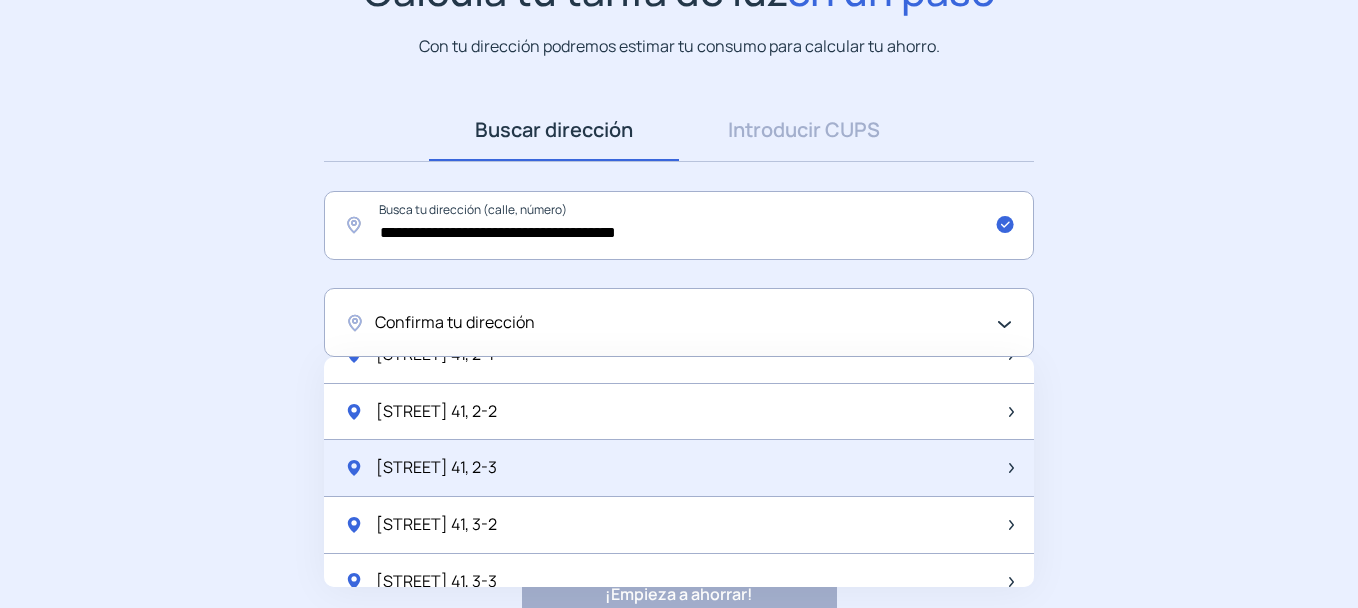 click on "[STREET] [NUMBER], [FLOOR]" 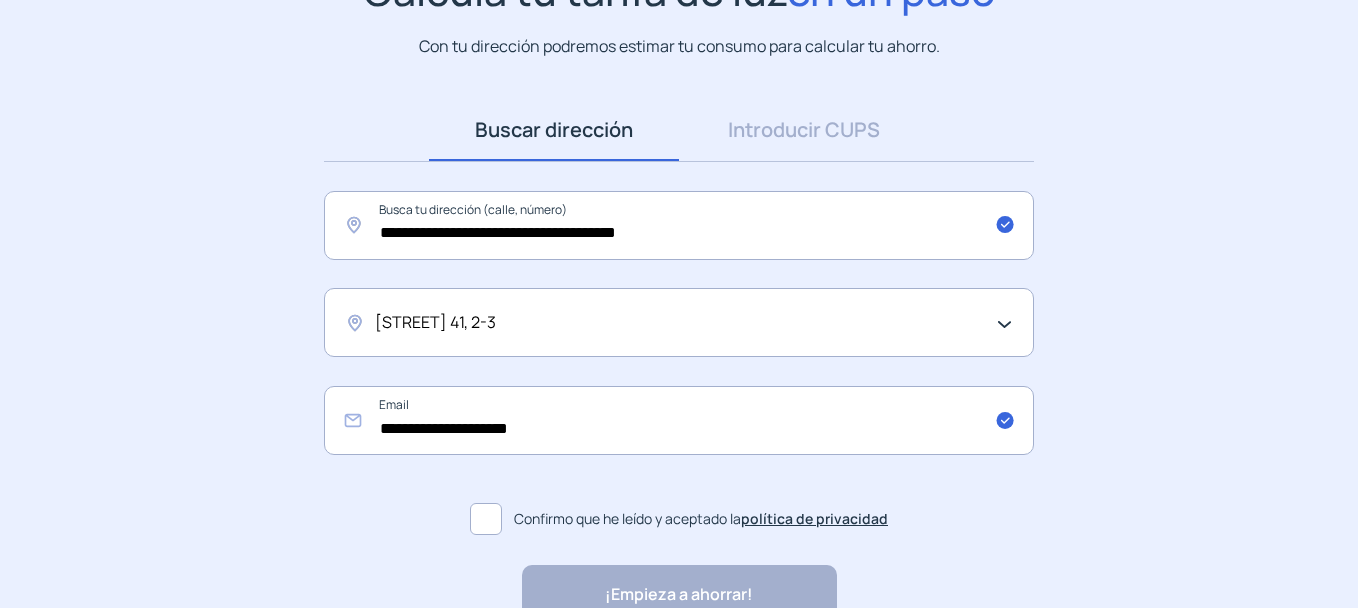 click 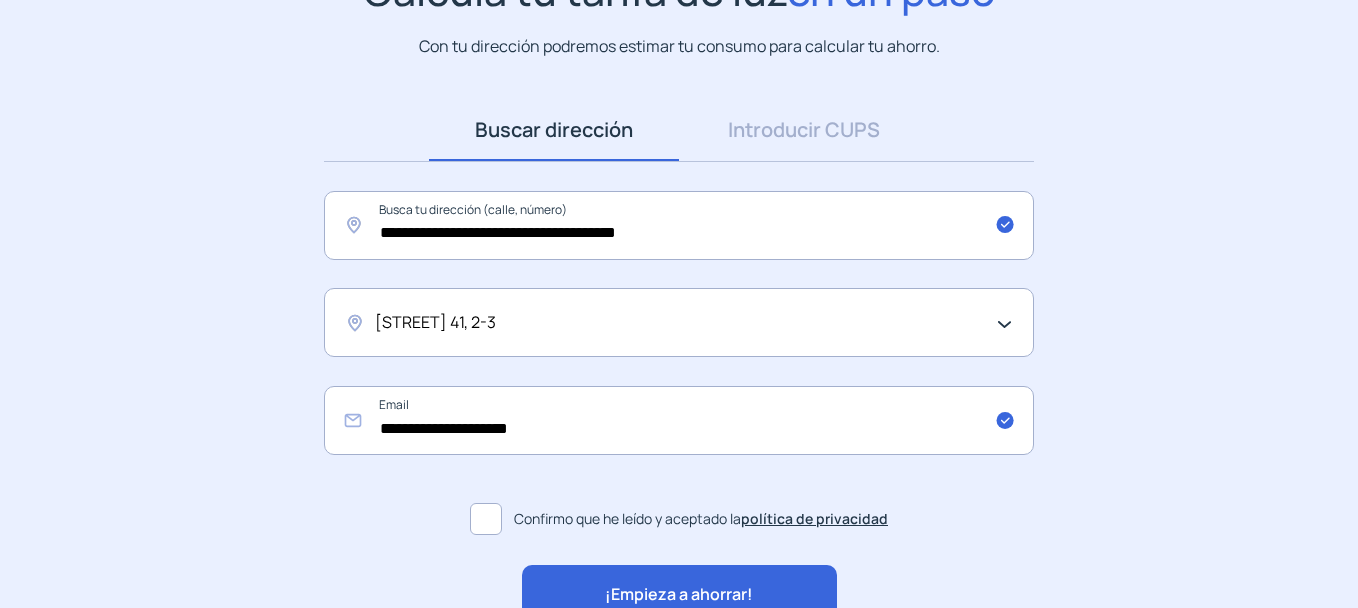 click on "¡Empieza a ahorrar!" 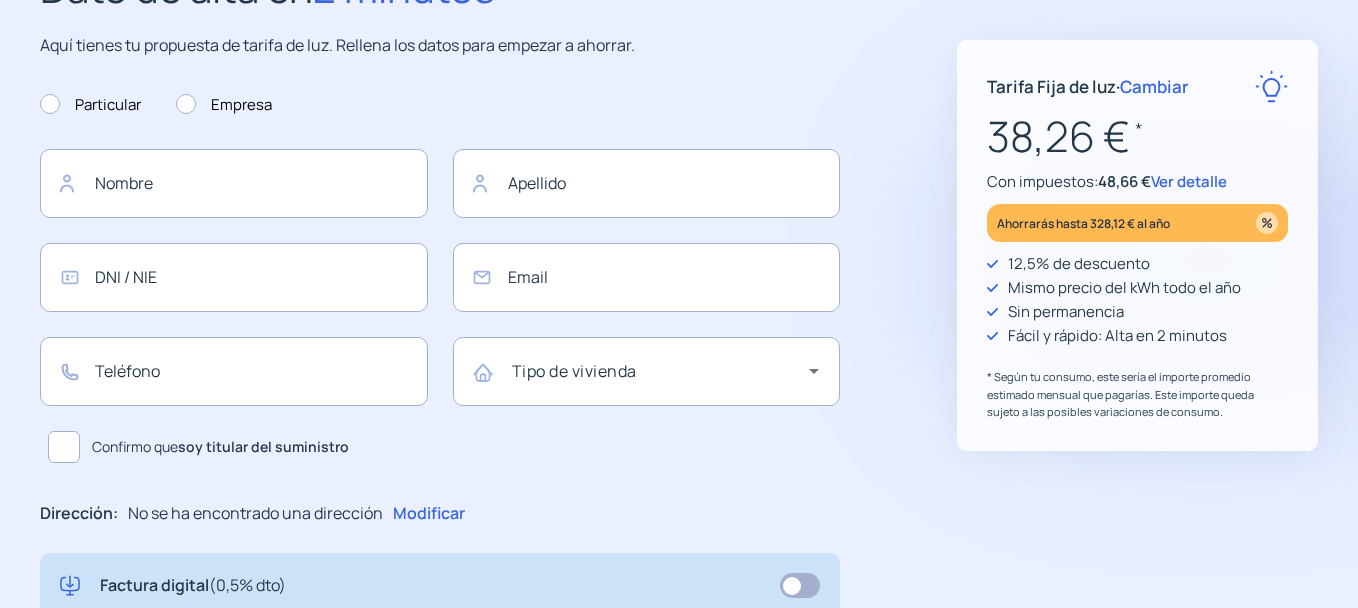 type on "**********" 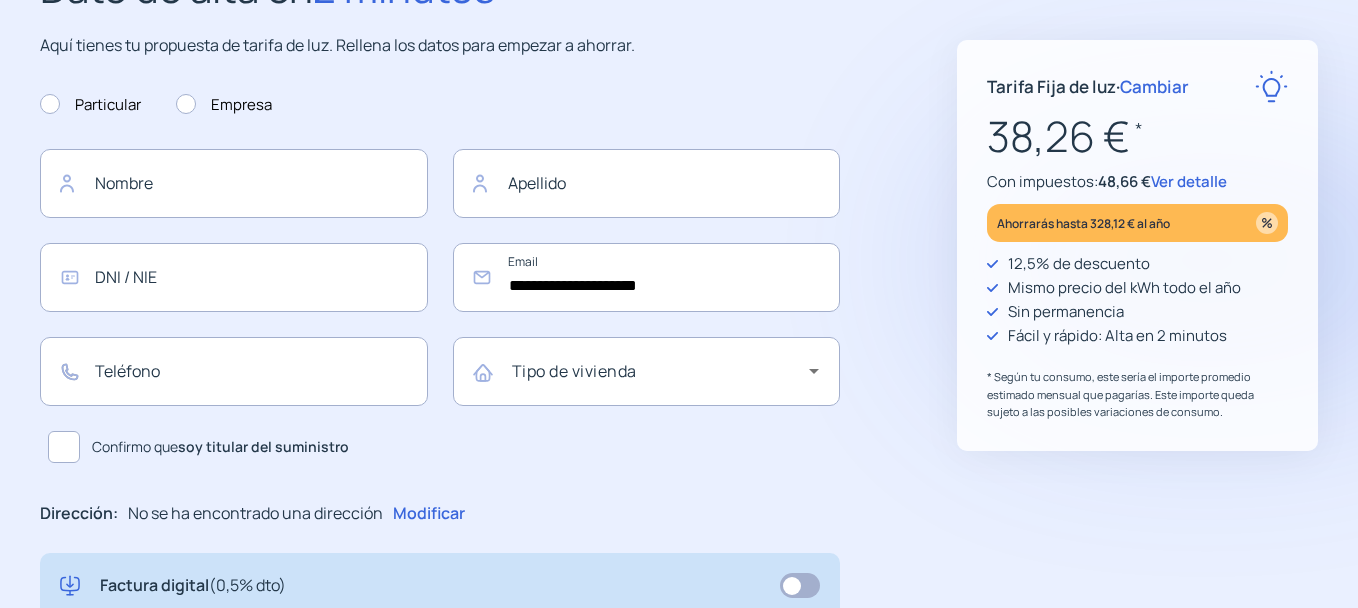 scroll, scrollTop: 0, scrollLeft: 0, axis: both 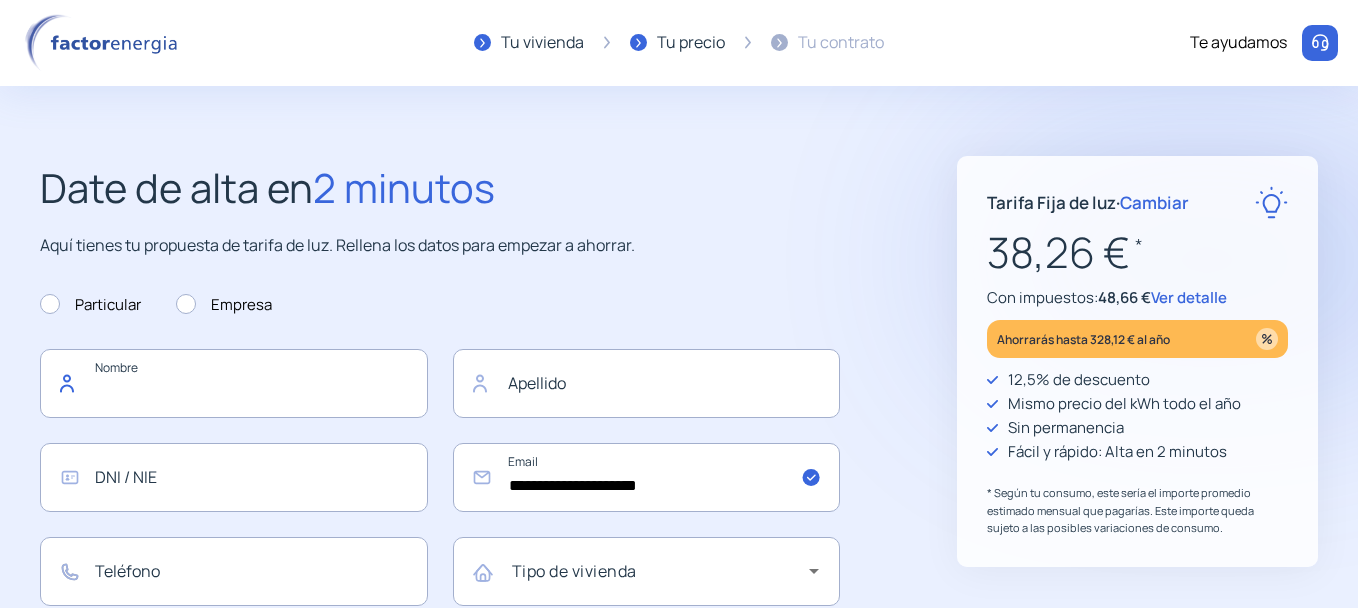 click 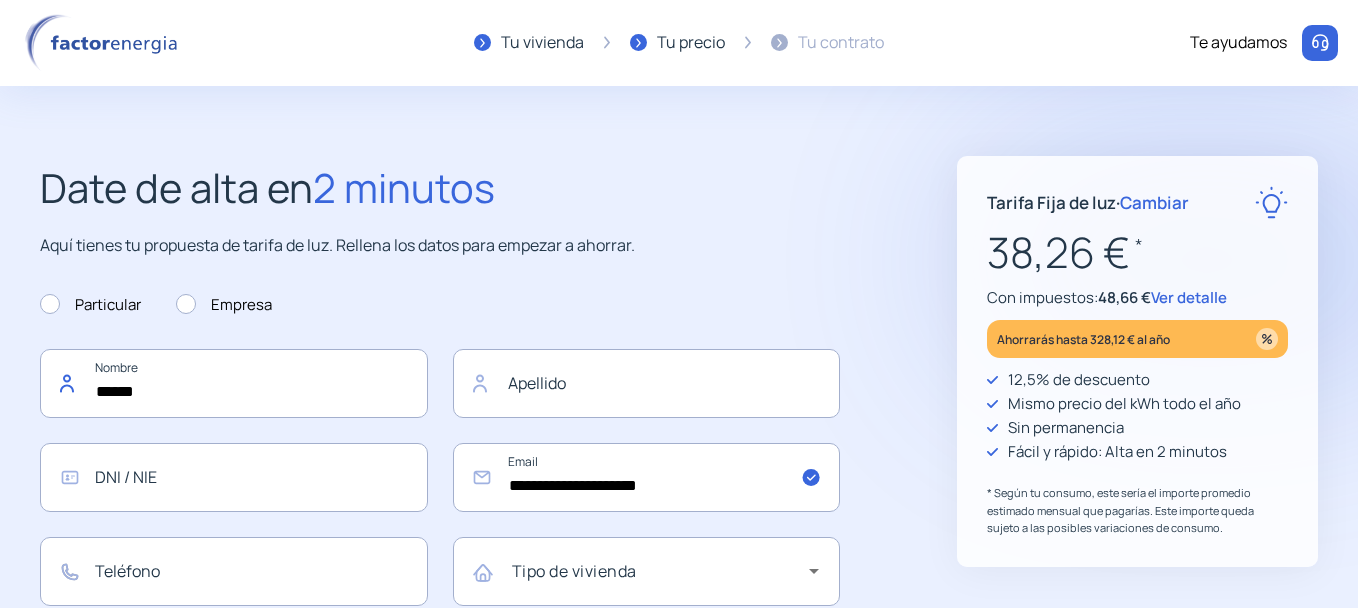 type on "******" 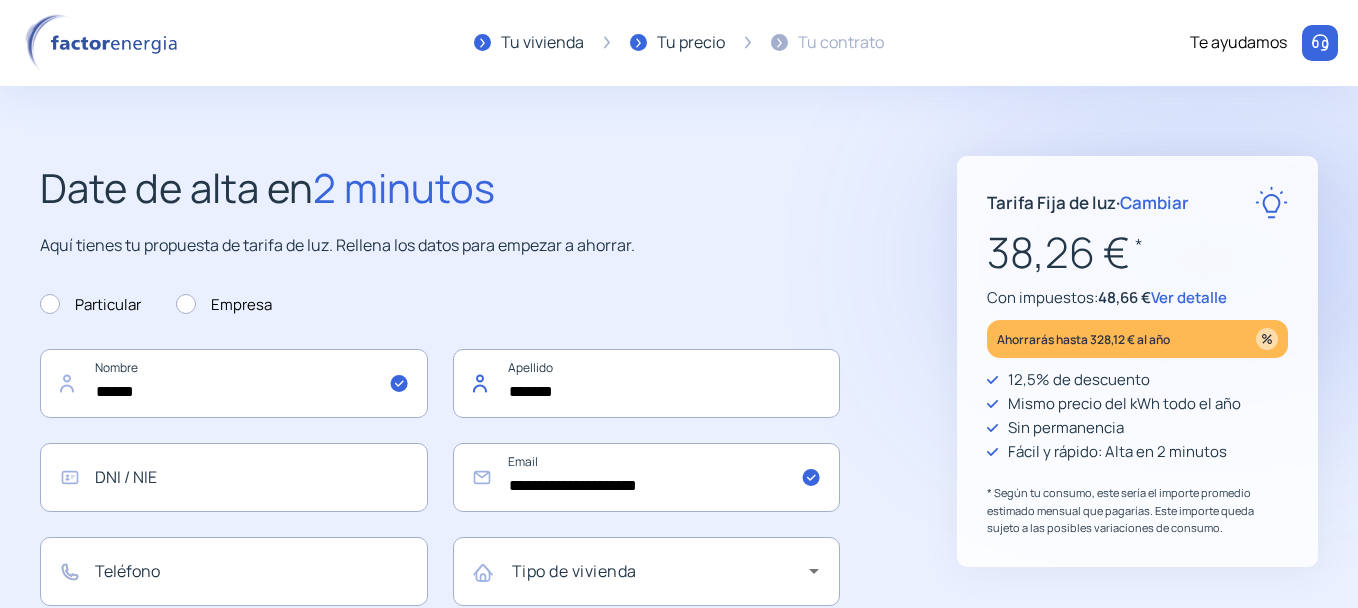 type on "*******" 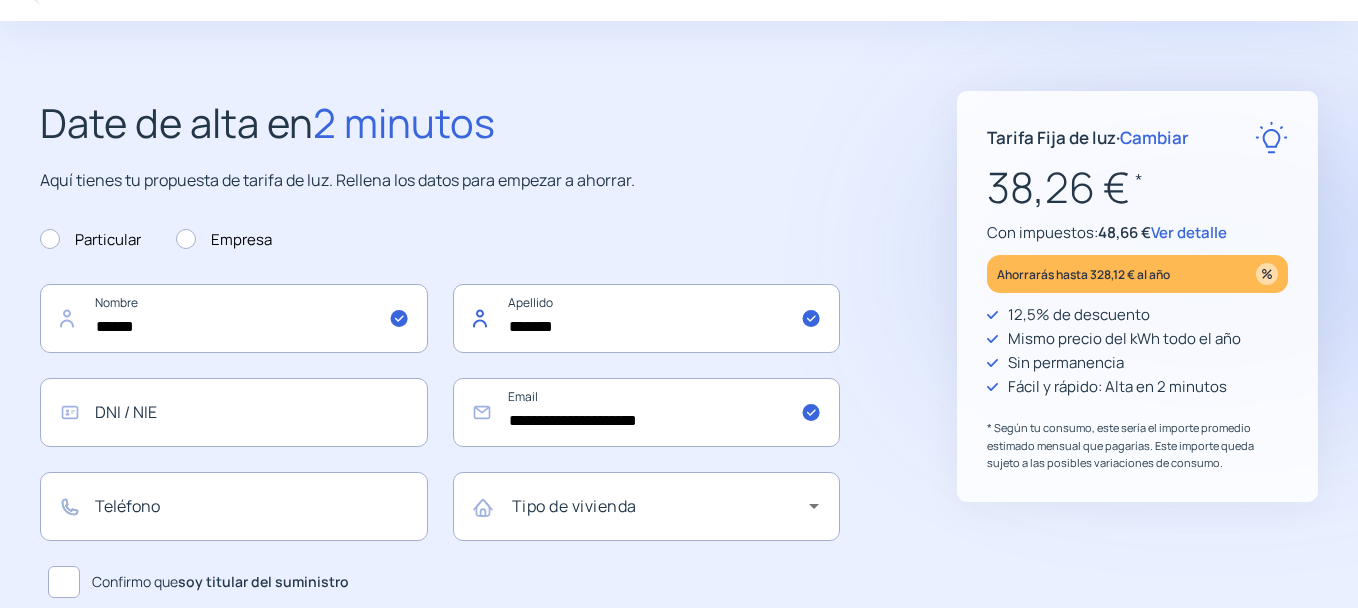 scroll, scrollTop: 100, scrollLeft: 0, axis: vertical 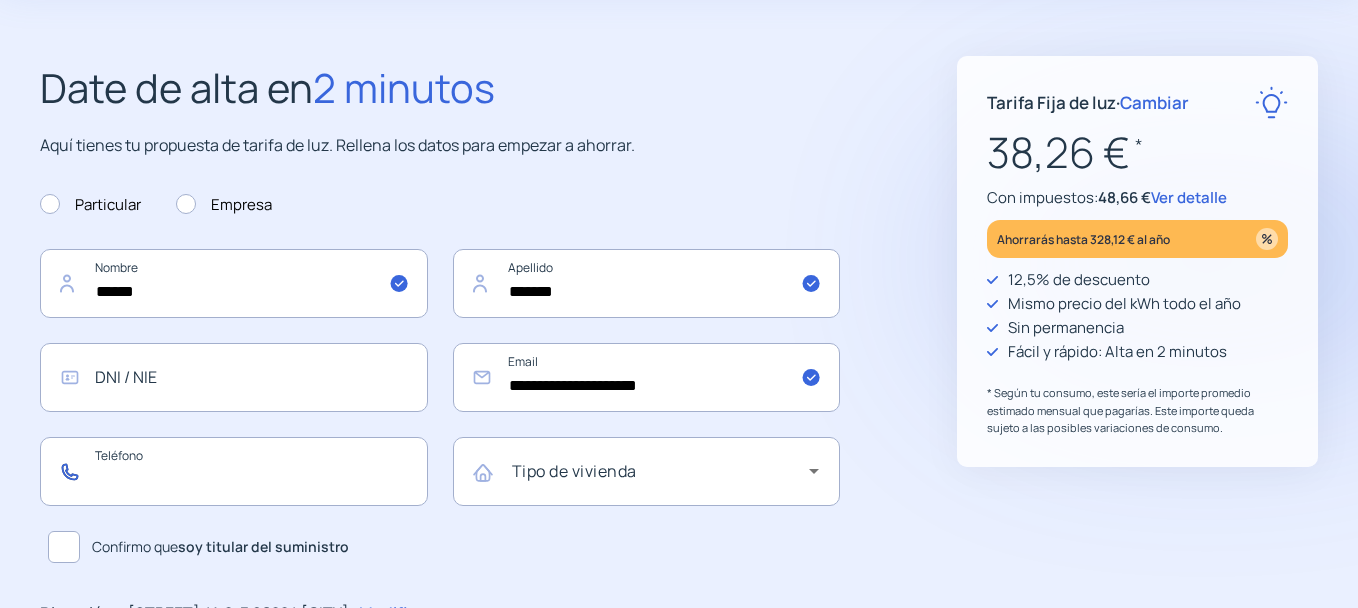 click 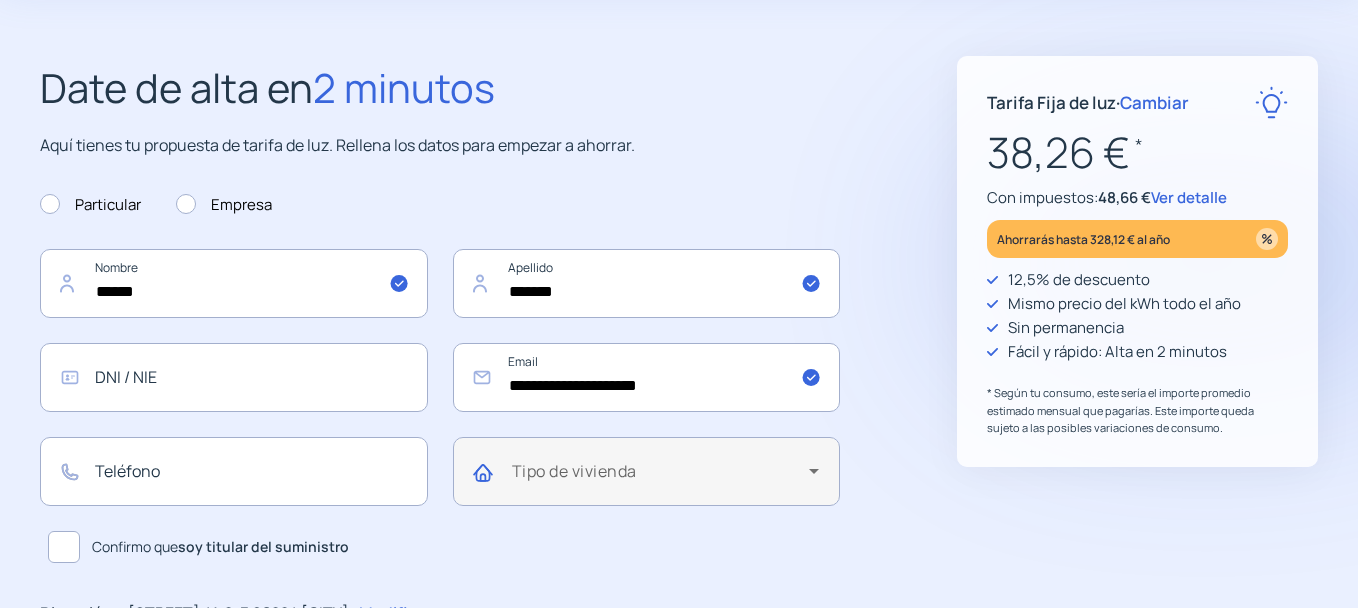 click at bounding box center (661, 479) 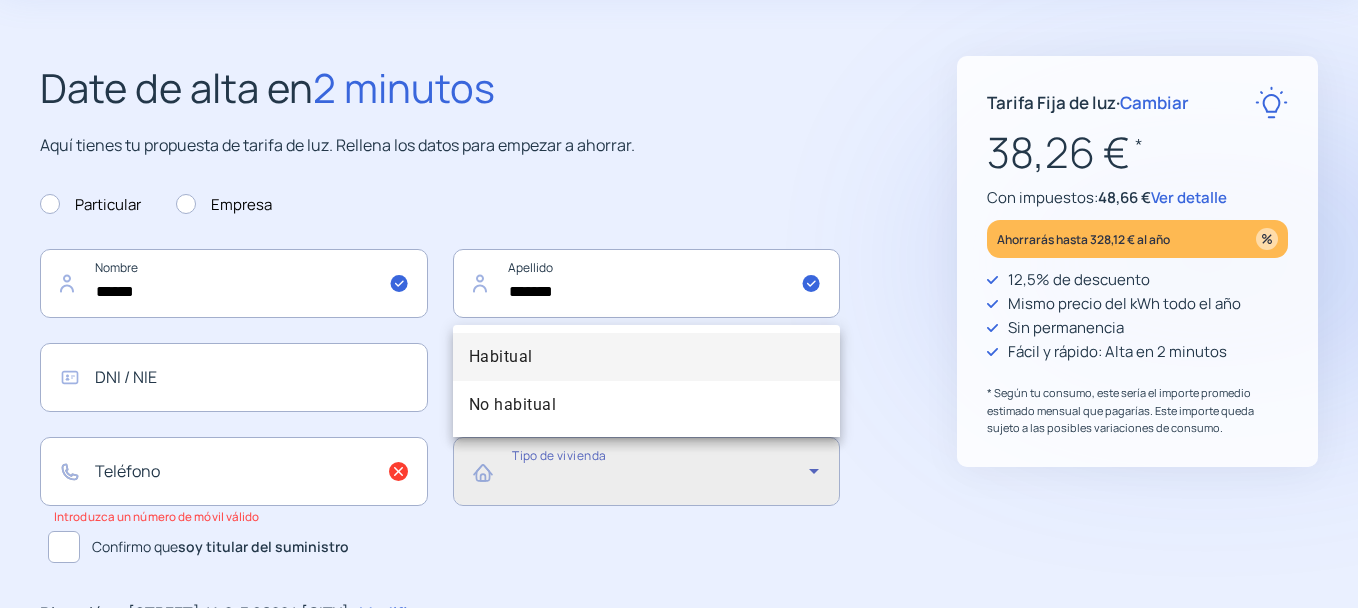 click on "Habitual" at bounding box center (647, 357) 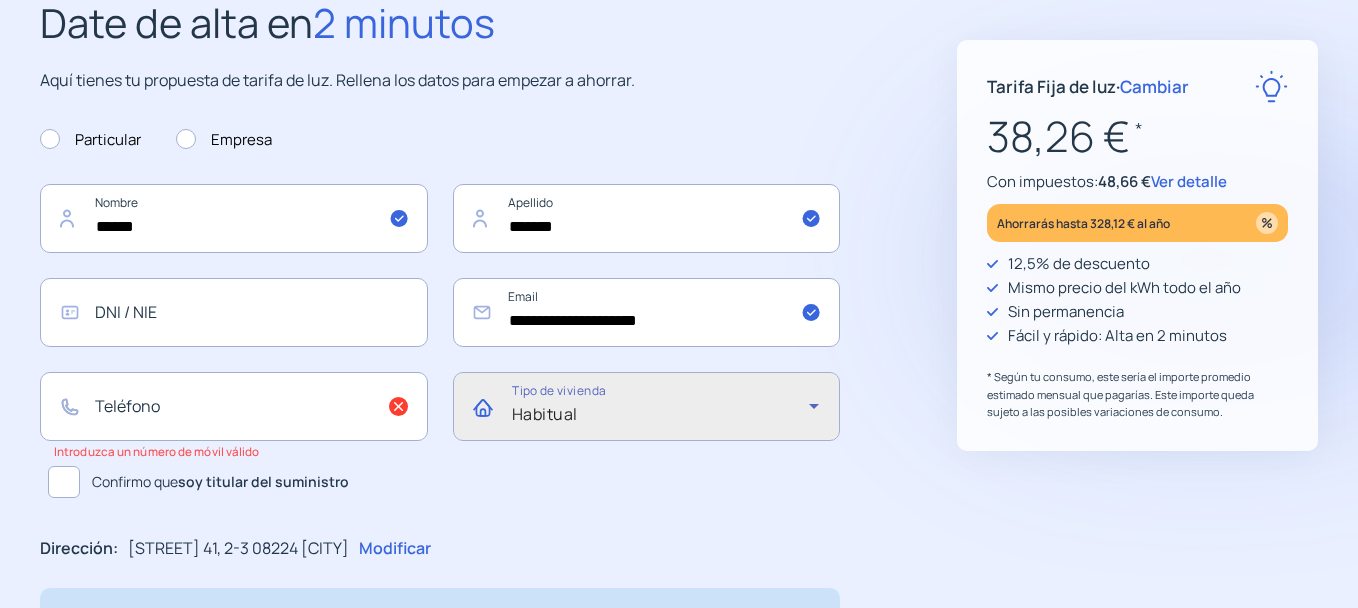 scroll, scrollTop: 200, scrollLeft: 0, axis: vertical 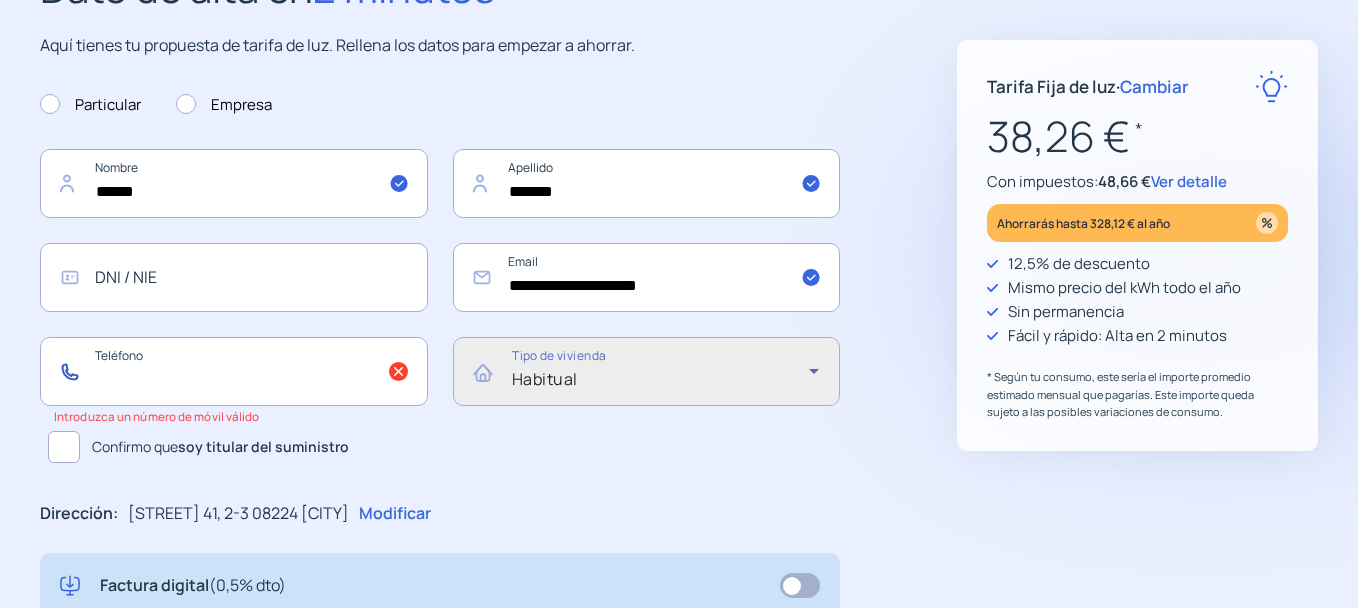 click 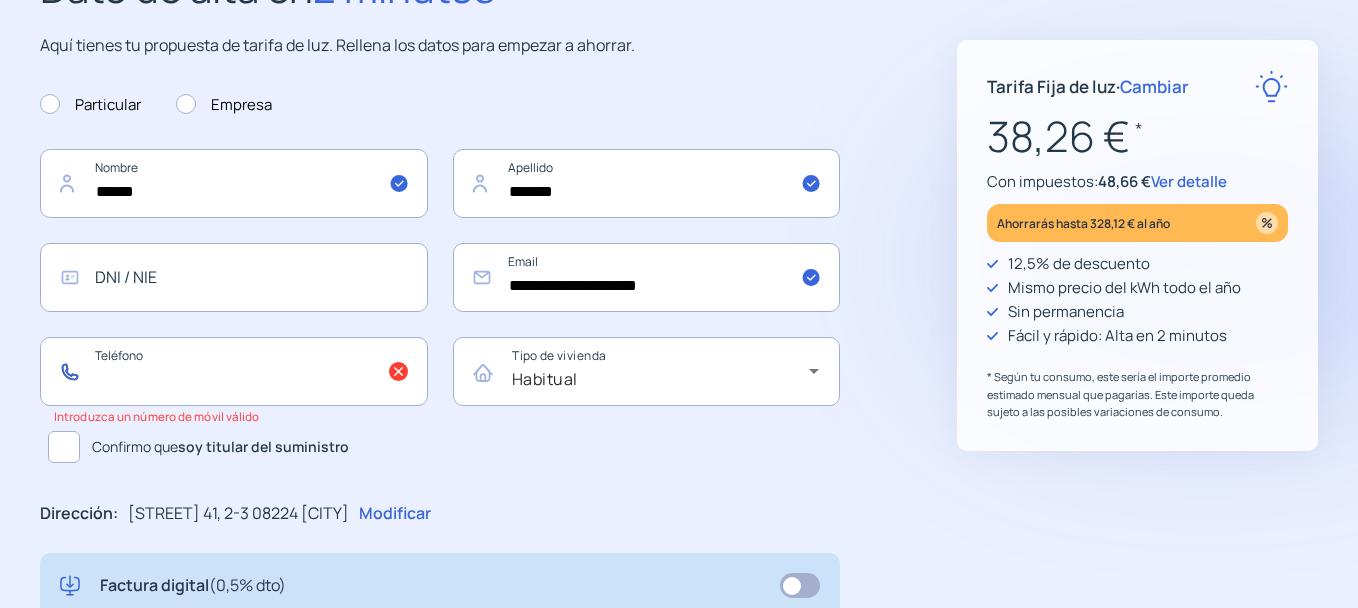 type on "*" 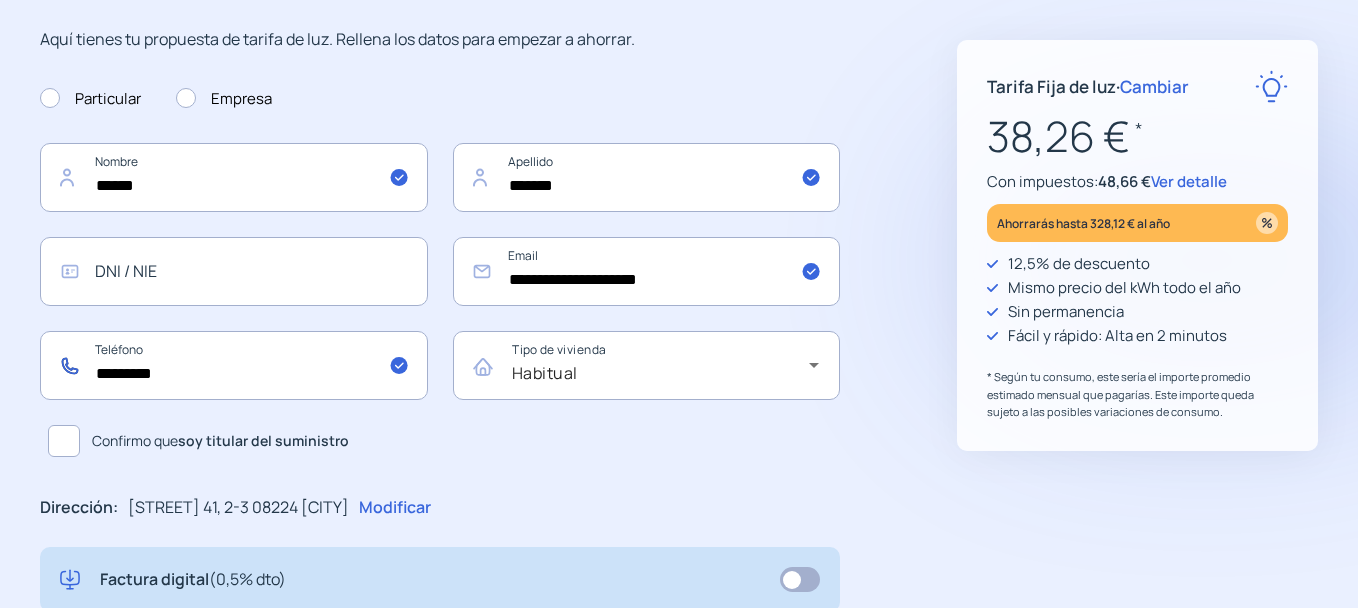scroll, scrollTop: 300, scrollLeft: 0, axis: vertical 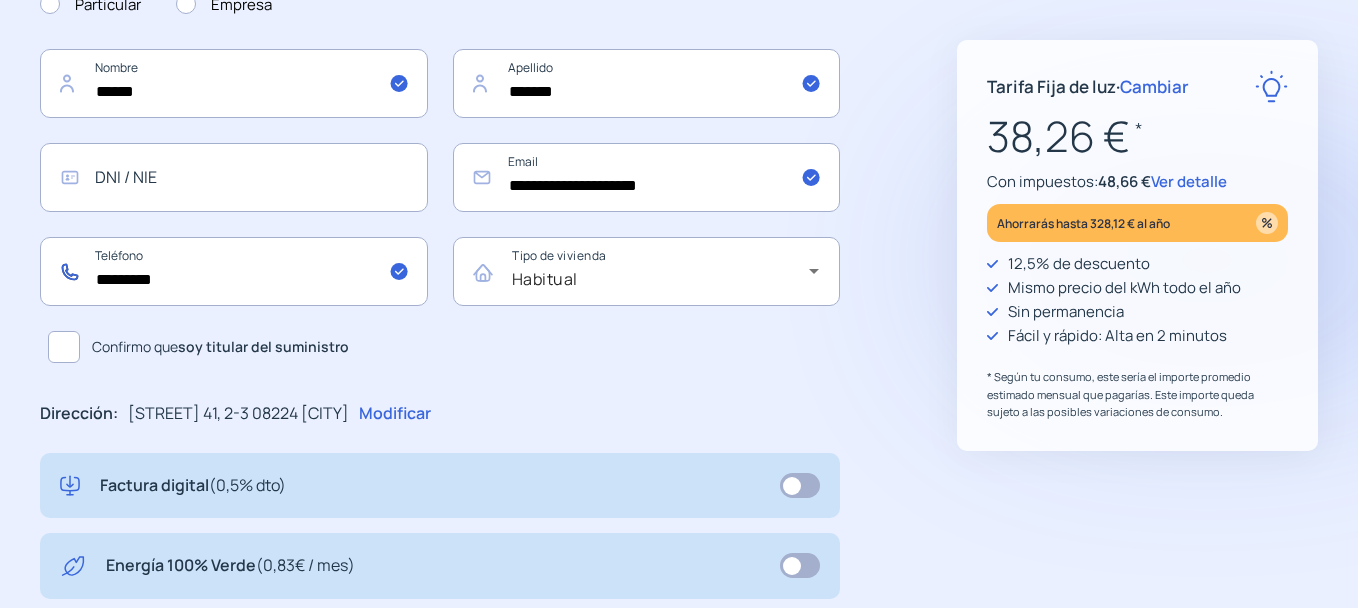 type on "*********" 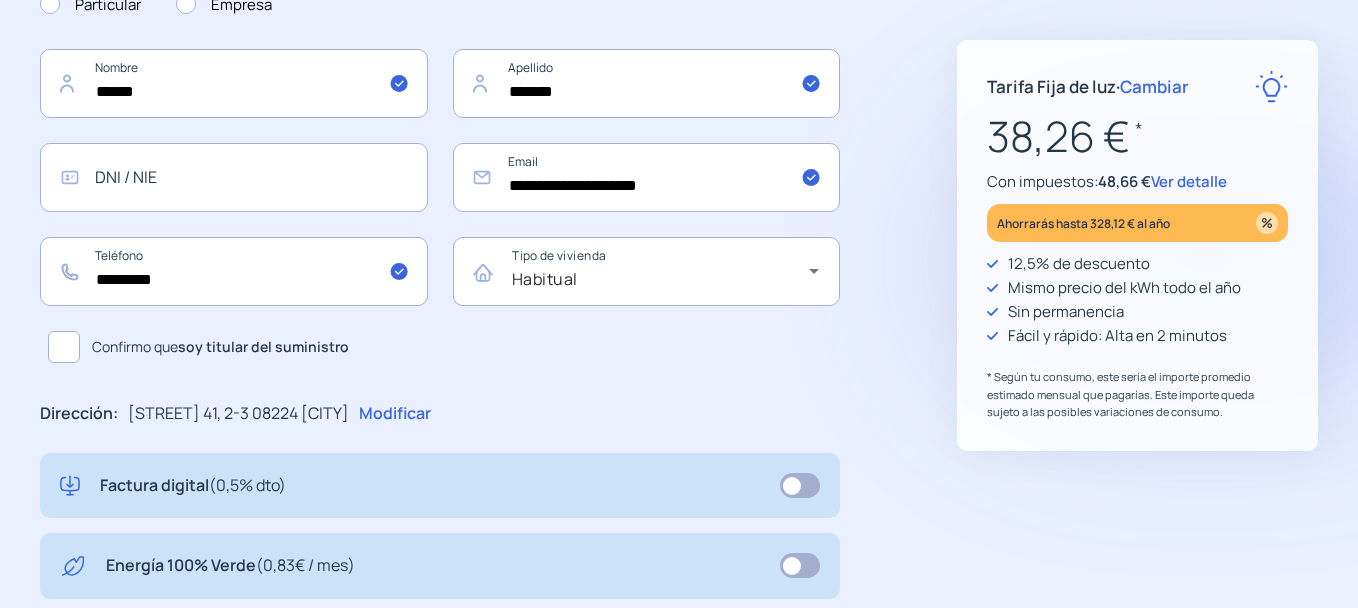 click on "Ver detalle" 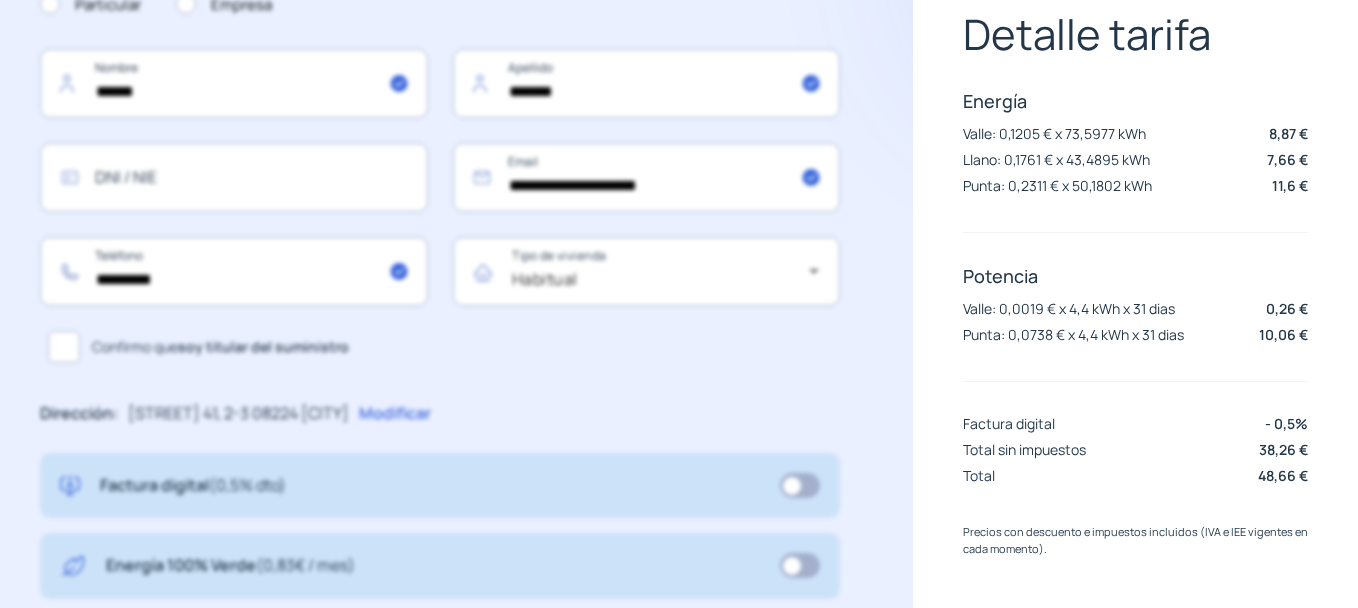 scroll, scrollTop: 0, scrollLeft: 0, axis: both 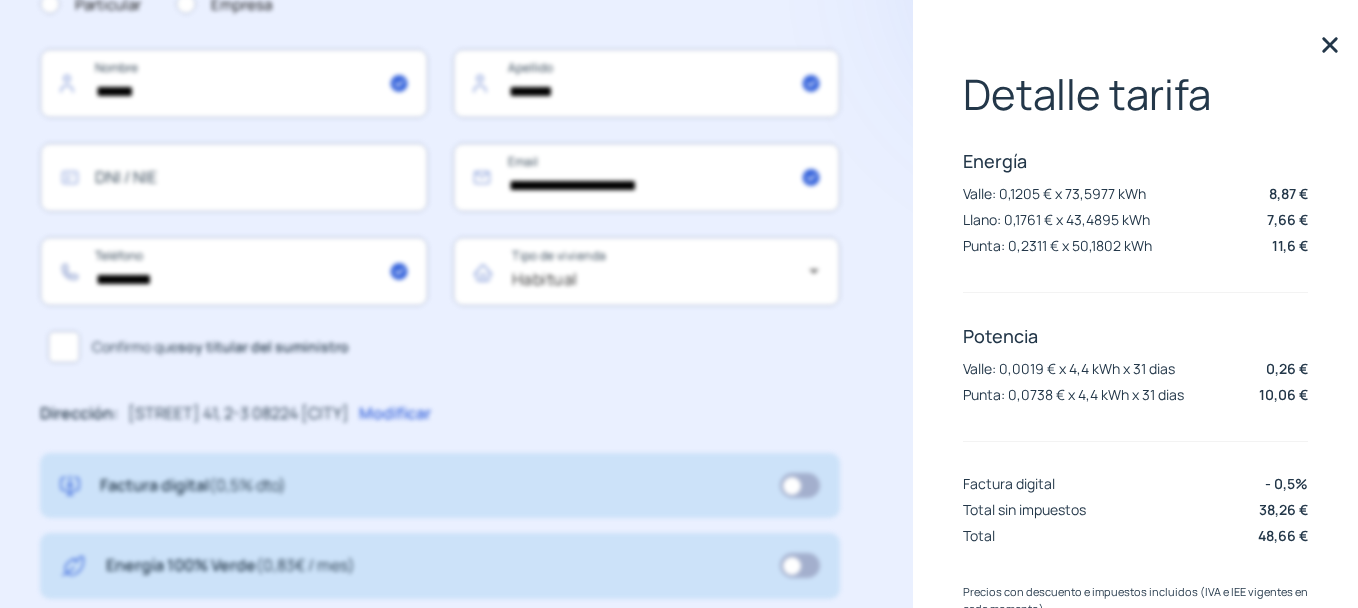 click 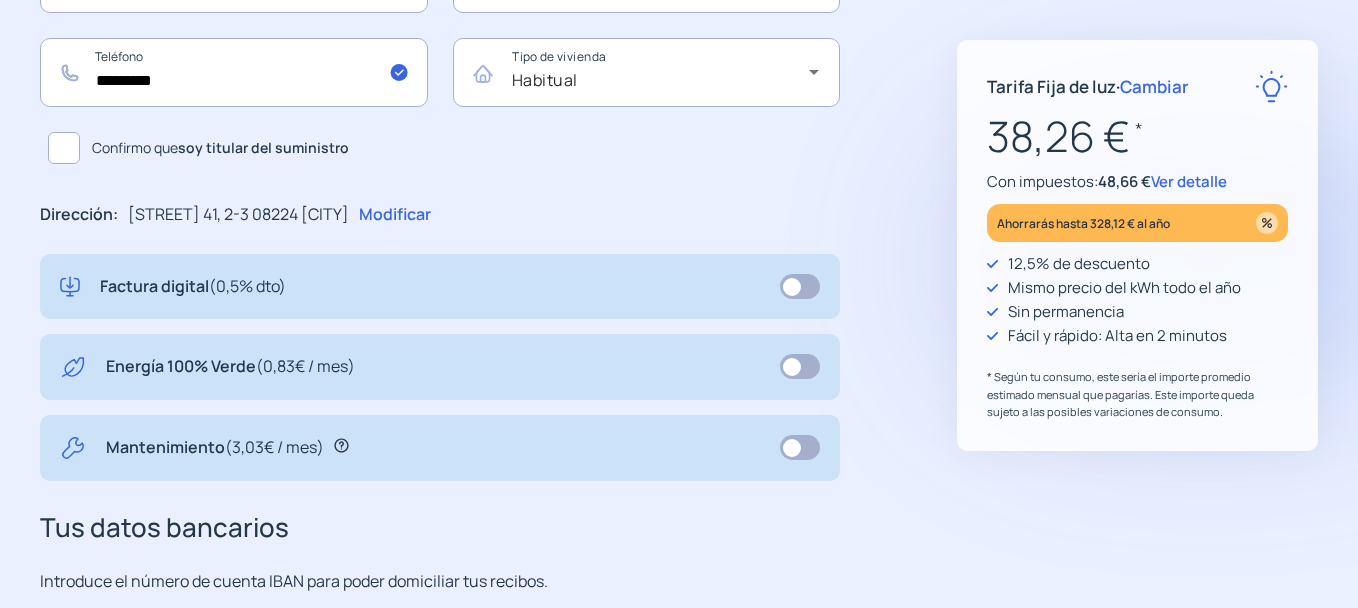 scroll, scrollTop: 500, scrollLeft: 0, axis: vertical 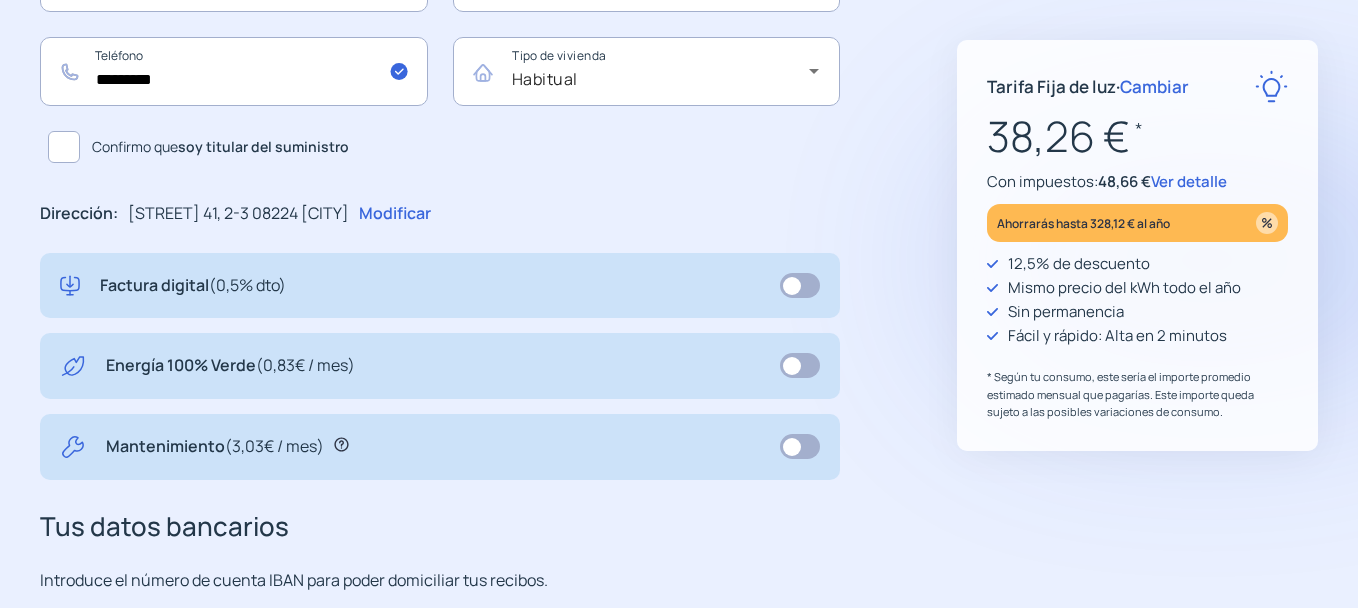 click on "Ver detalle" 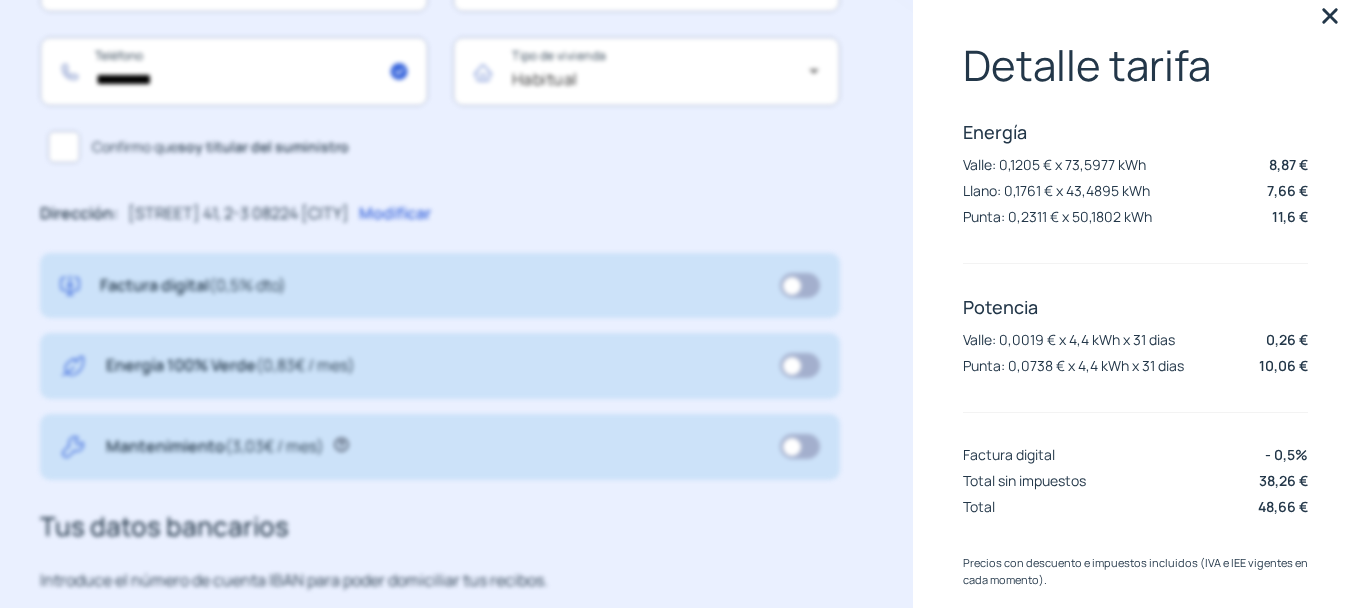 scroll, scrollTop: 0, scrollLeft: 0, axis: both 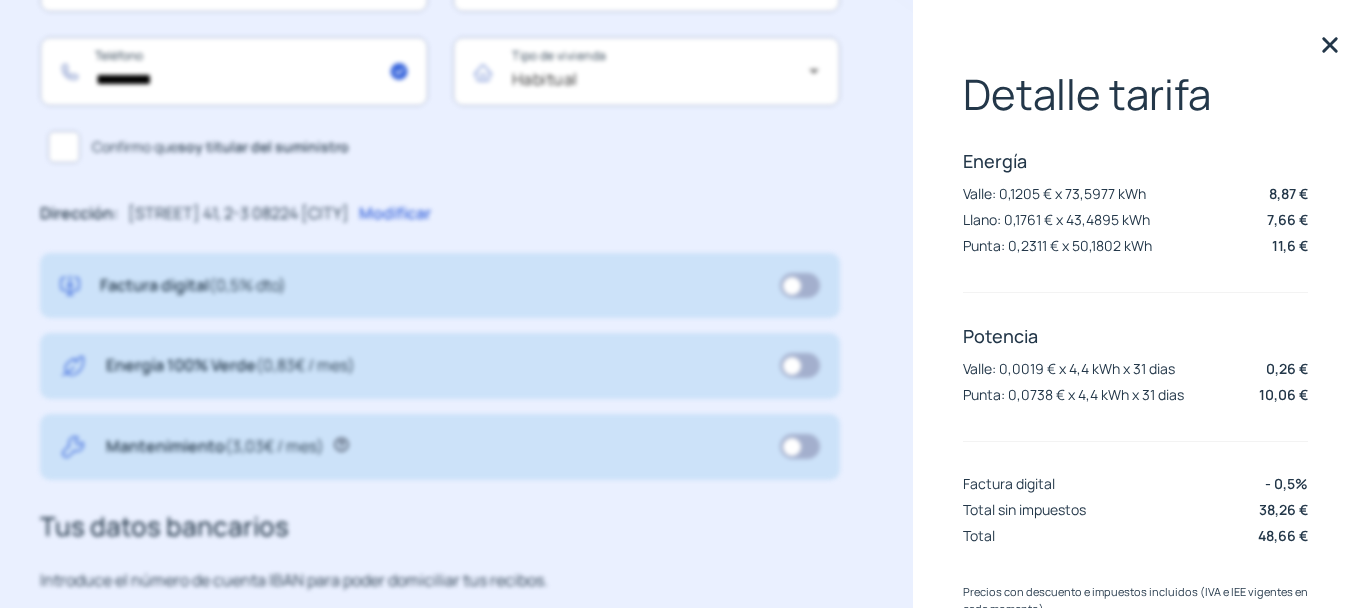 click 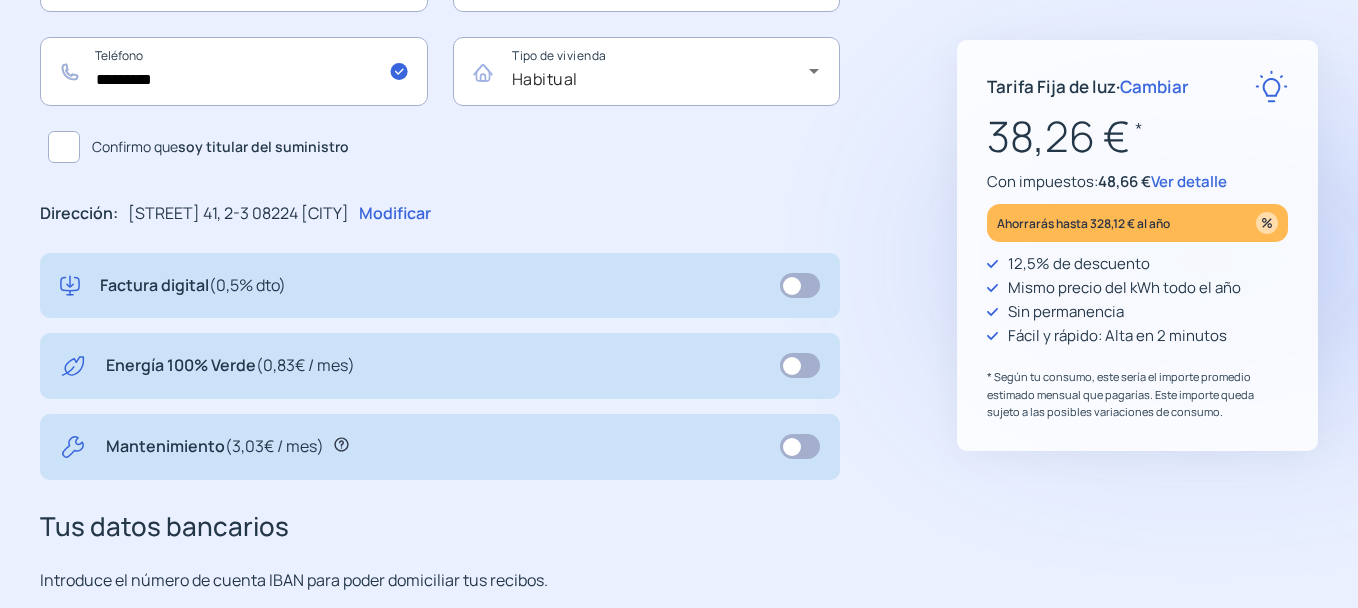 click 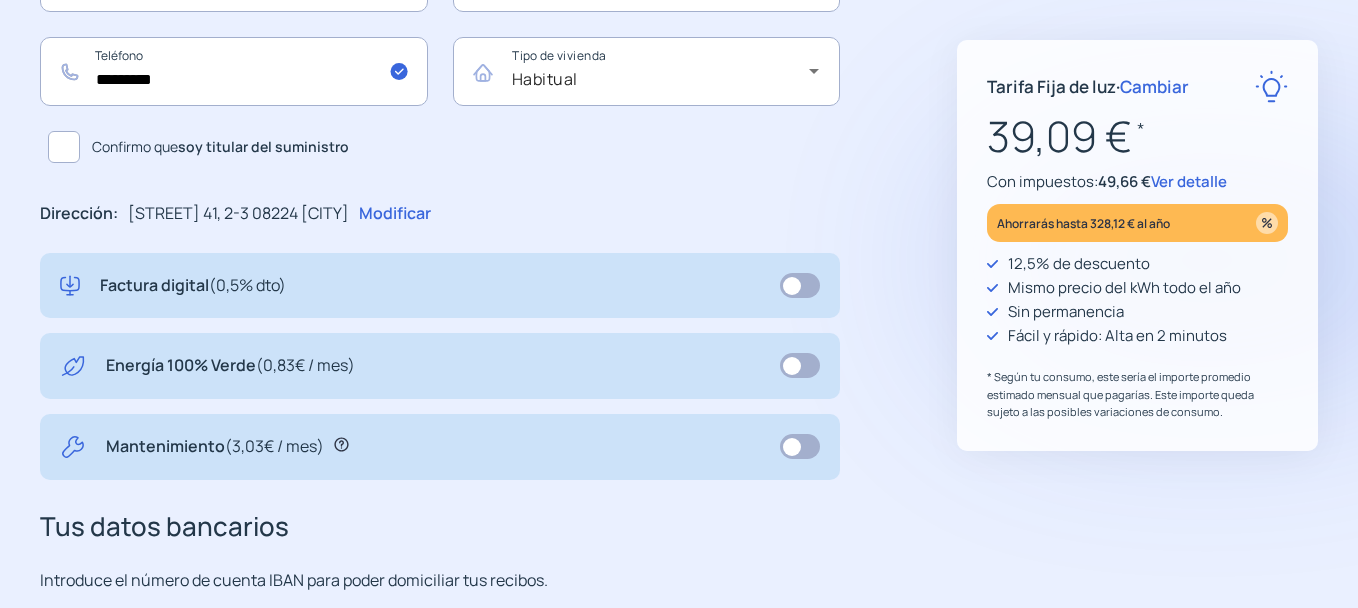click 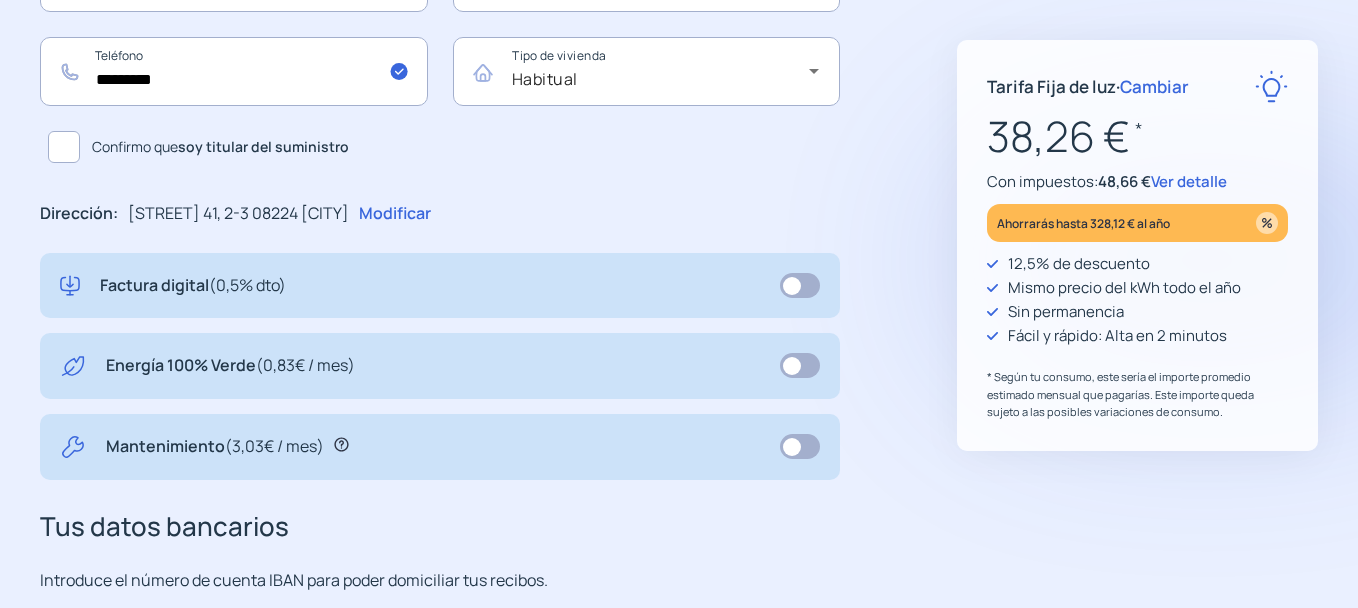 click 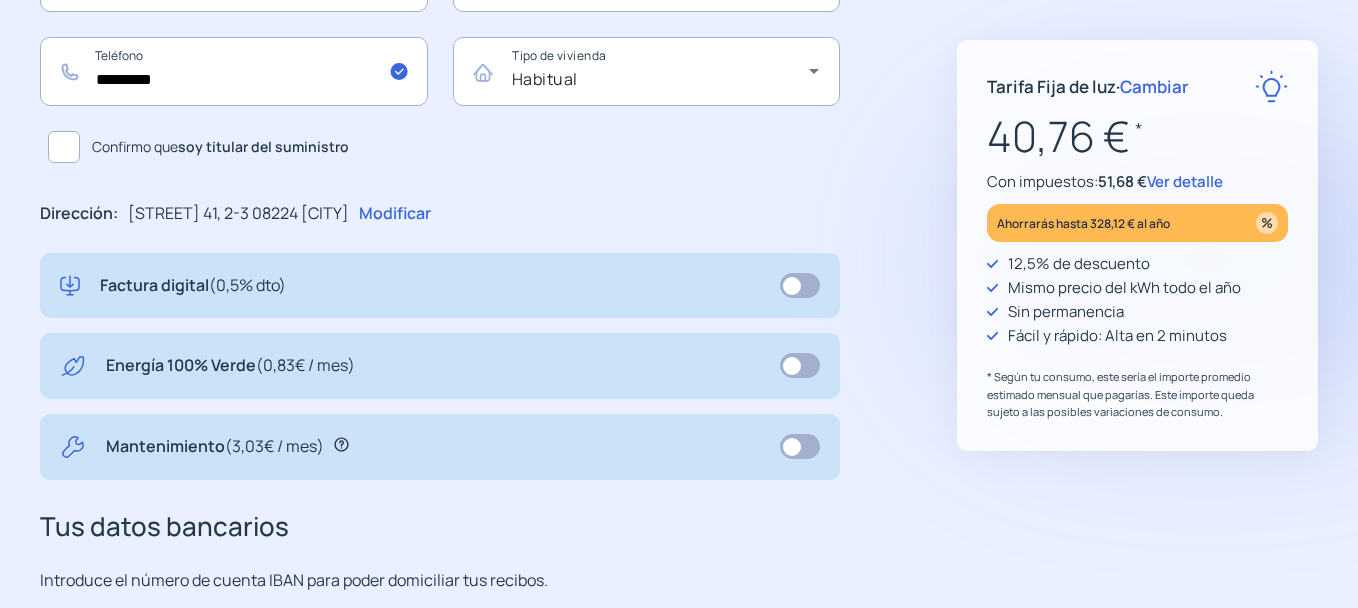 click 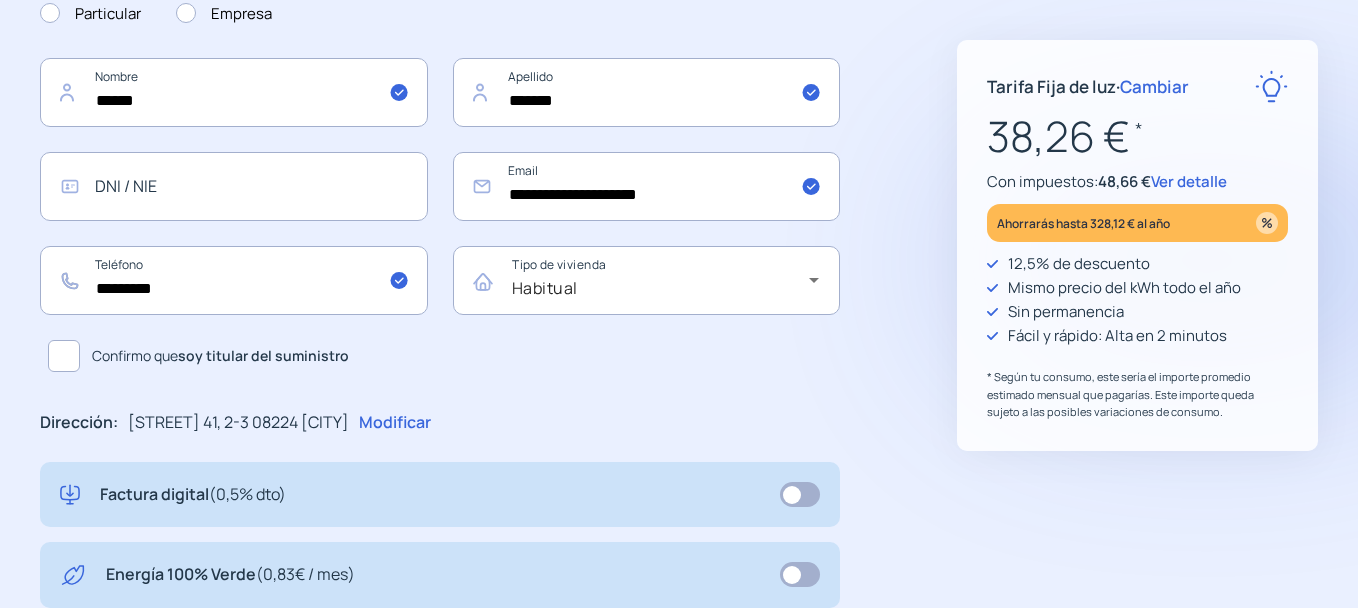 scroll, scrollTop: 269, scrollLeft: 0, axis: vertical 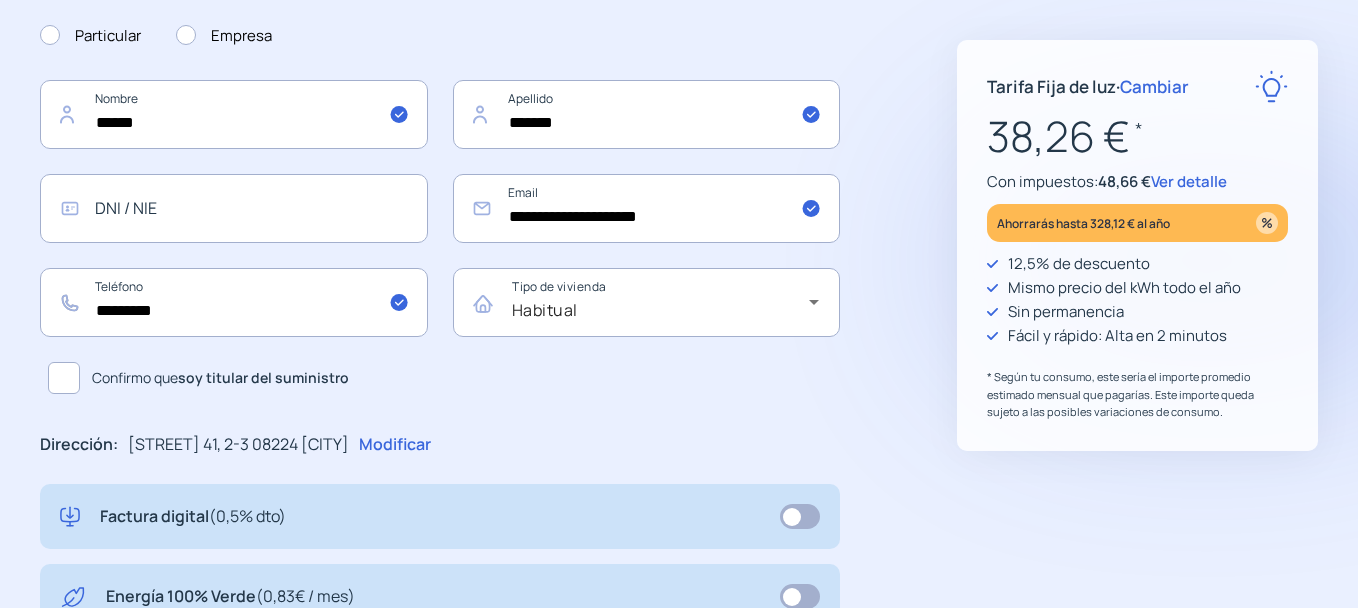 click 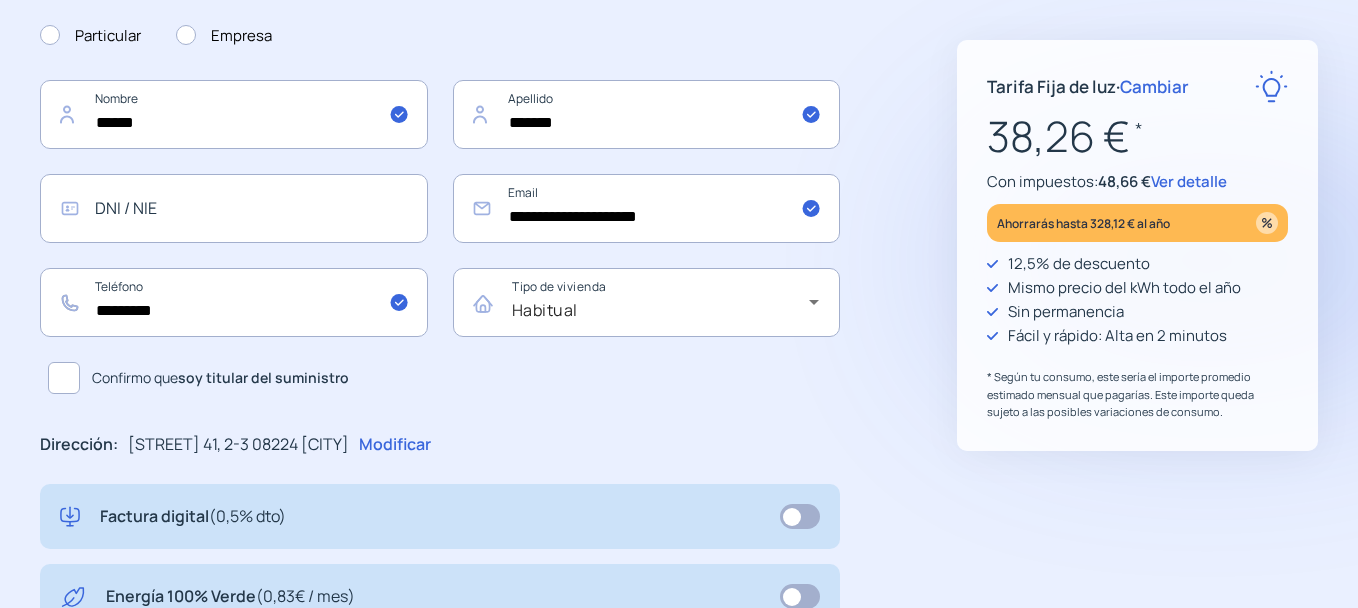 scroll, scrollTop: 0, scrollLeft: 0, axis: both 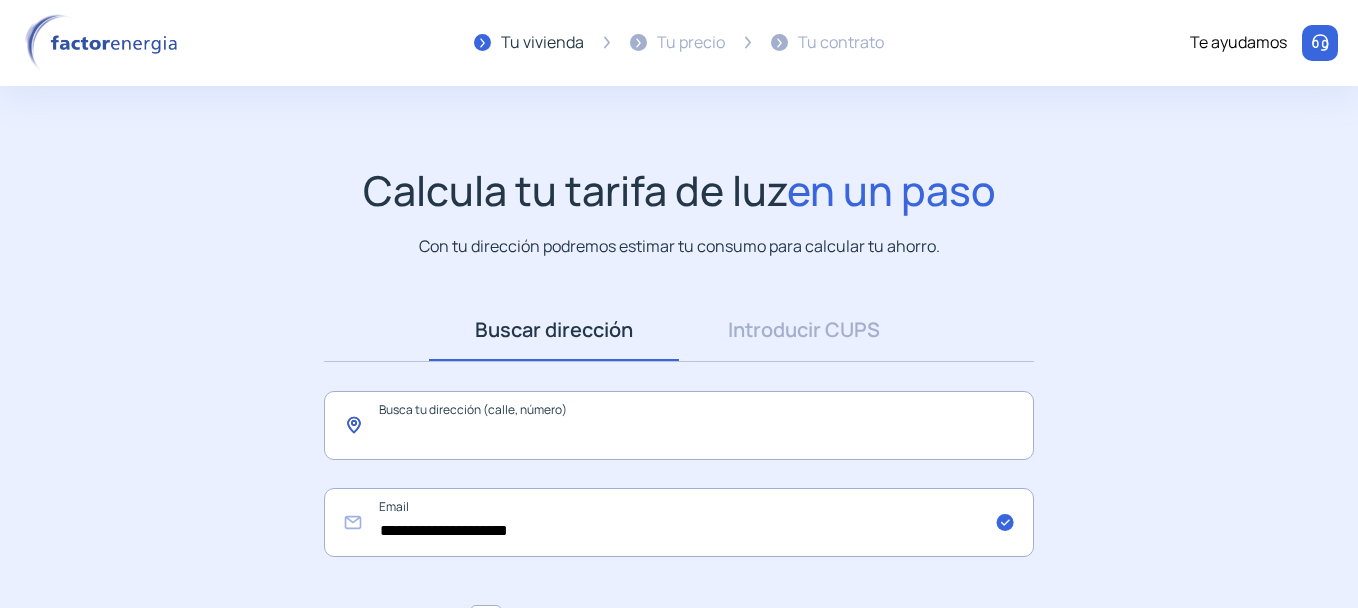 click 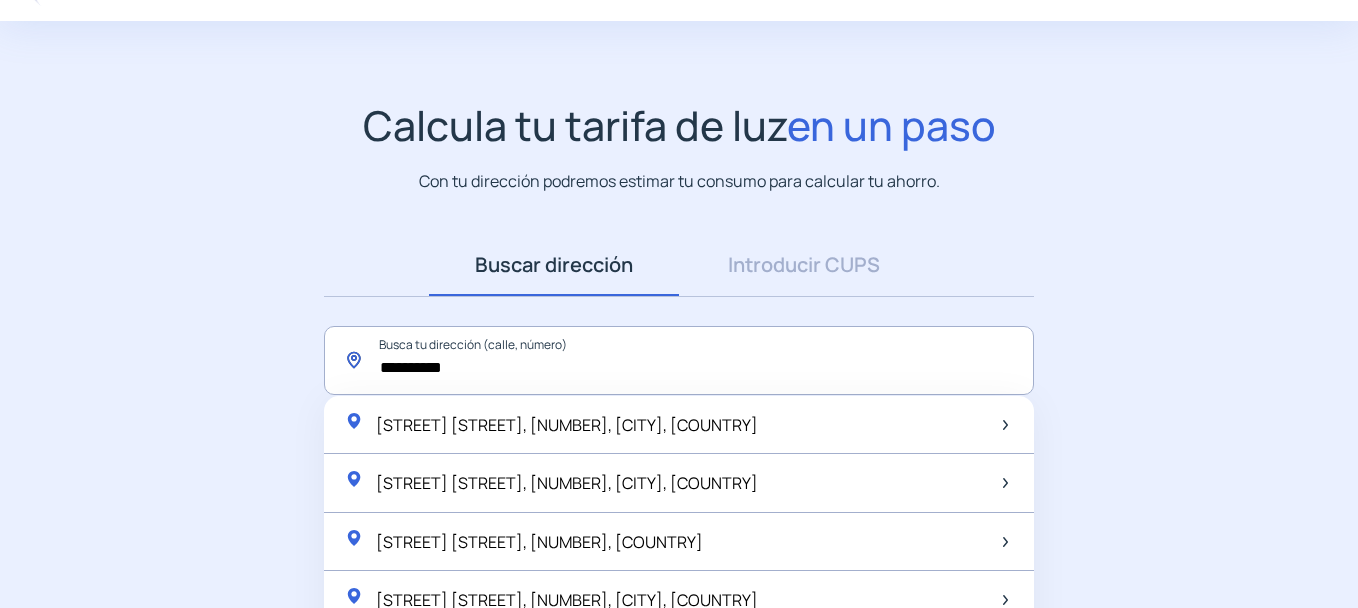 scroll, scrollTop: 100, scrollLeft: 0, axis: vertical 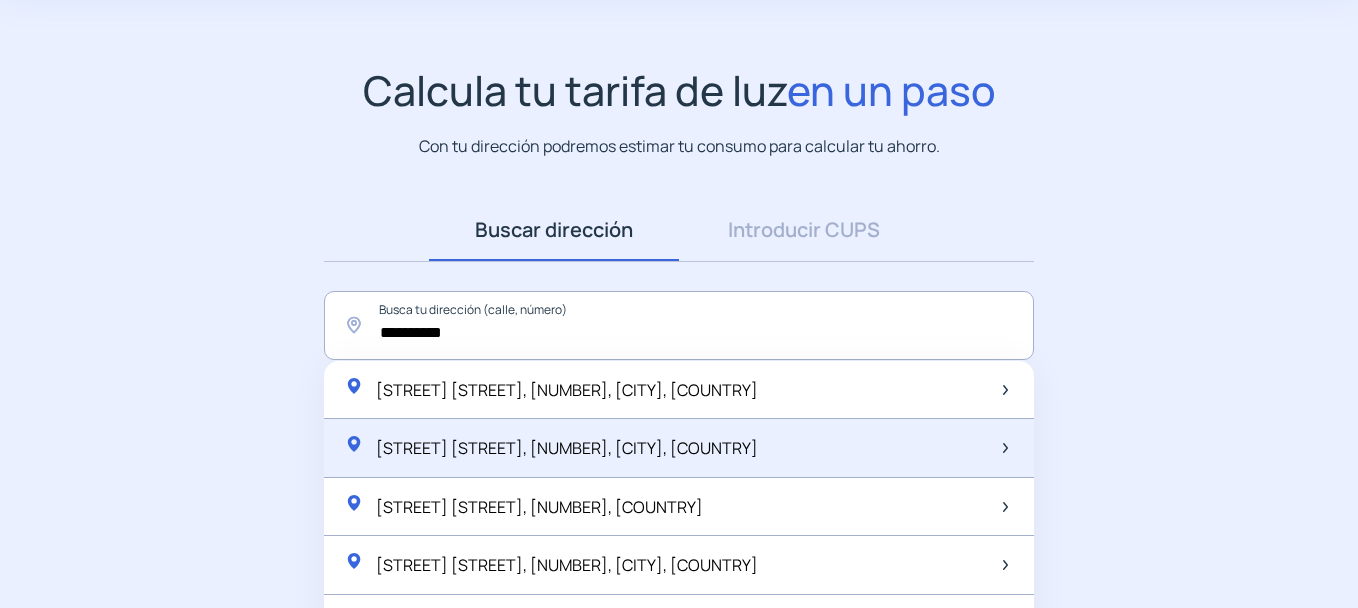 click on "[STREET] [STREET], [NUMBER], [CITY], [COUNTRY]" 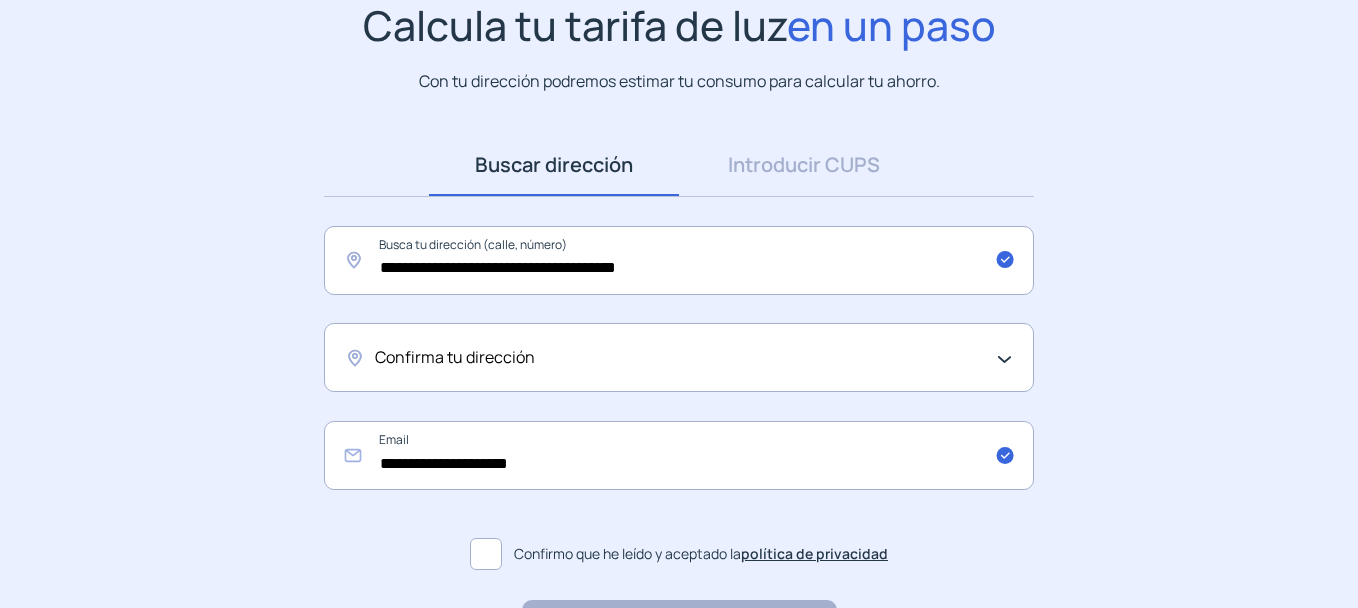 scroll, scrollTop: 200, scrollLeft: 0, axis: vertical 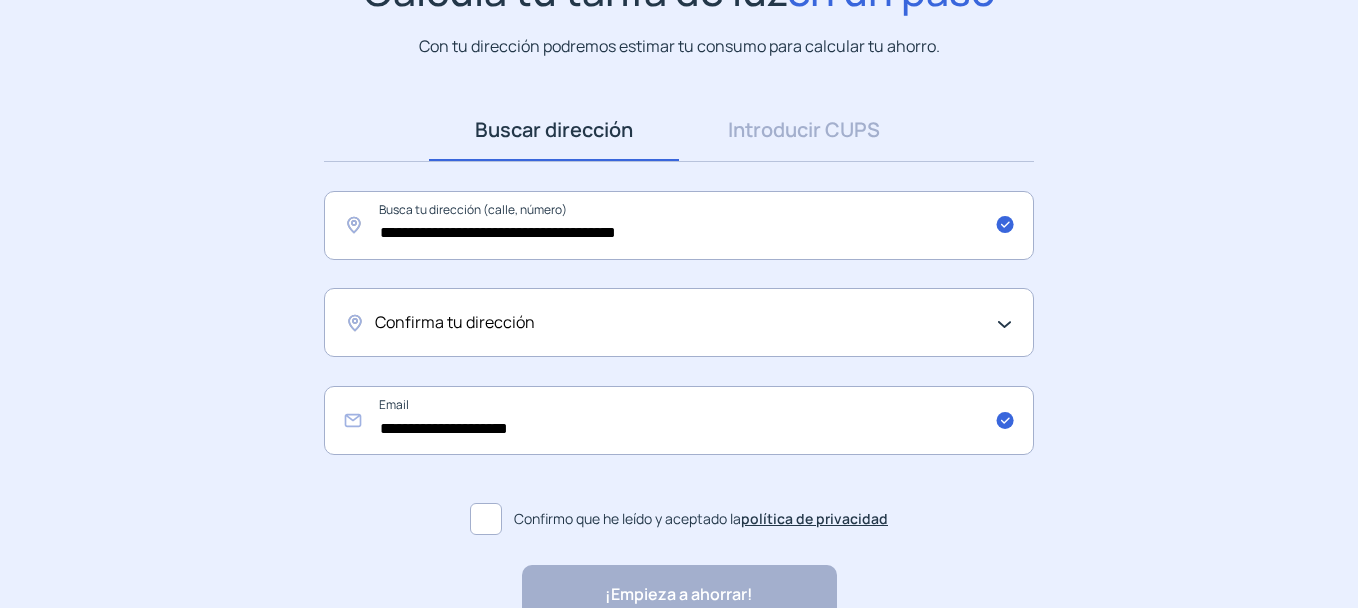 click on "Confirma tu dirección" 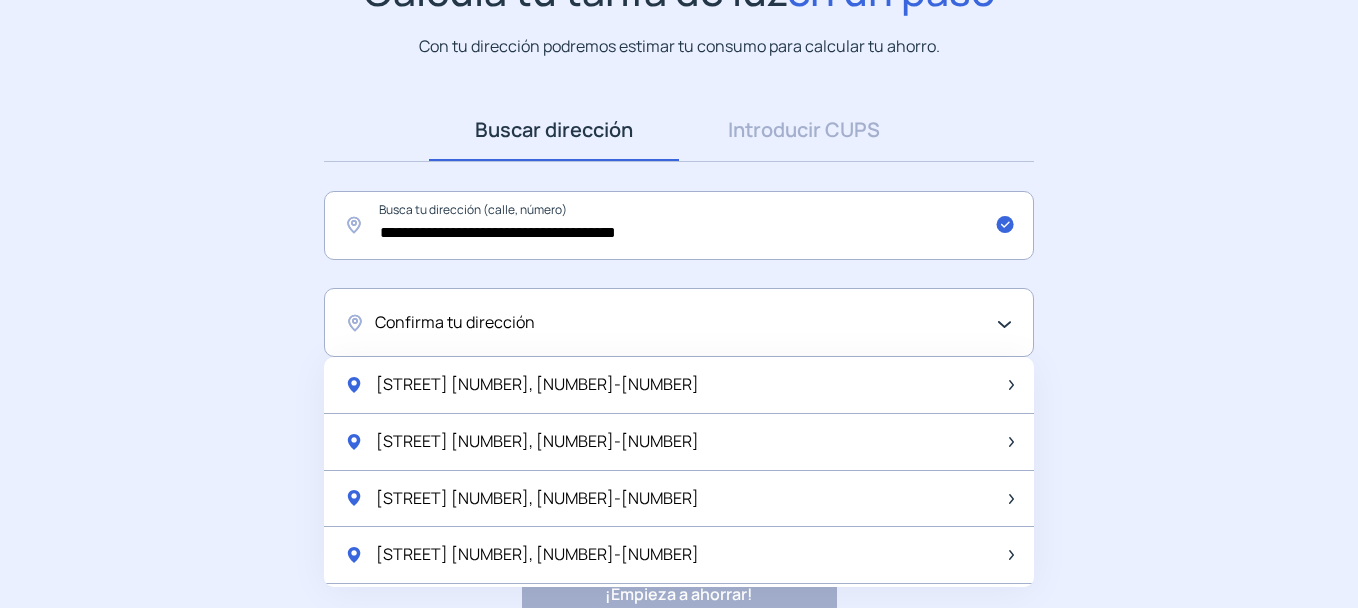 click on "**********" 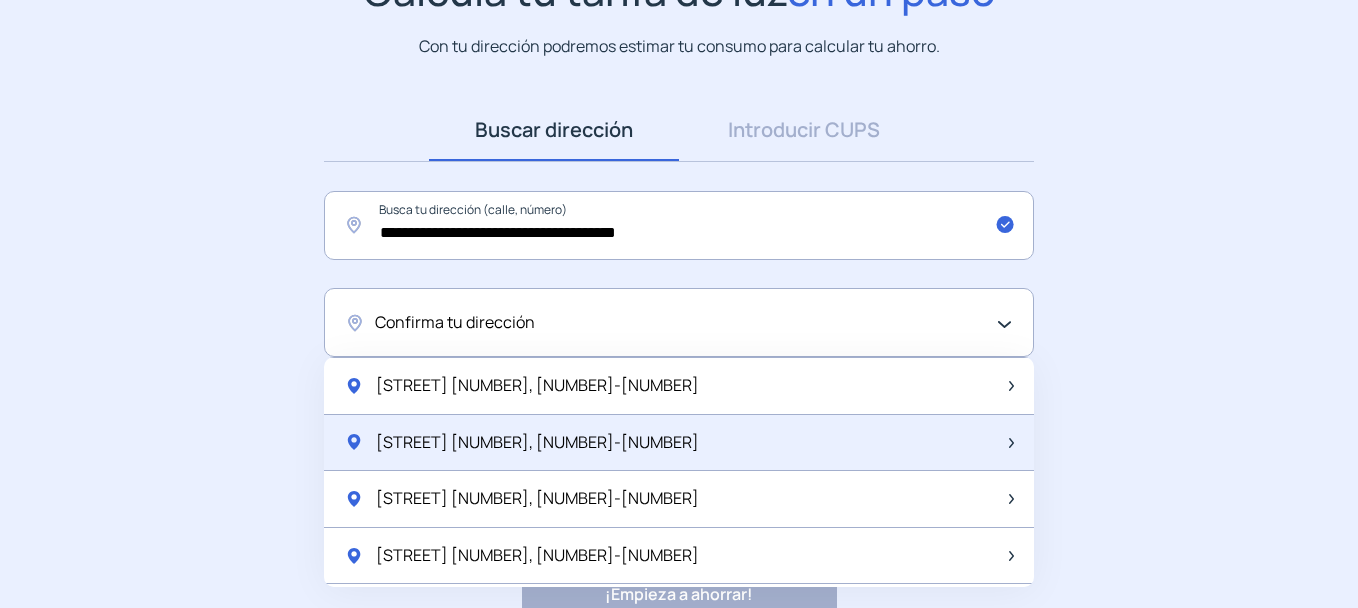 scroll, scrollTop: 100, scrollLeft: 0, axis: vertical 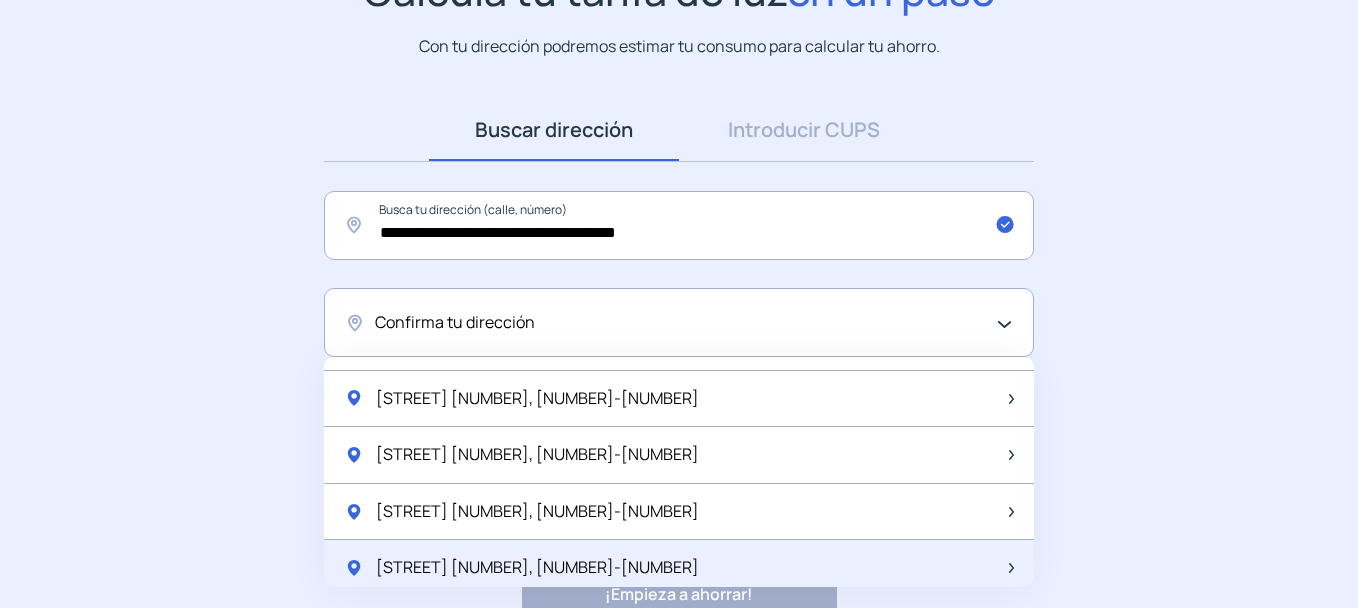 click on "[STREET] [NUMBER], [FLOOR]-[APARTMENT]" 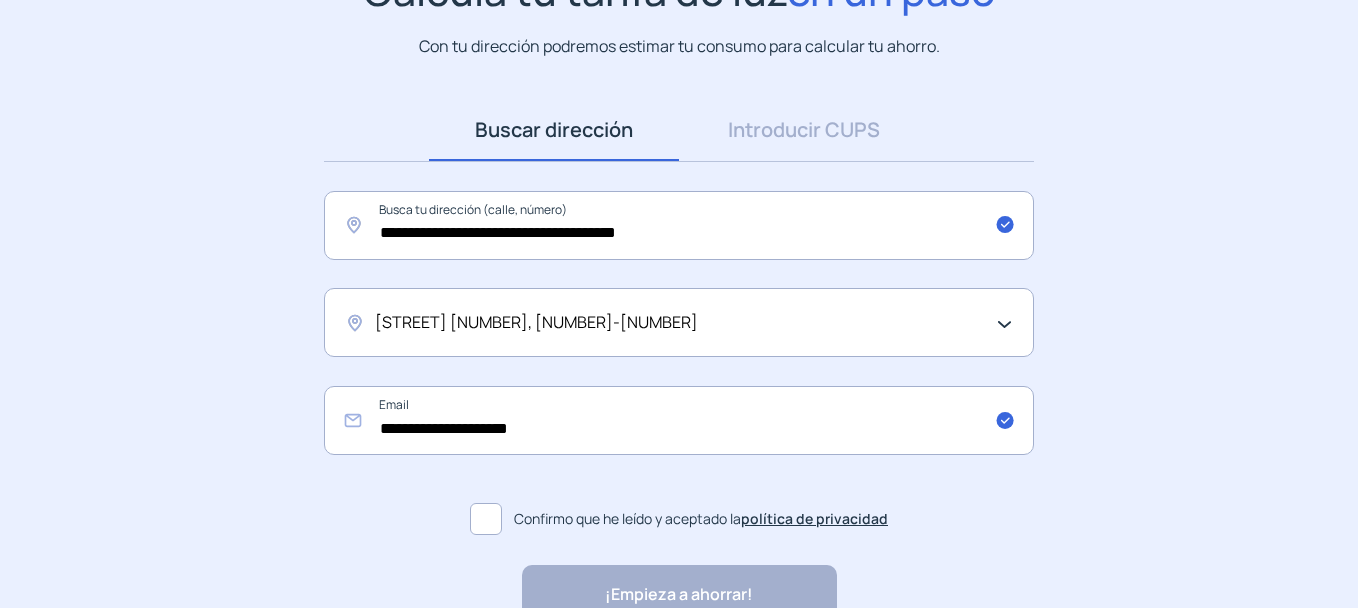 scroll, scrollTop: 300, scrollLeft: 0, axis: vertical 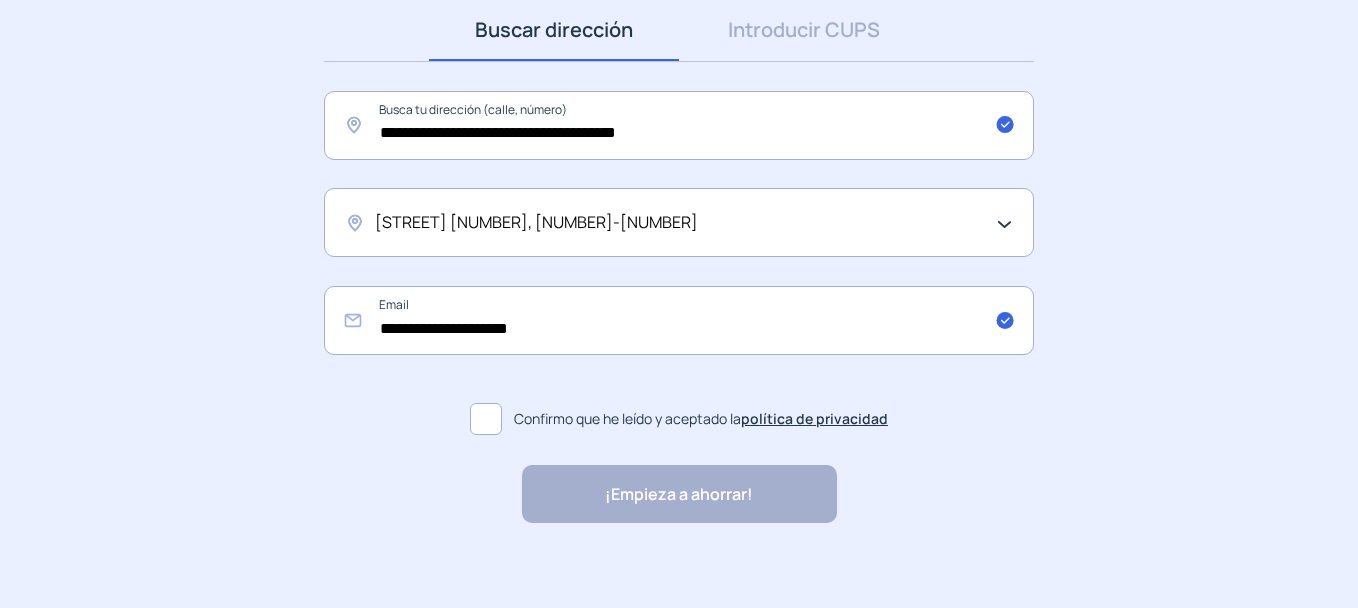 click 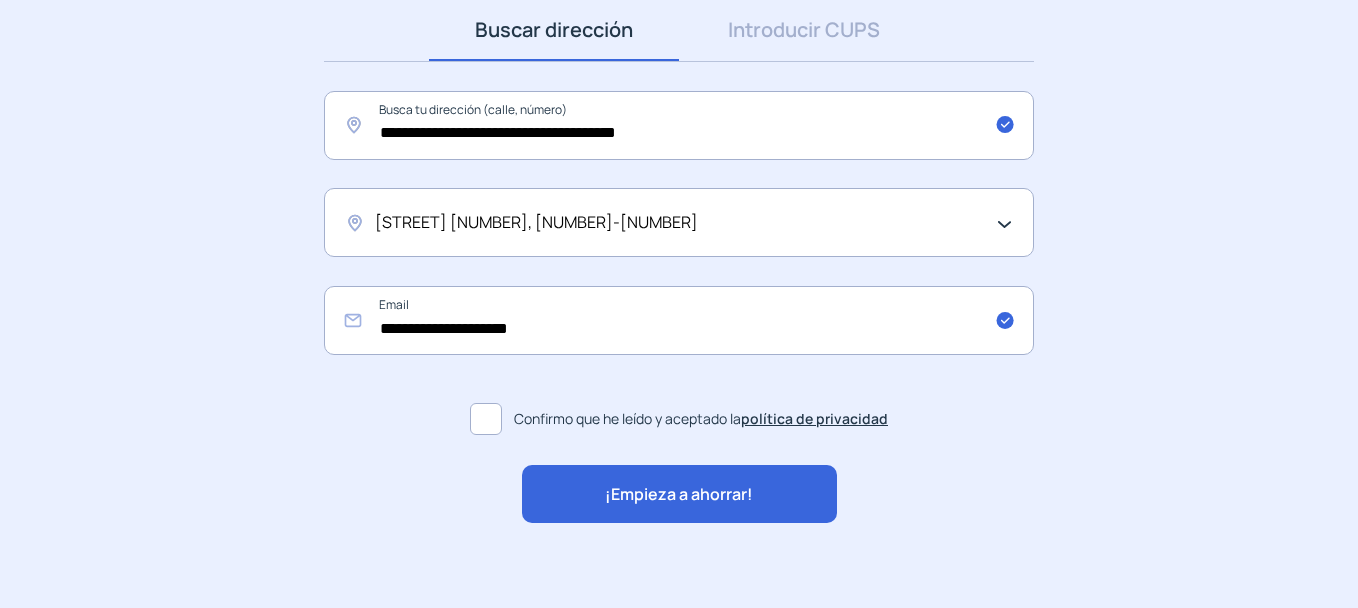 drag, startPoint x: 689, startPoint y: 506, endPoint x: 916, endPoint y: 412, distance: 245.6929 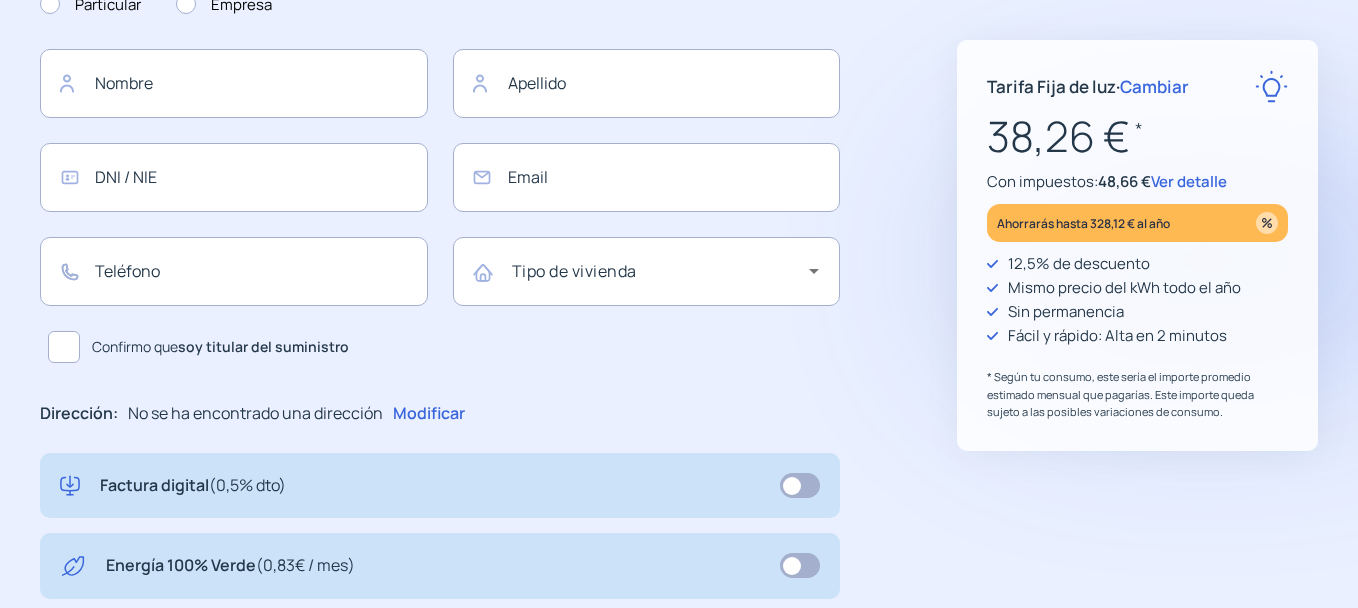 type on "**********" 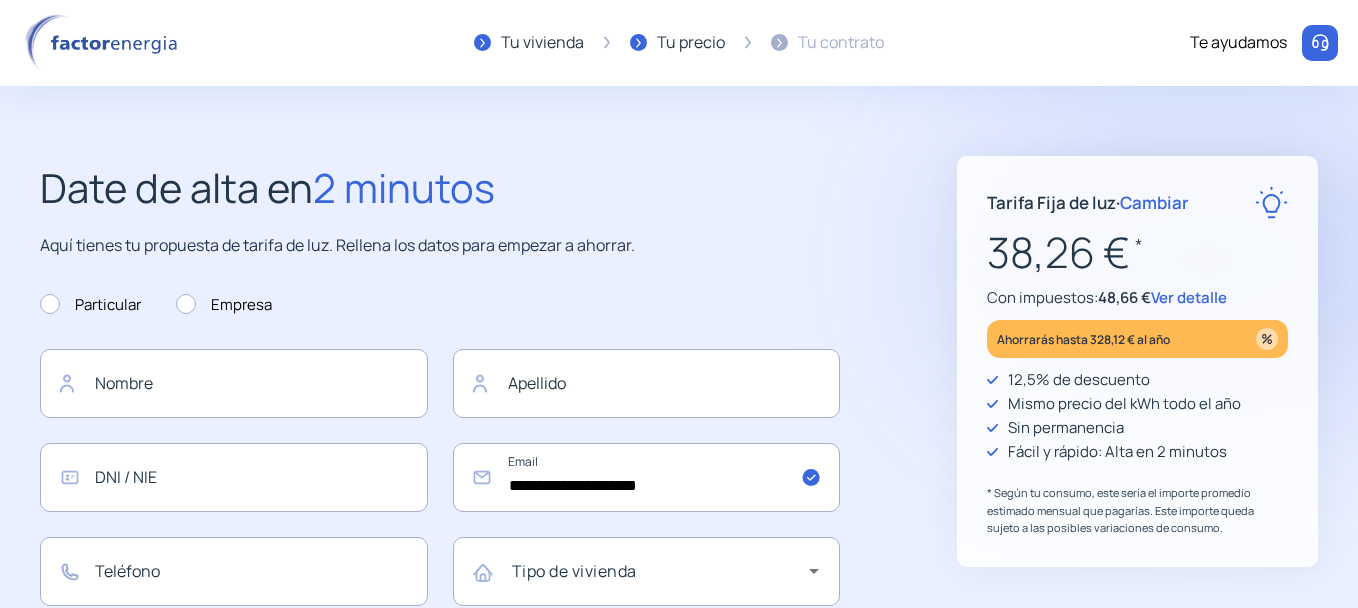 scroll, scrollTop: 100, scrollLeft: 0, axis: vertical 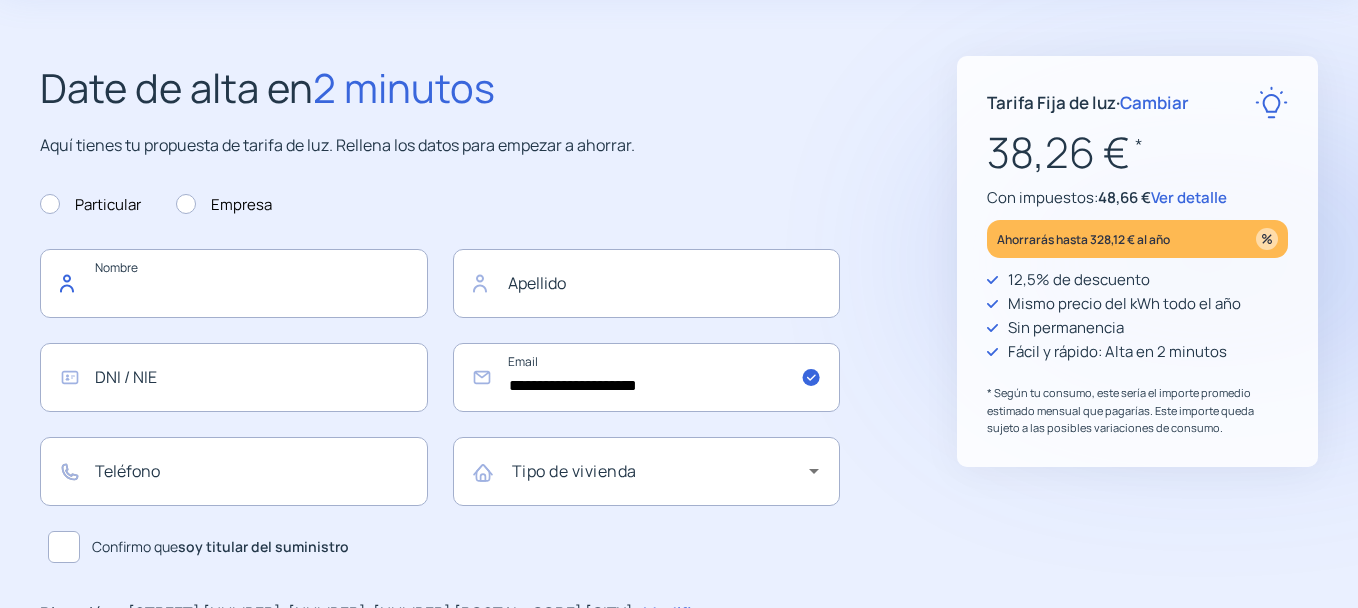 click 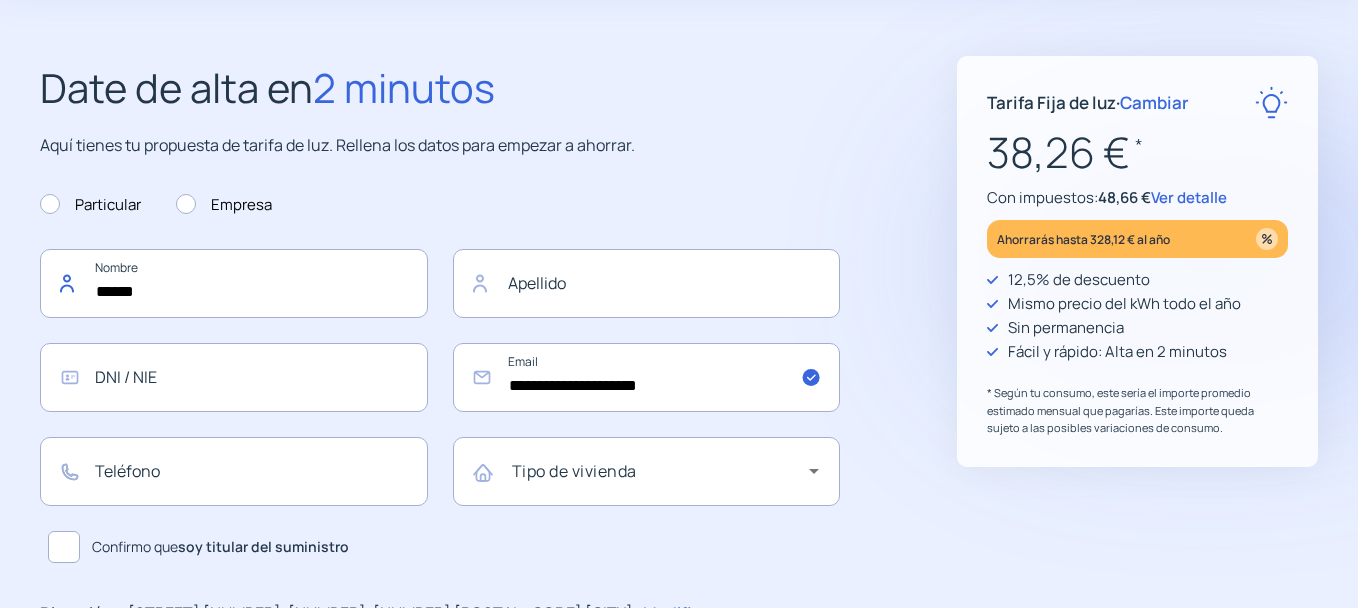 type on "******" 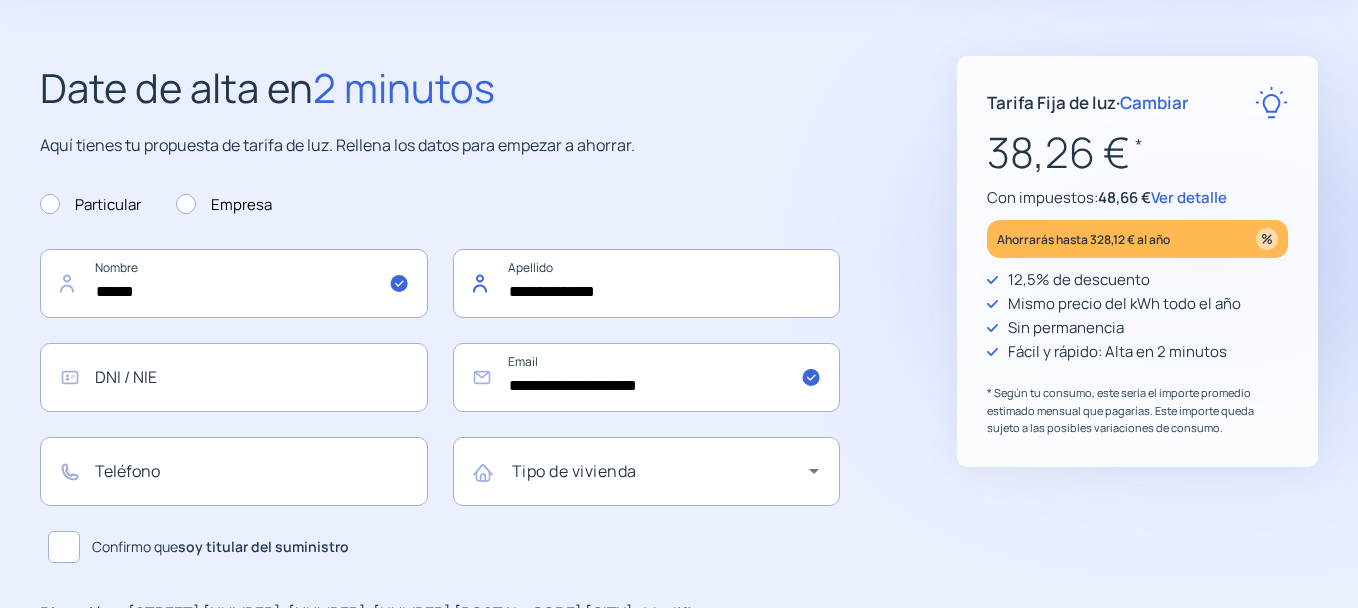 type on "**********" 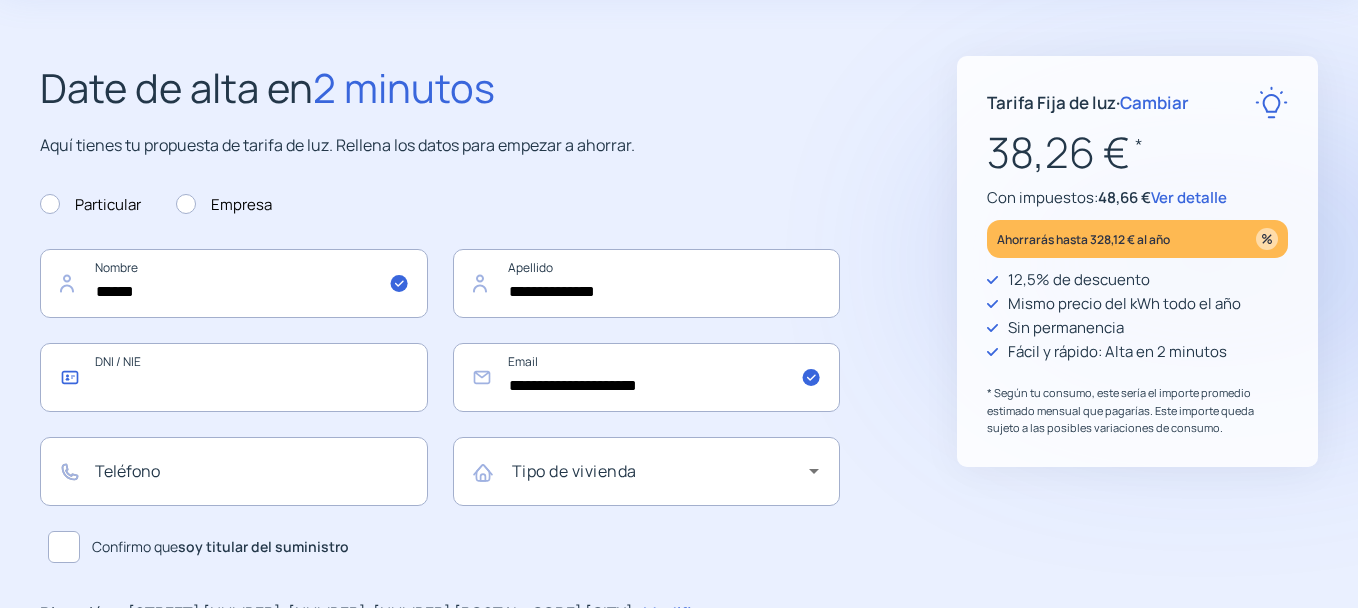 click 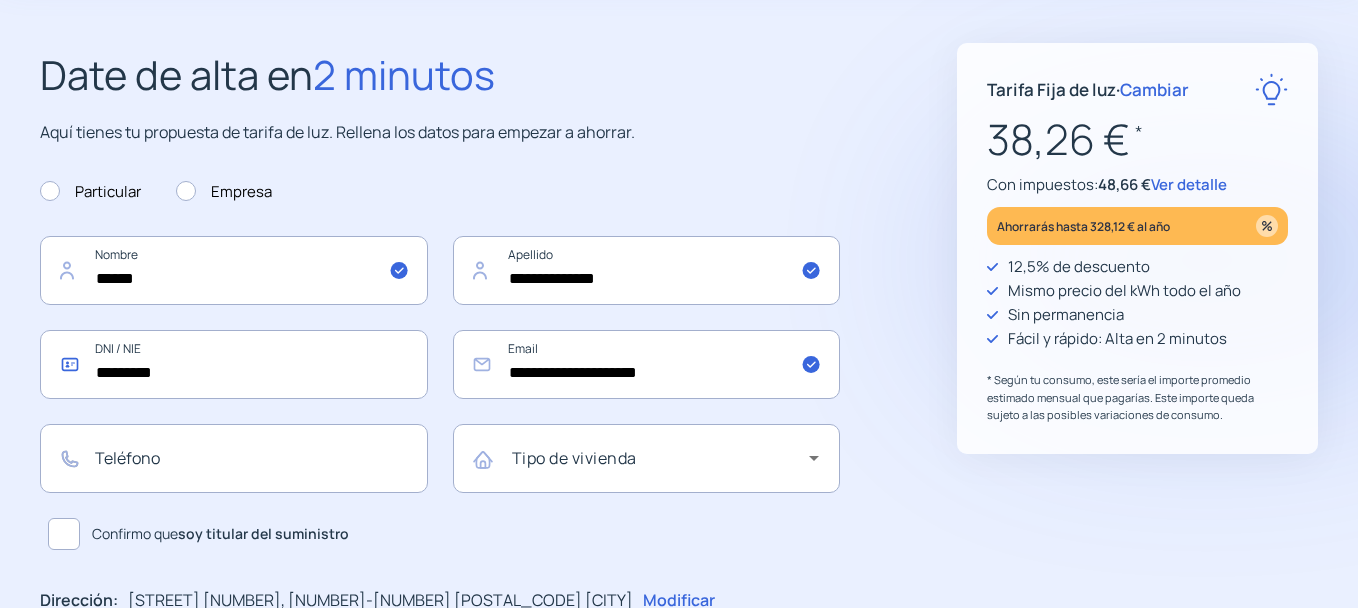 scroll, scrollTop: 200, scrollLeft: 0, axis: vertical 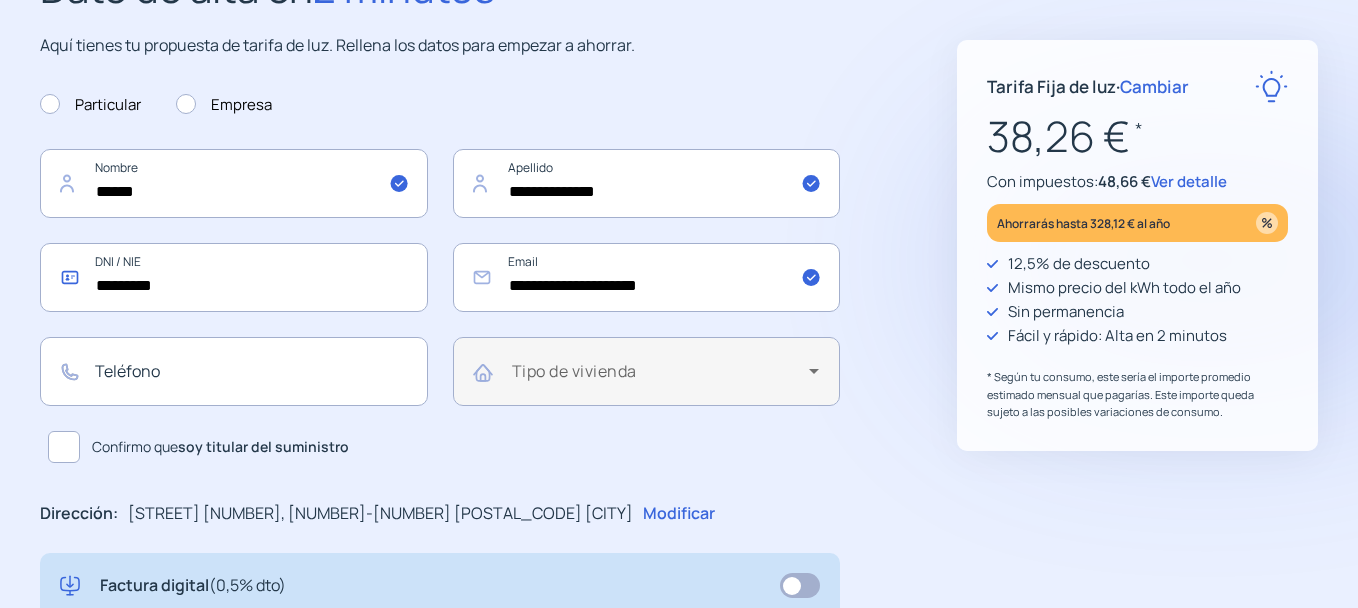 type on "*********" 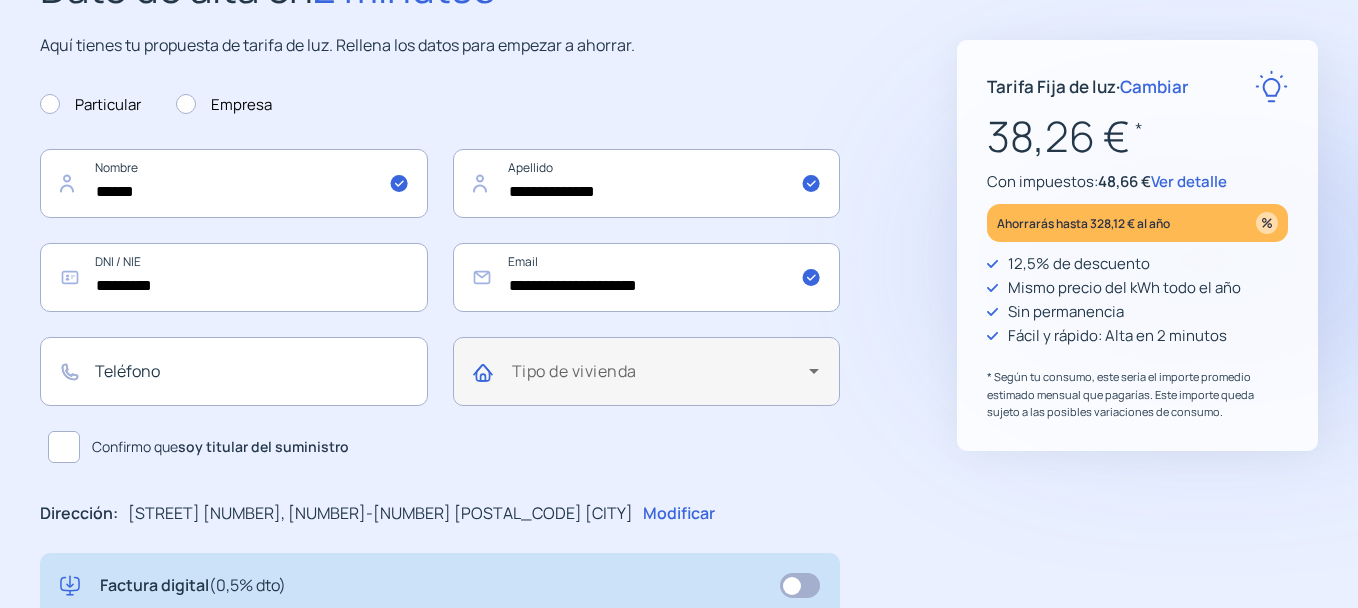 click at bounding box center [661, 379] 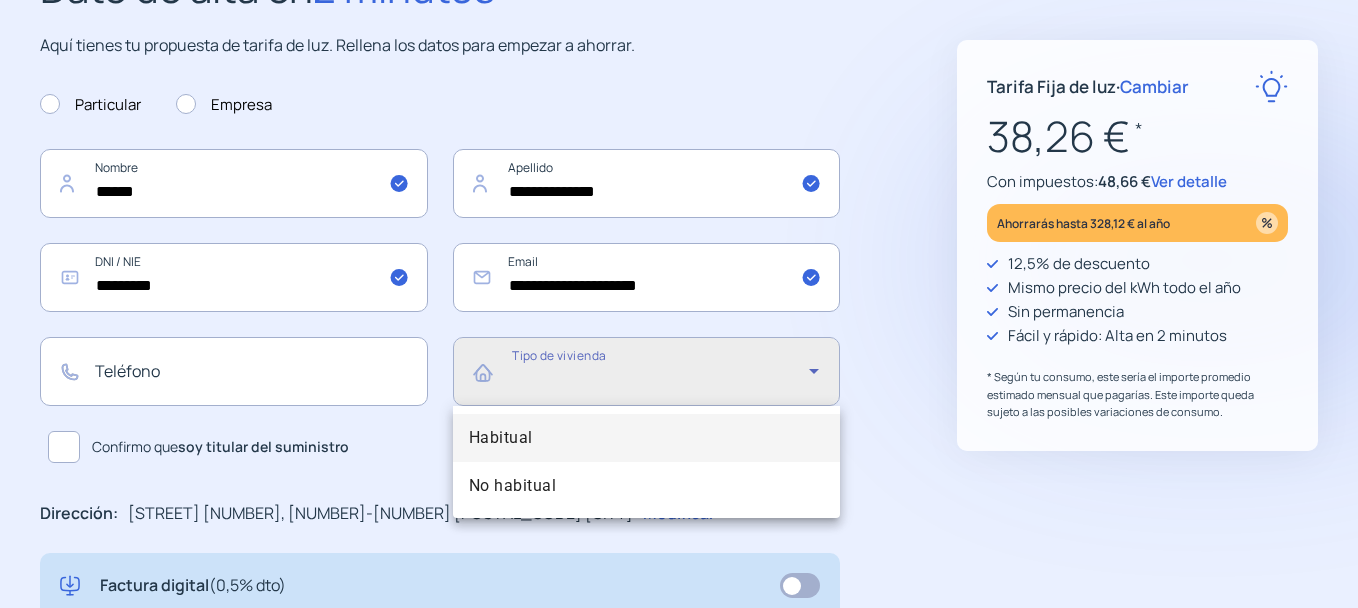 click on "Habitual" at bounding box center (647, 438) 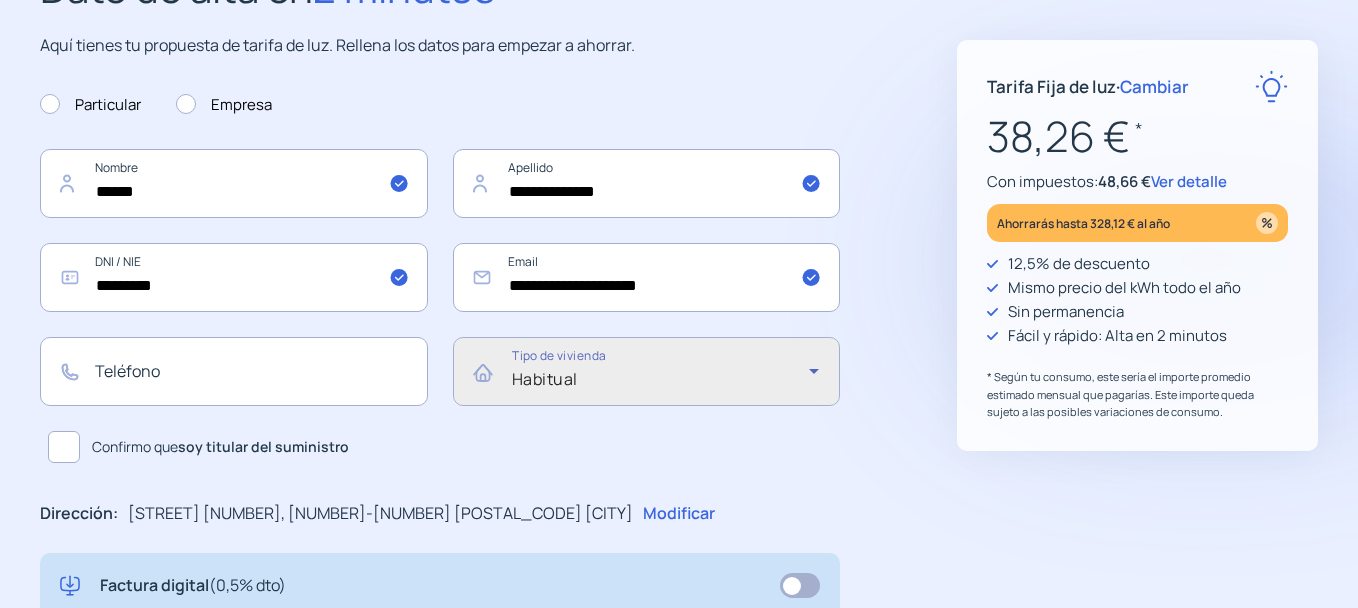 click on "Confirmo que  soy titular del suministro" 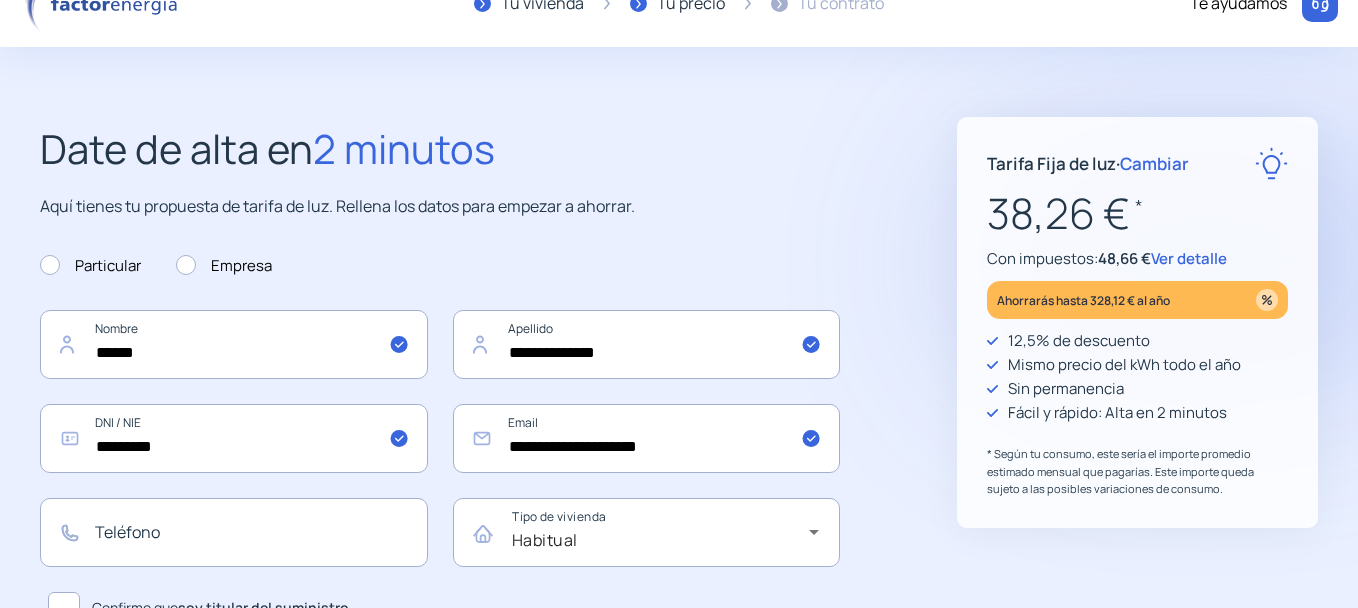 scroll, scrollTop: 0, scrollLeft: 0, axis: both 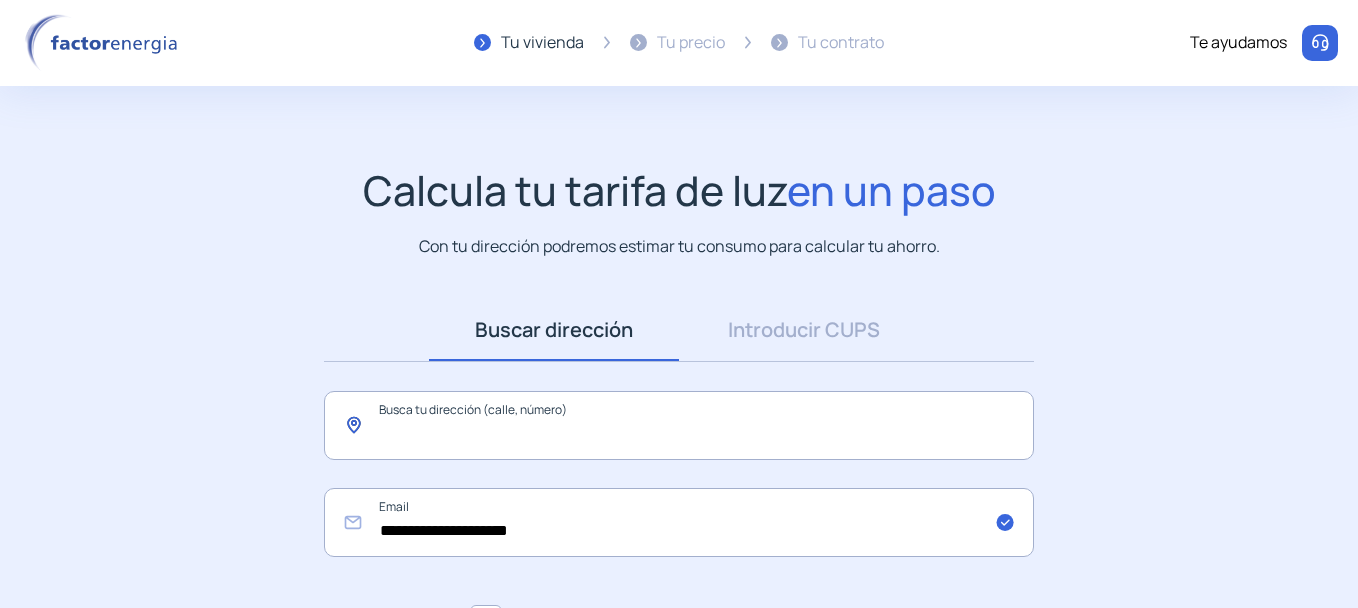 click 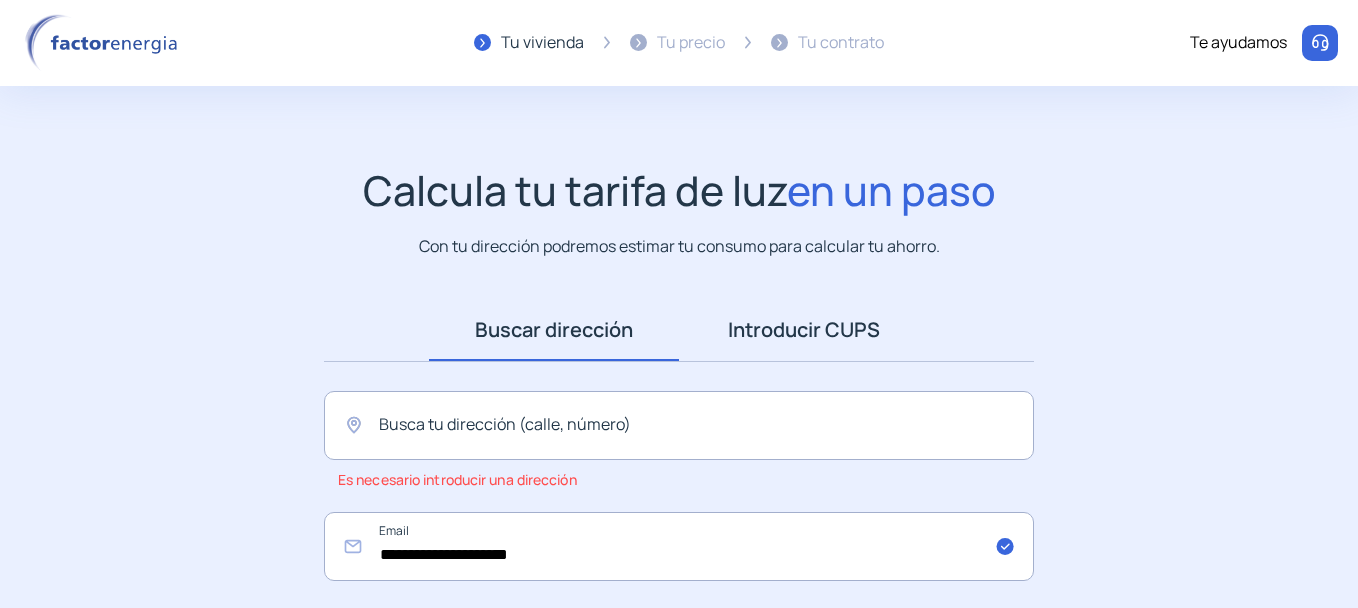 click on "Introducir CUPS" at bounding box center [804, 330] 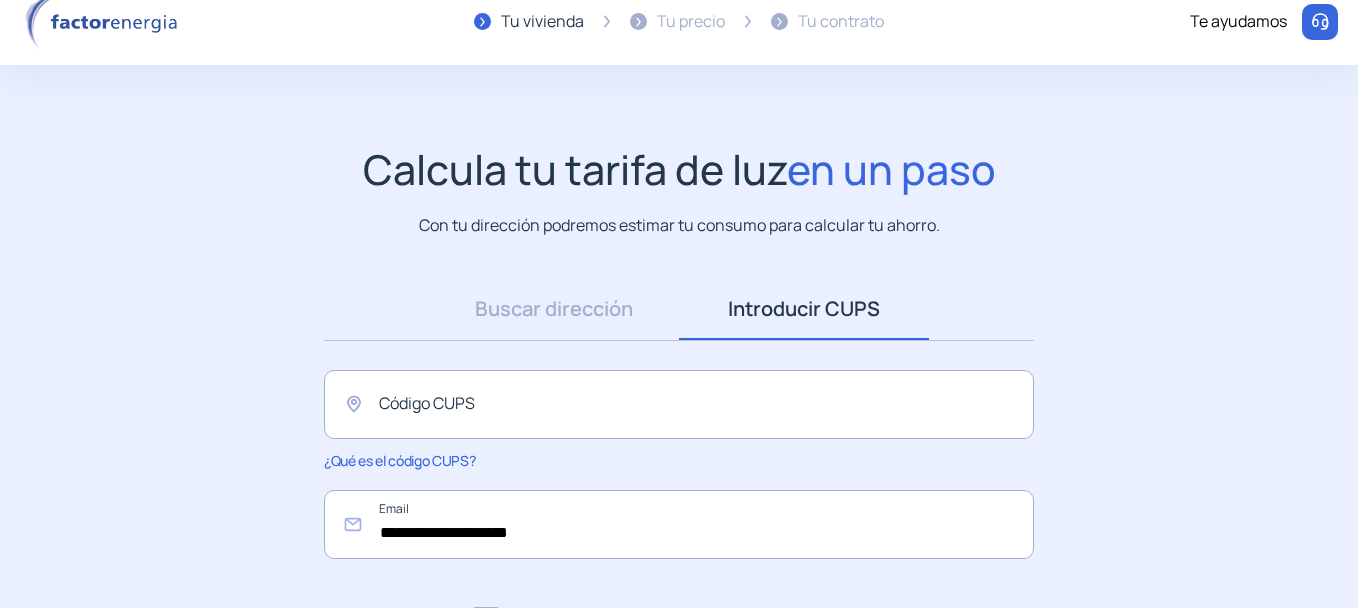 scroll, scrollTop: 0, scrollLeft: 0, axis: both 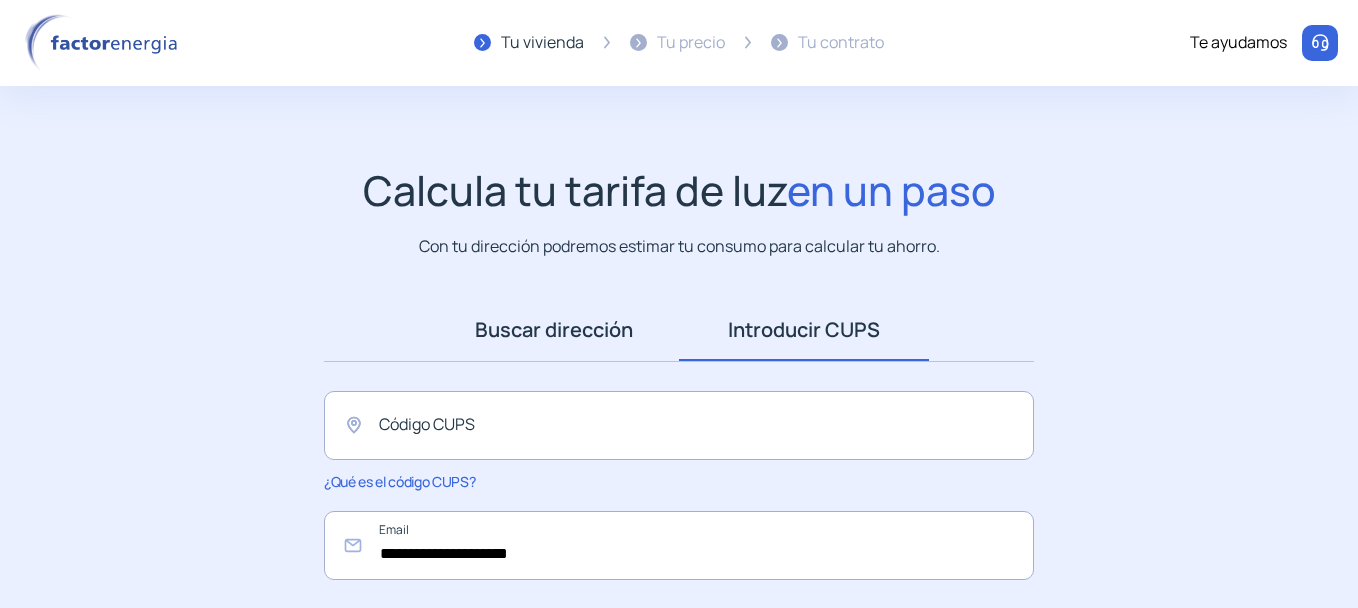 click on "Buscar dirección" at bounding box center [554, 330] 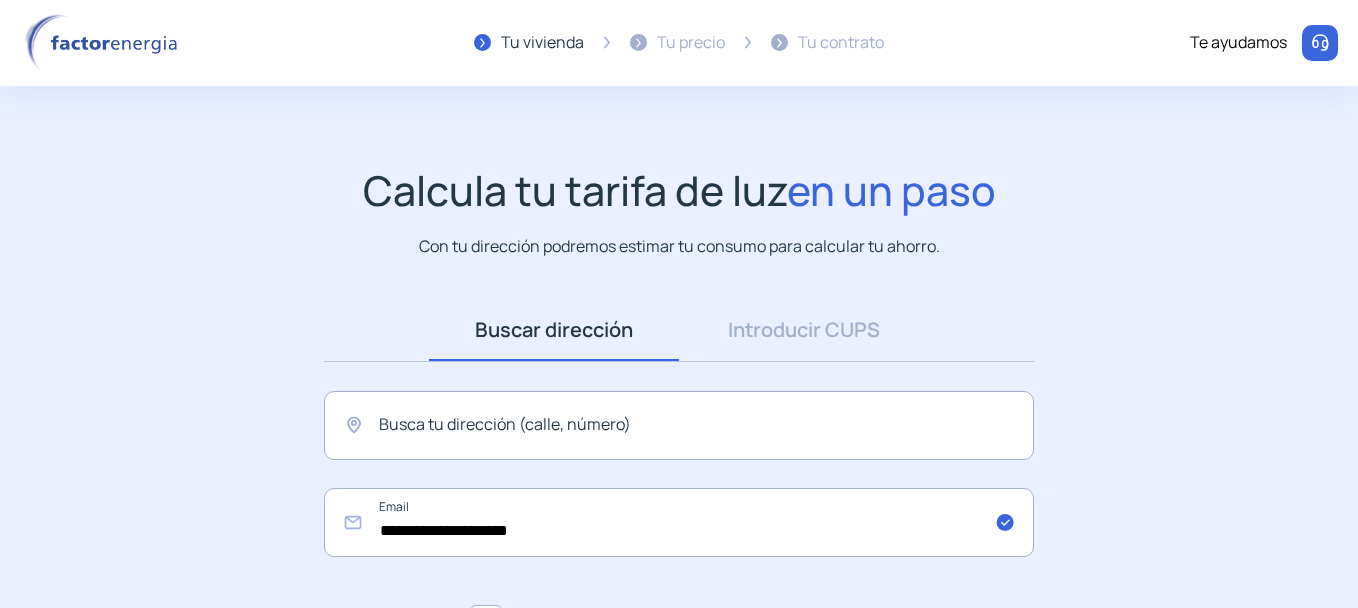 scroll, scrollTop: 0, scrollLeft: 0, axis: both 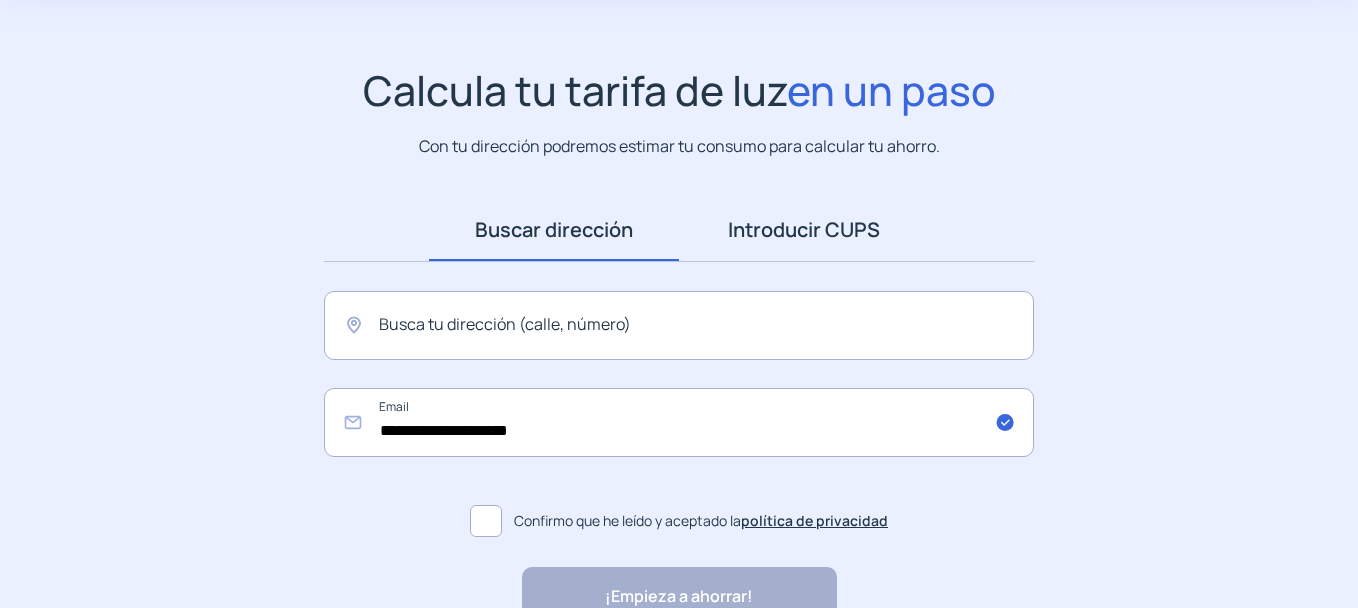 click on "Introducir CUPS" at bounding box center [804, 230] 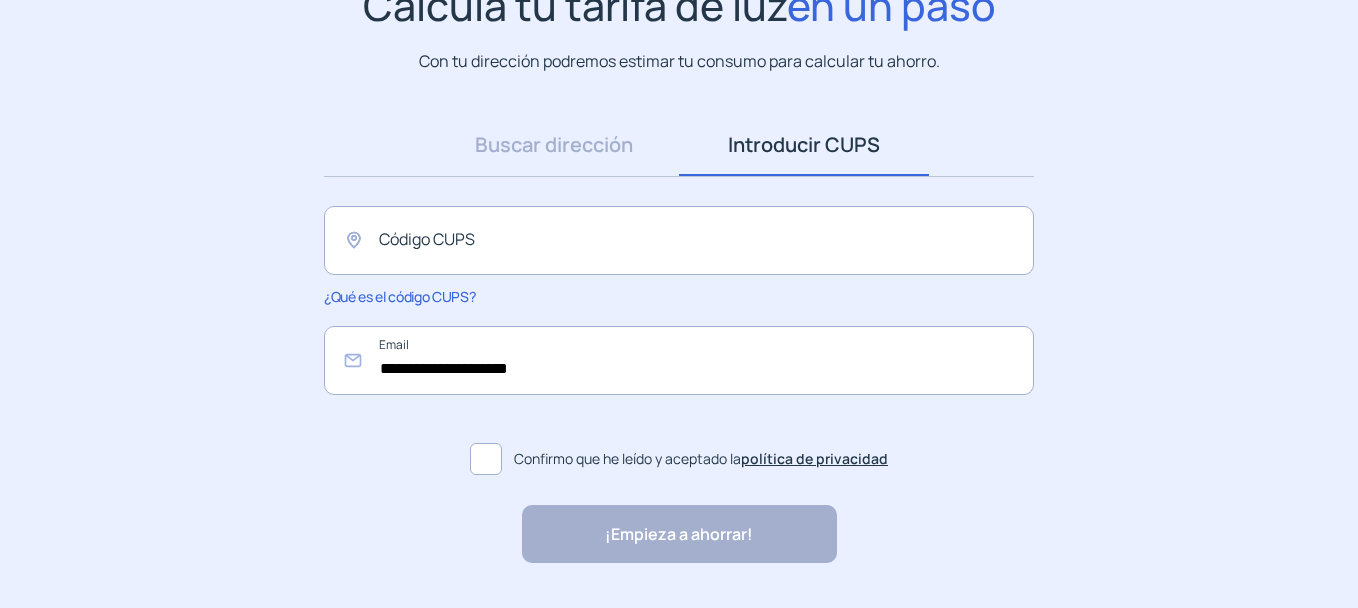 scroll, scrollTop: 40, scrollLeft: 0, axis: vertical 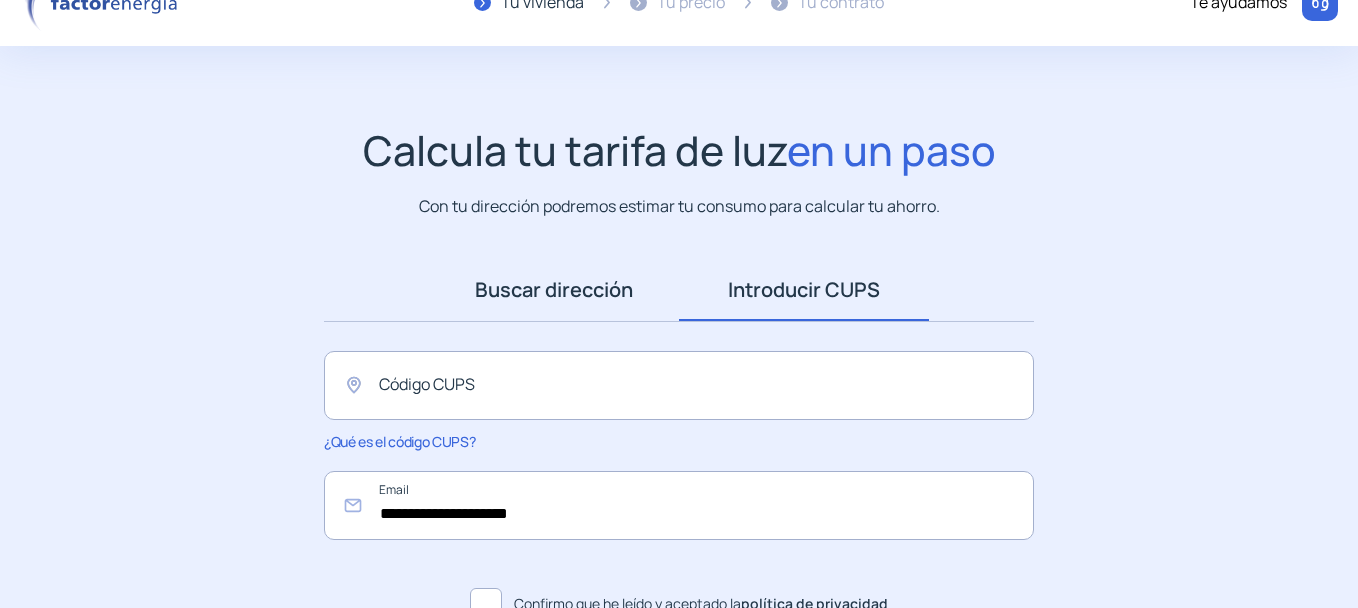 click on "Buscar dirección" at bounding box center (554, 290) 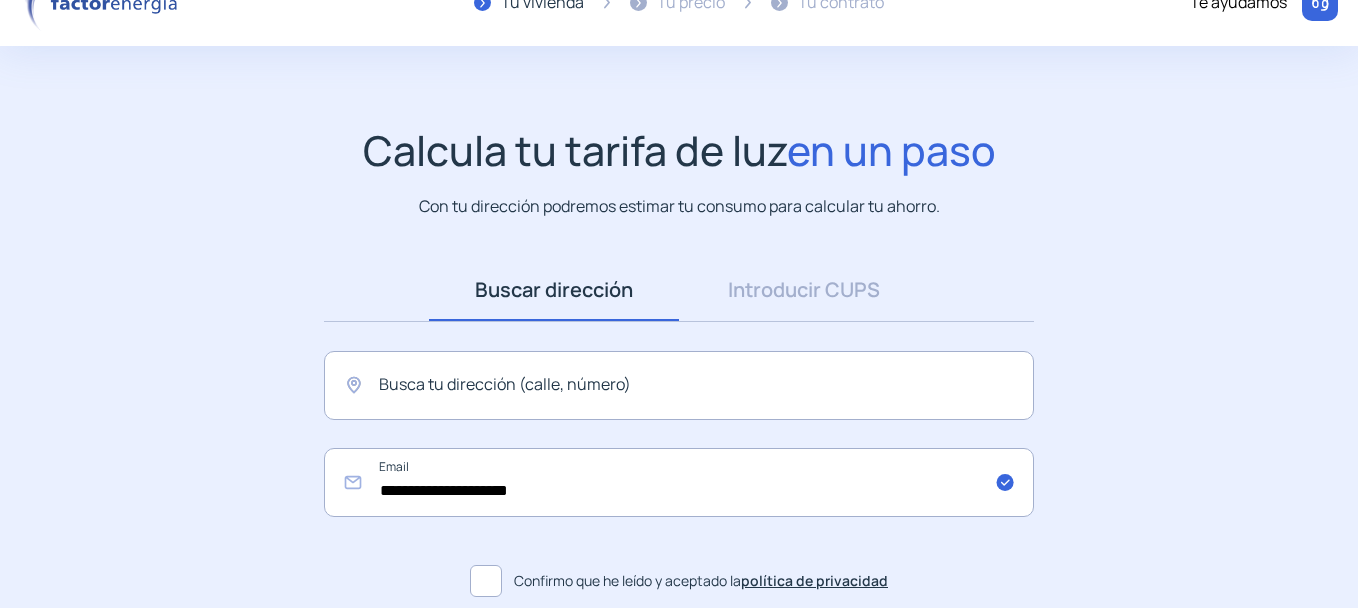 scroll, scrollTop: 0, scrollLeft: 0, axis: both 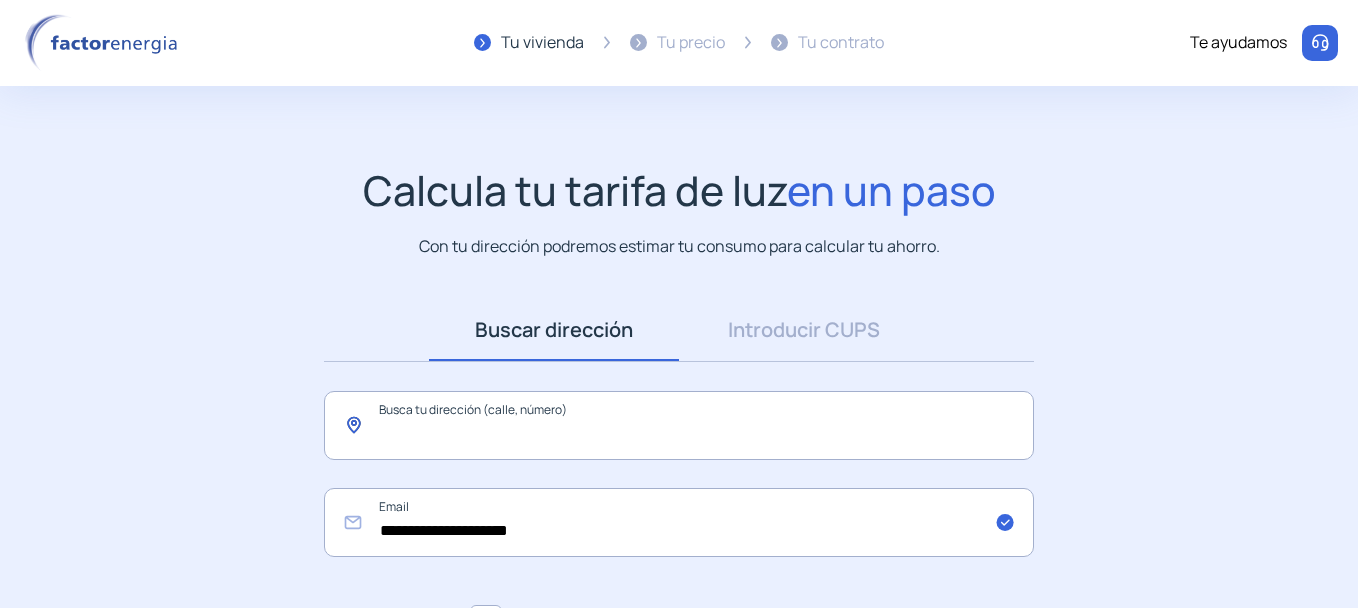 click 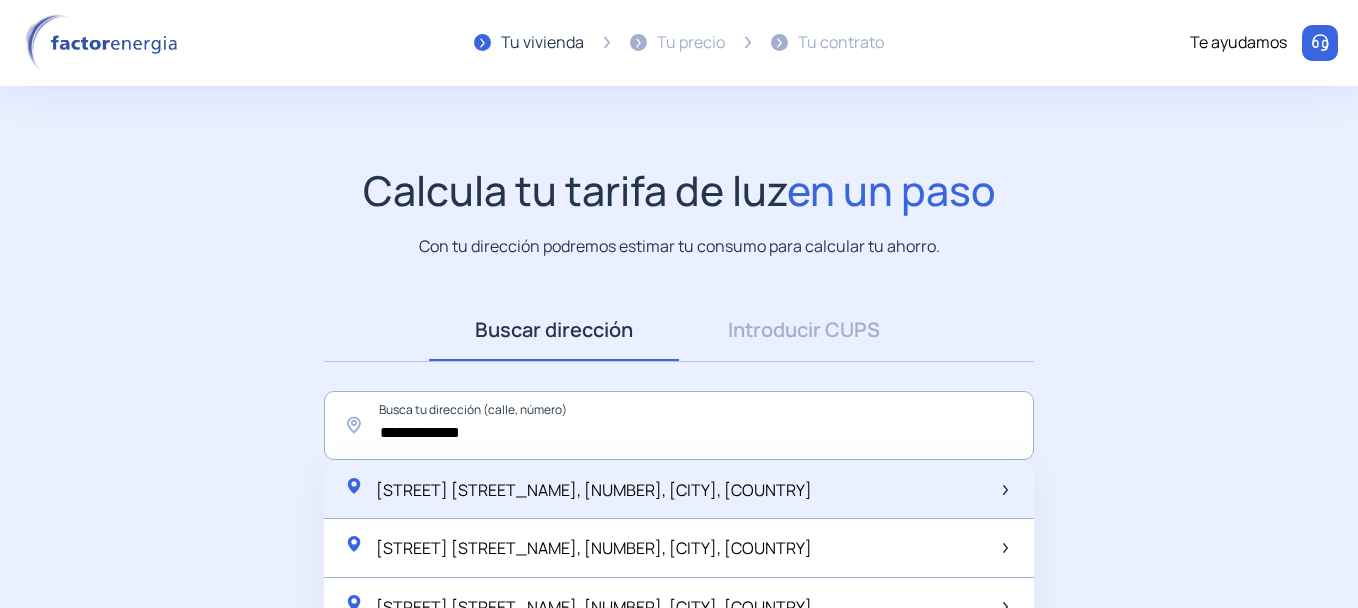 click on "[STREET] [STREET_NAME], [NUMBER], [CITY], [COUNTRY]" 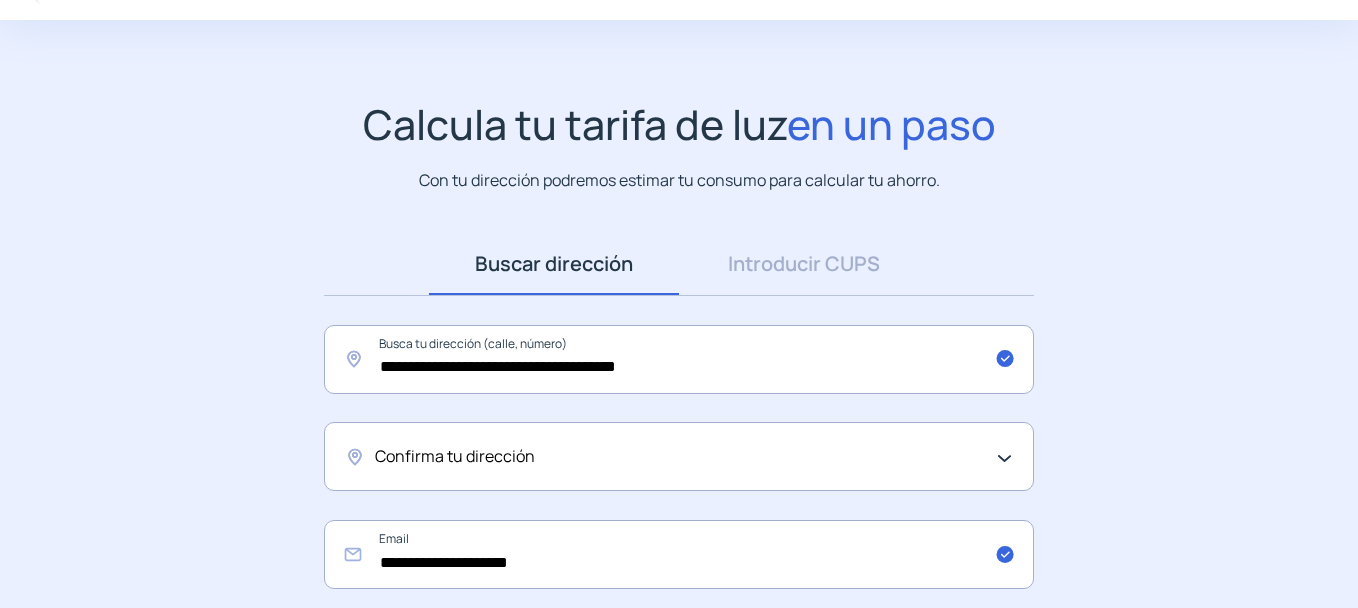 scroll, scrollTop: 100, scrollLeft: 0, axis: vertical 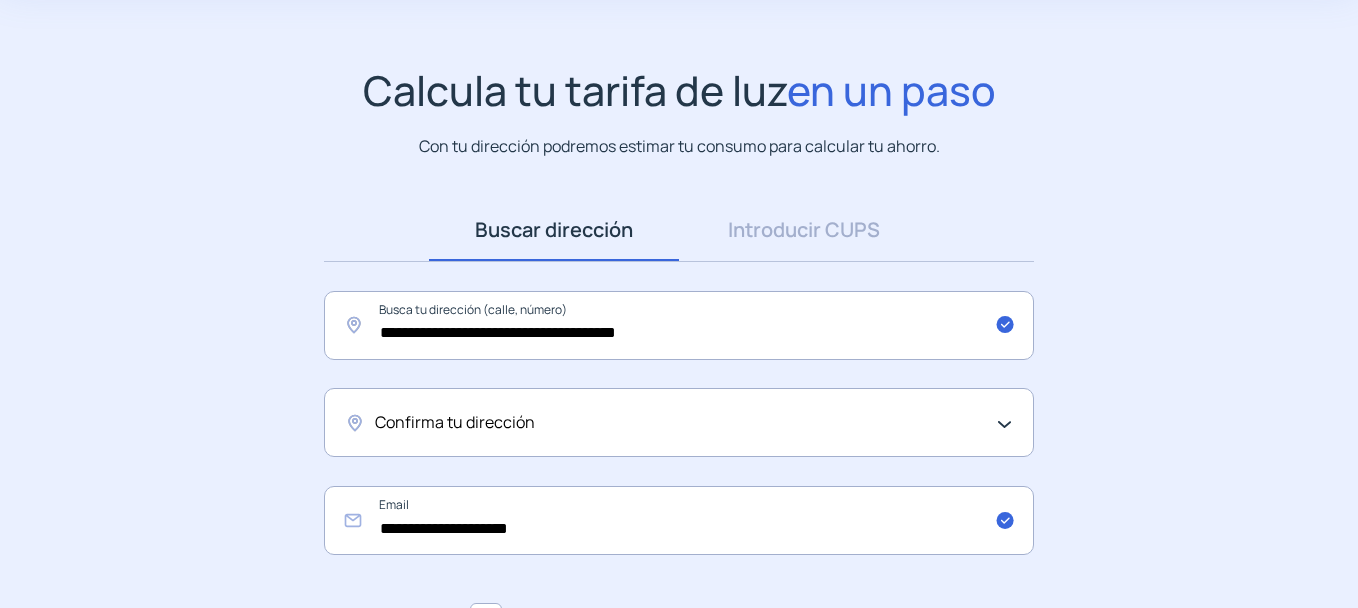 click on "Confirma tu dirección" 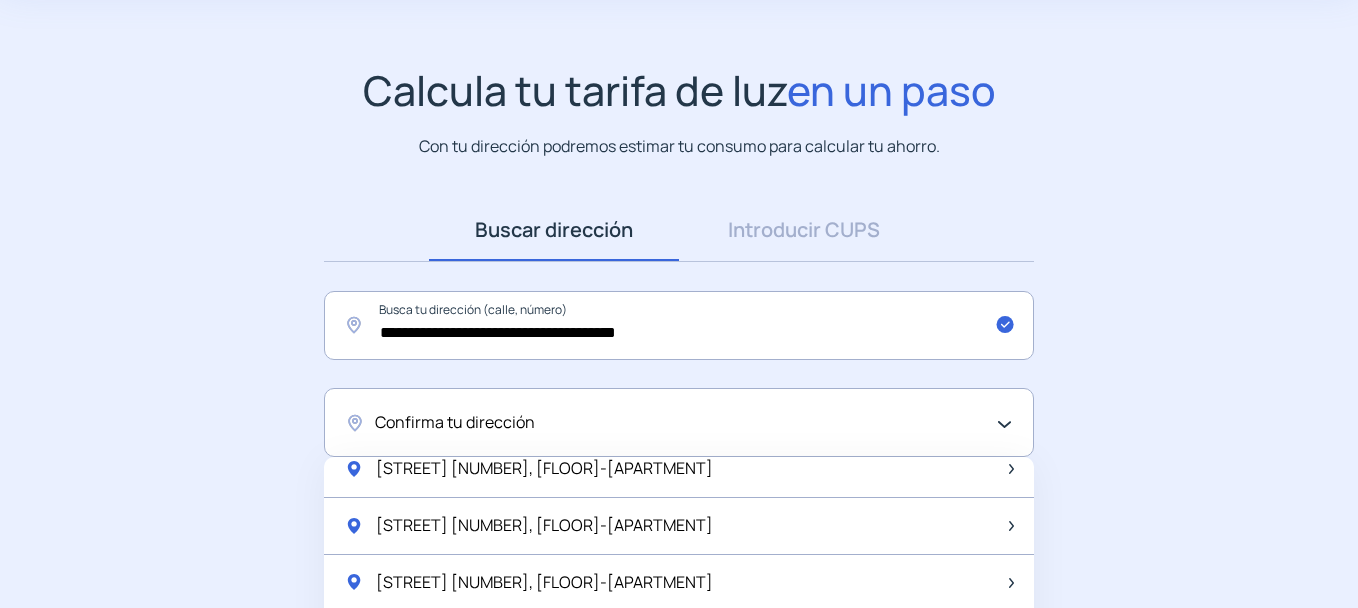 scroll, scrollTop: 300, scrollLeft: 0, axis: vertical 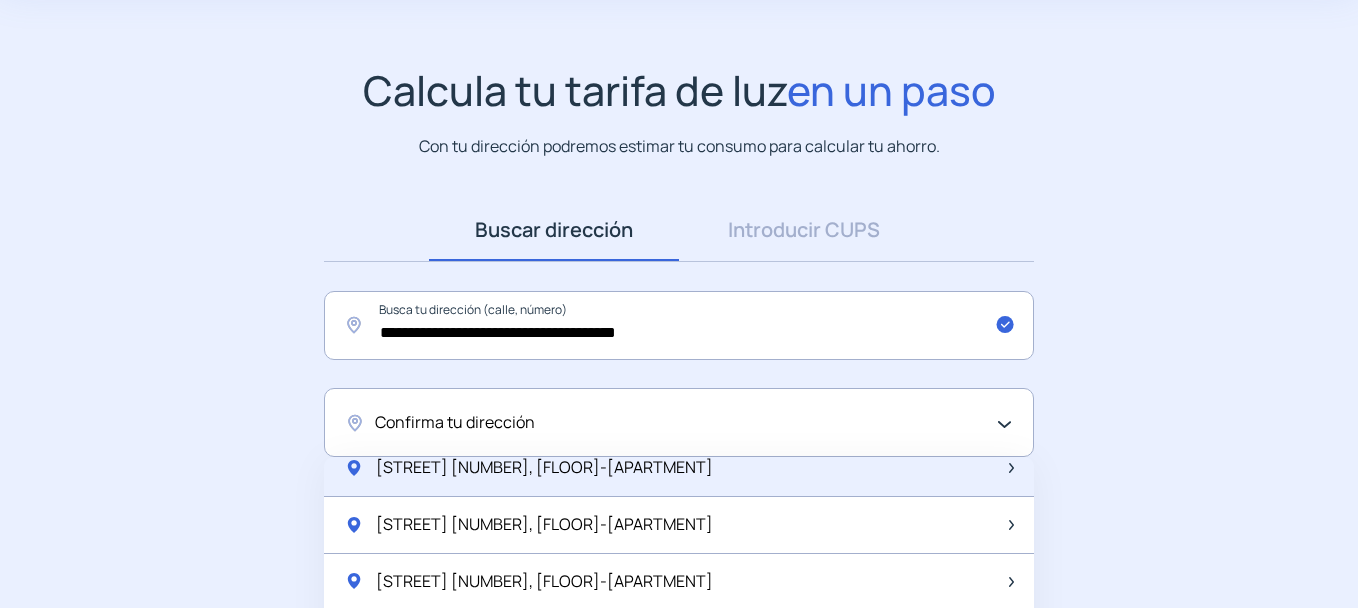 click on "[STREET] [NUMBER], [FLOOR]-[APARTMENT]" 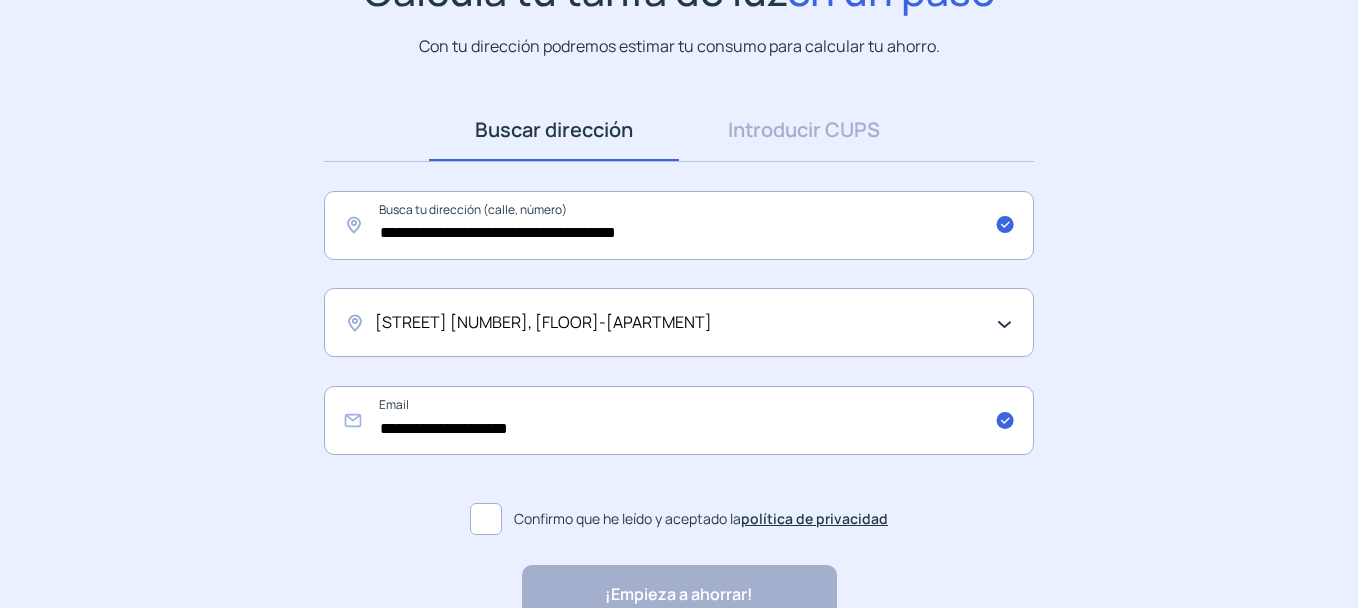 scroll, scrollTop: 300, scrollLeft: 0, axis: vertical 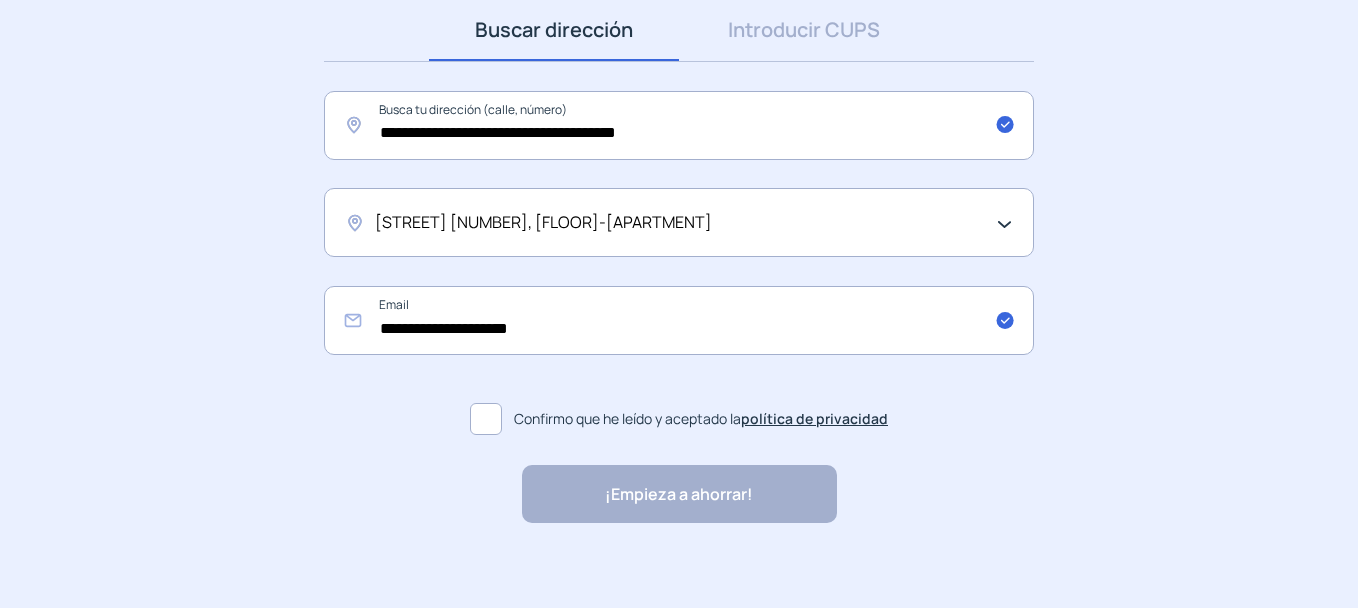 click 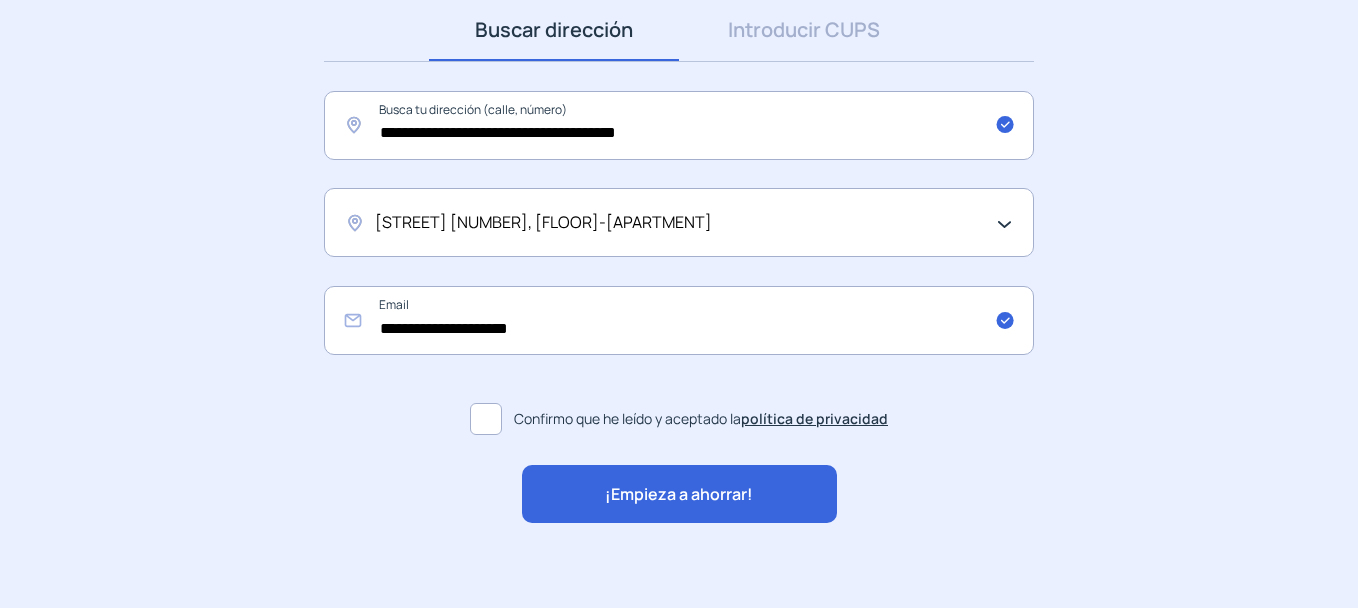 click on "¡Empieza a ahorrar!" 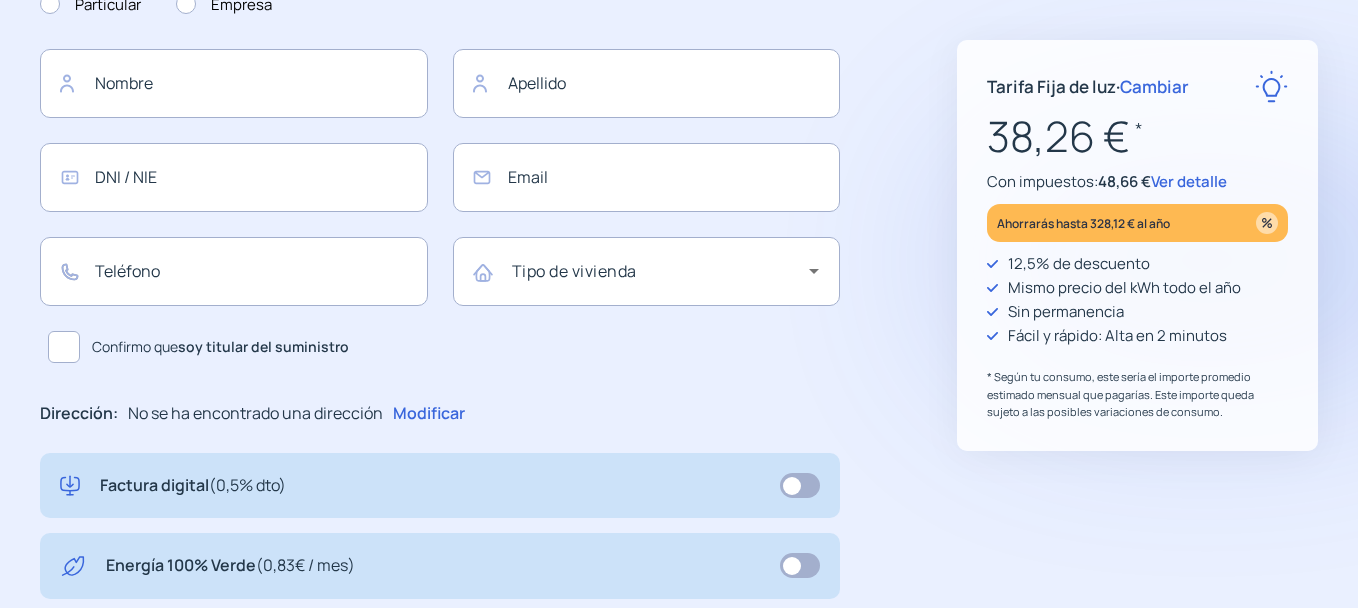 scroll, scrollTop: 0, scrollLeft: 0, axis: both 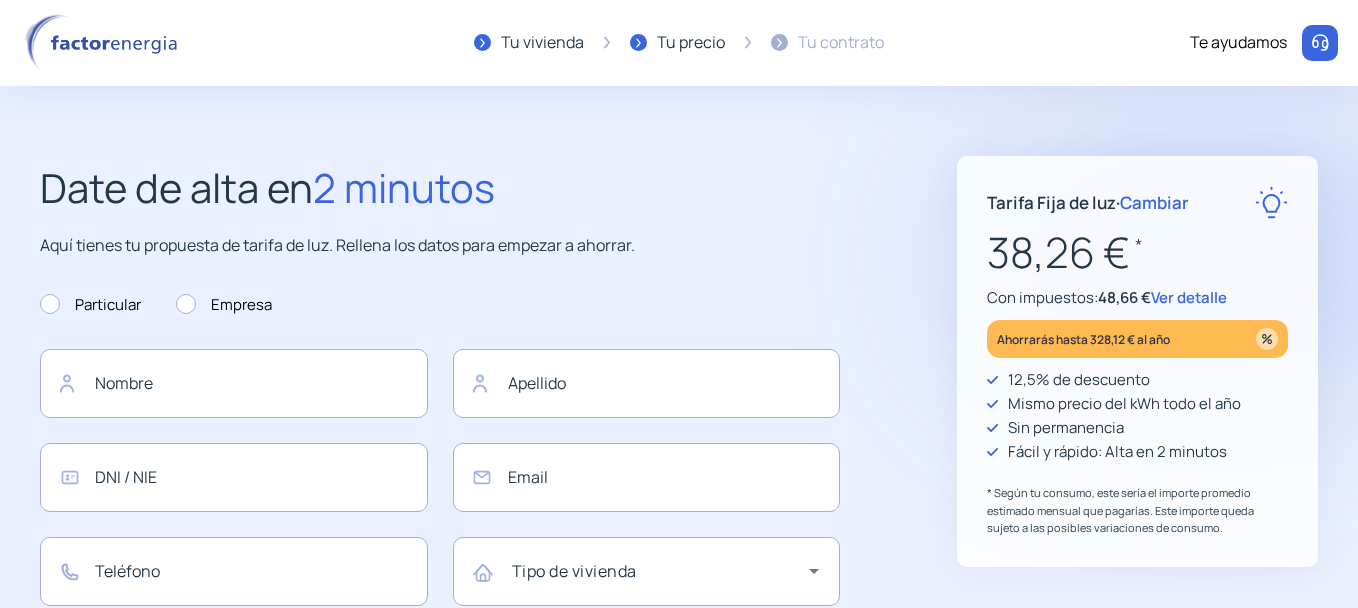 type on "**********" 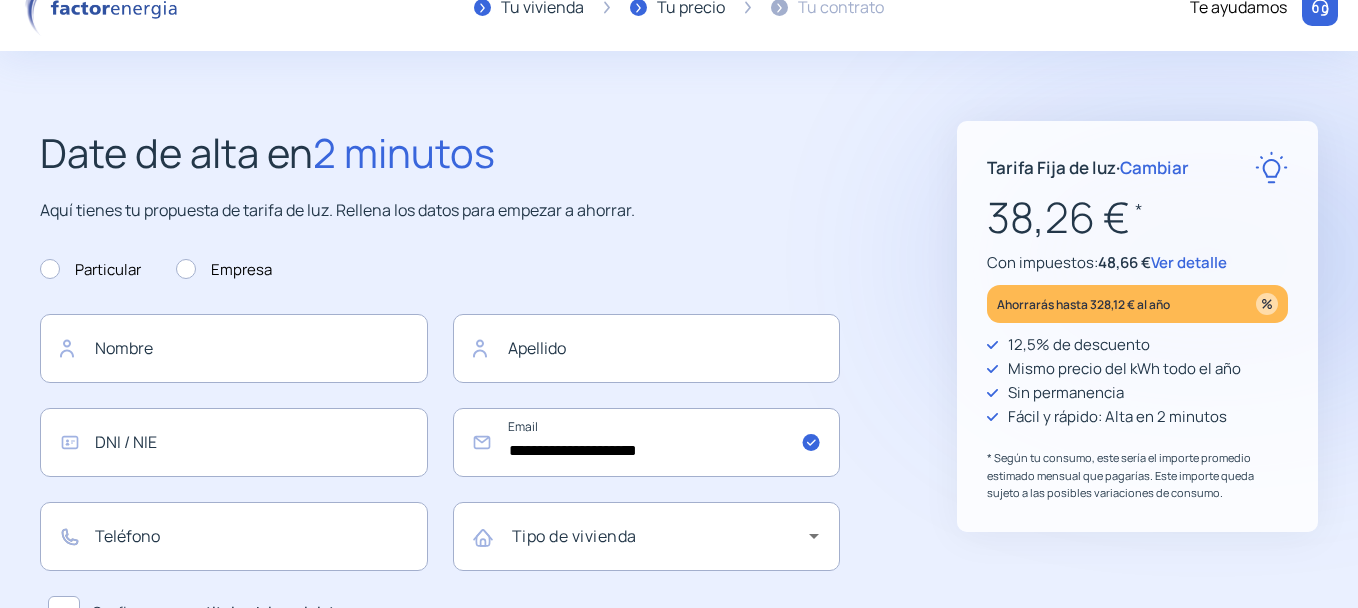 scroll, scrollTop: 0, scrollLeft: 0, axis: both 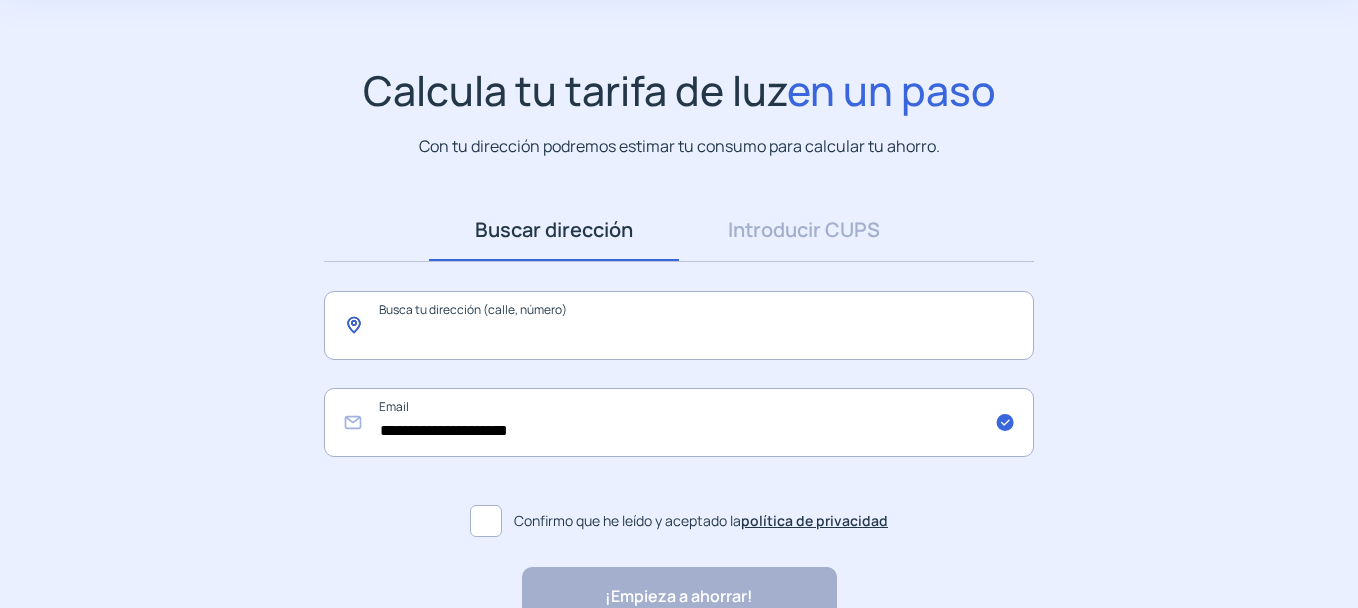 click 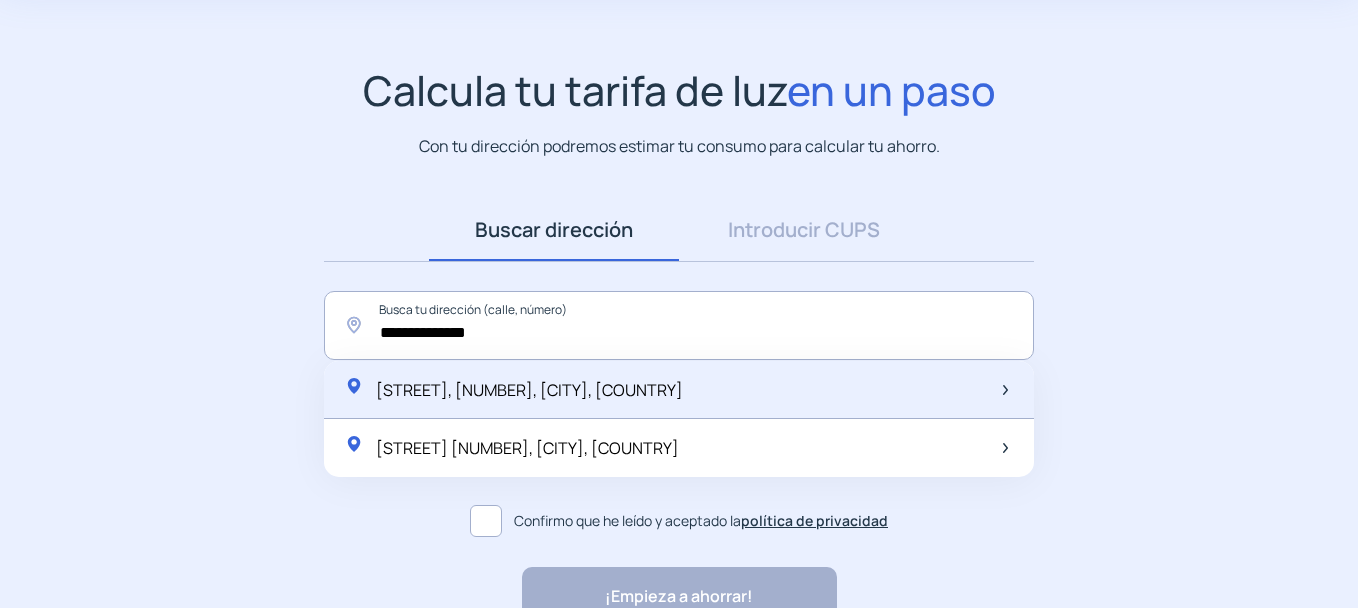 click on "[STREET], [NUMBER], [CITY], [COUNTRY]" 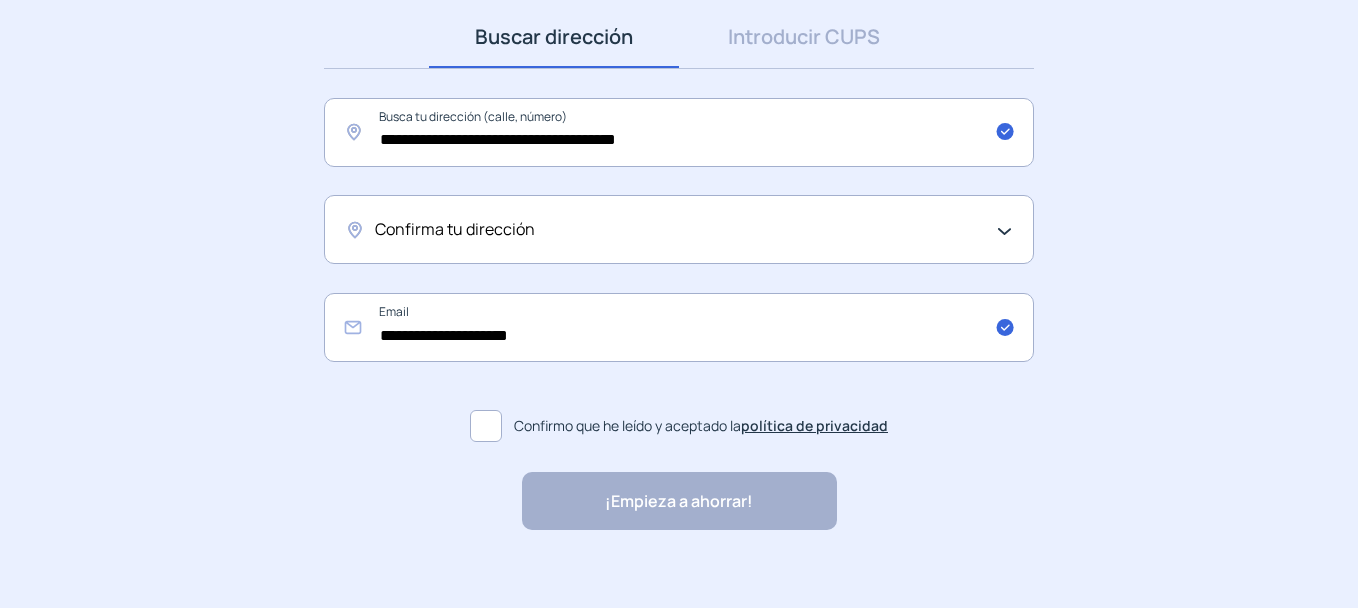 scroll, scrollTop: 300, scrollLeft: 0, axis: vertical 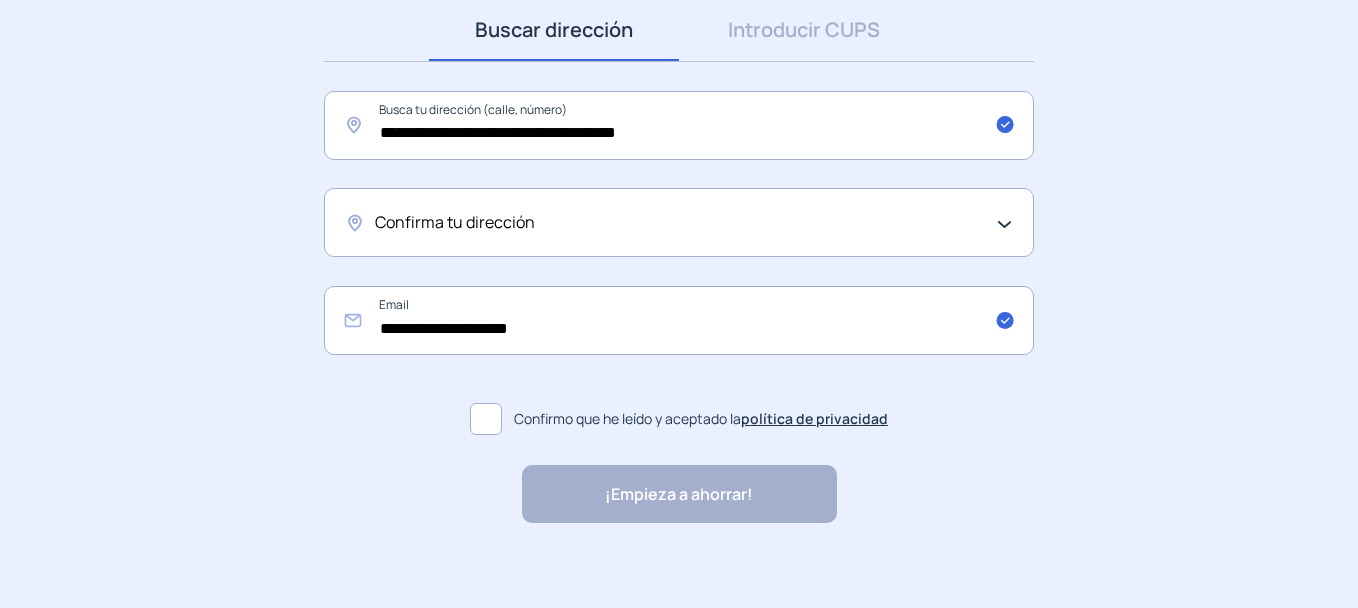 click on "Confirma tu dirección" 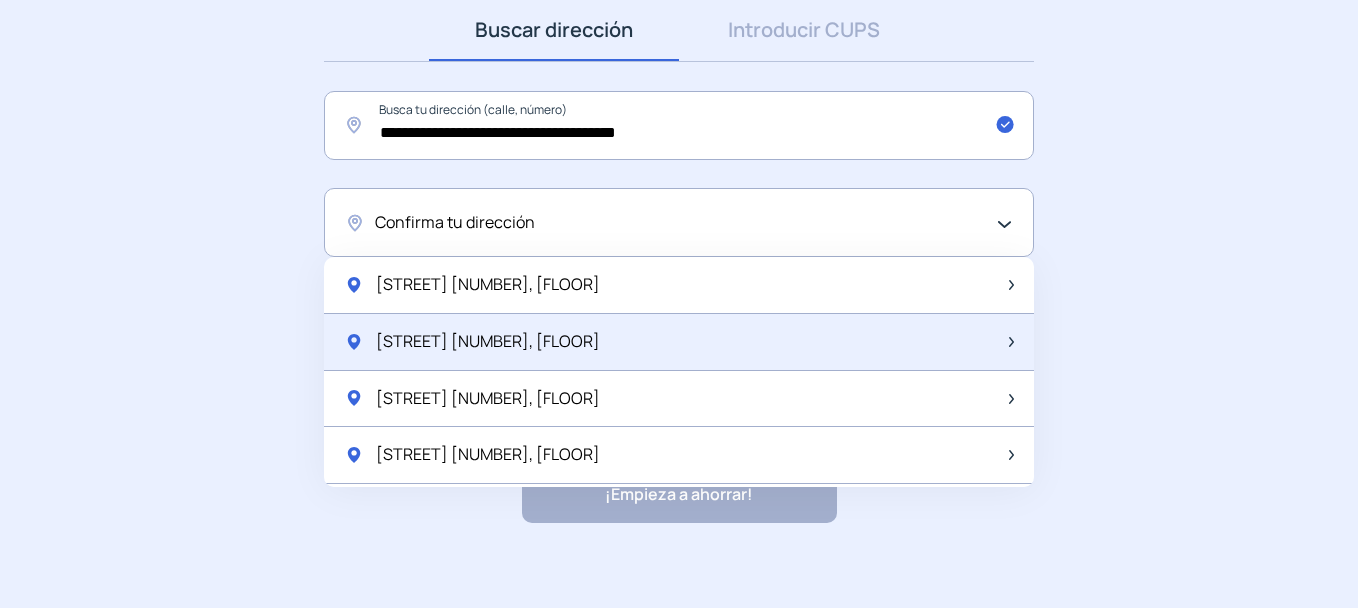 scroll, scrollTop: 100, scrollLeft: 0, axis: vertical 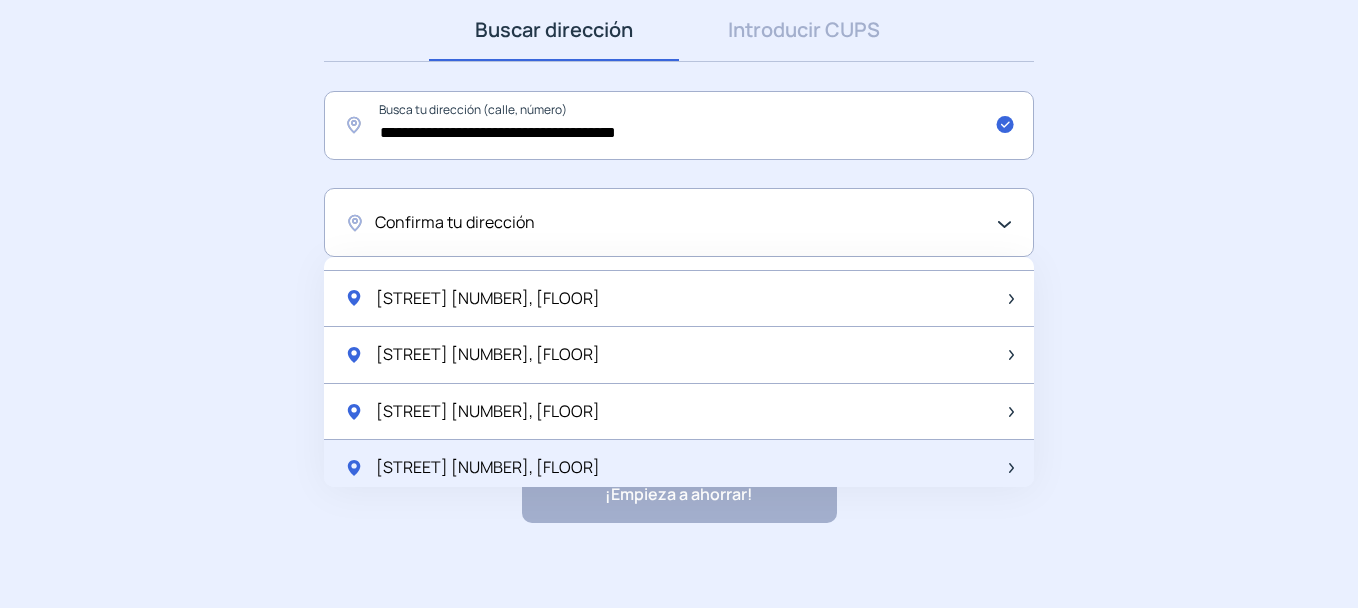 click on "[STREET] [NUMBER], [FLOOR]" 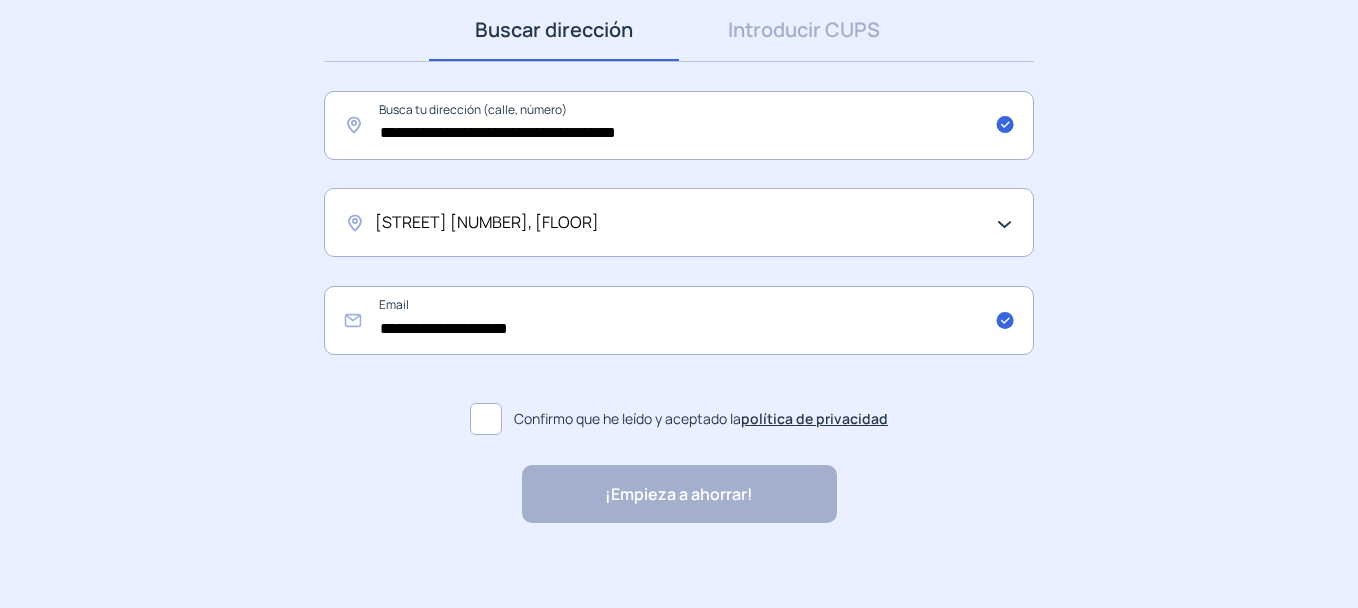 click 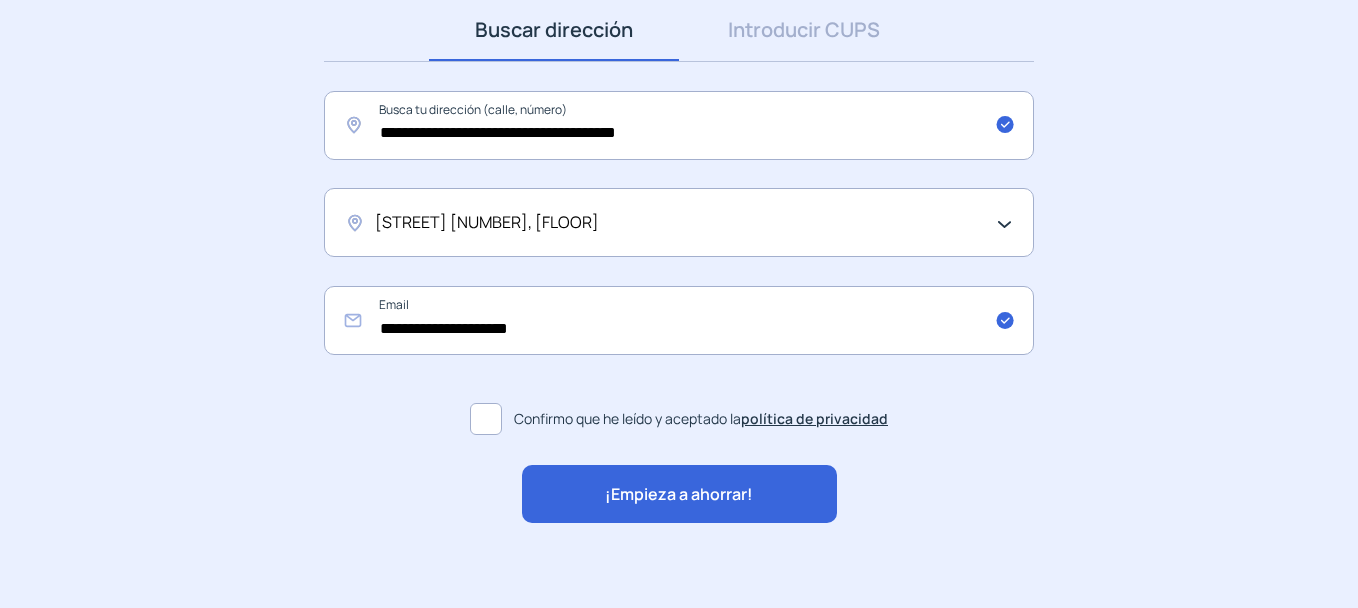 click on "¡Empieza a ahorrar!" 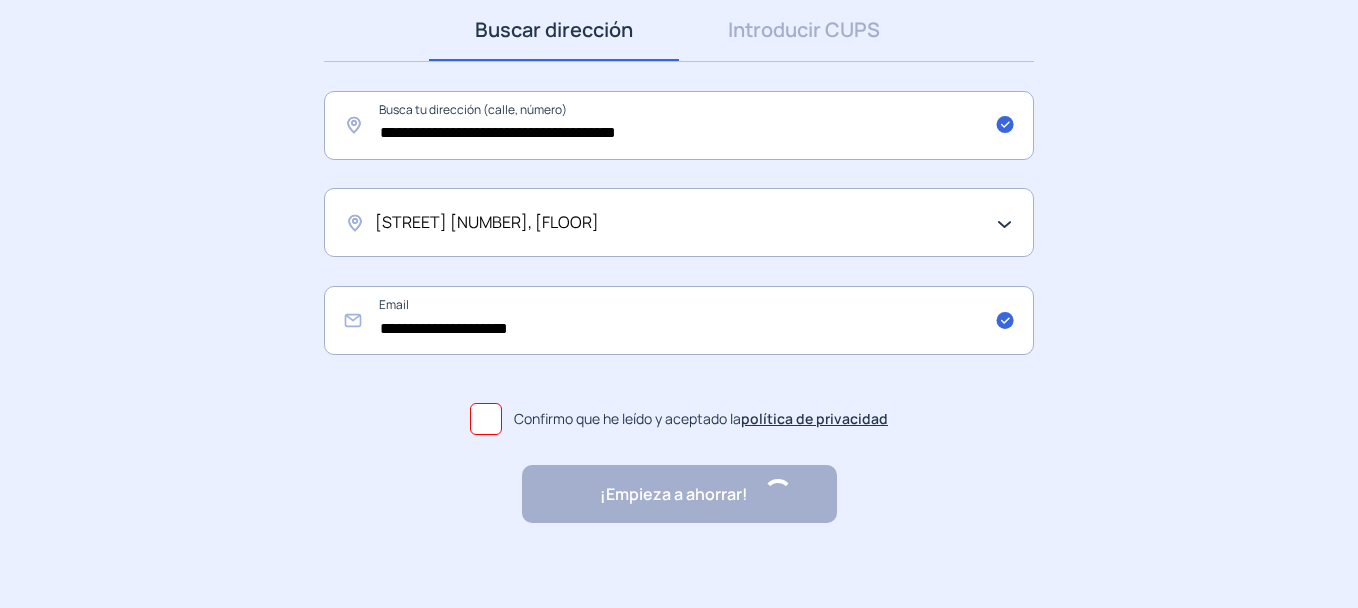 scroll, scrollTop: 0, scrollLeft: 0, axis: both 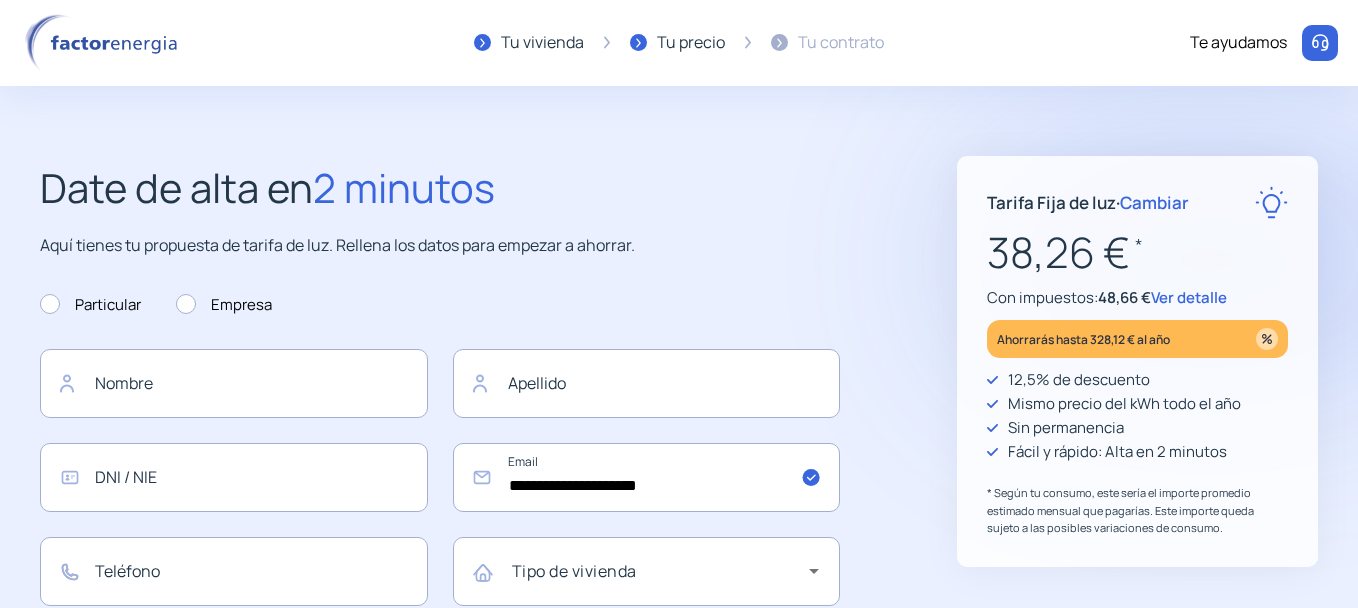 click on "Cambiar" 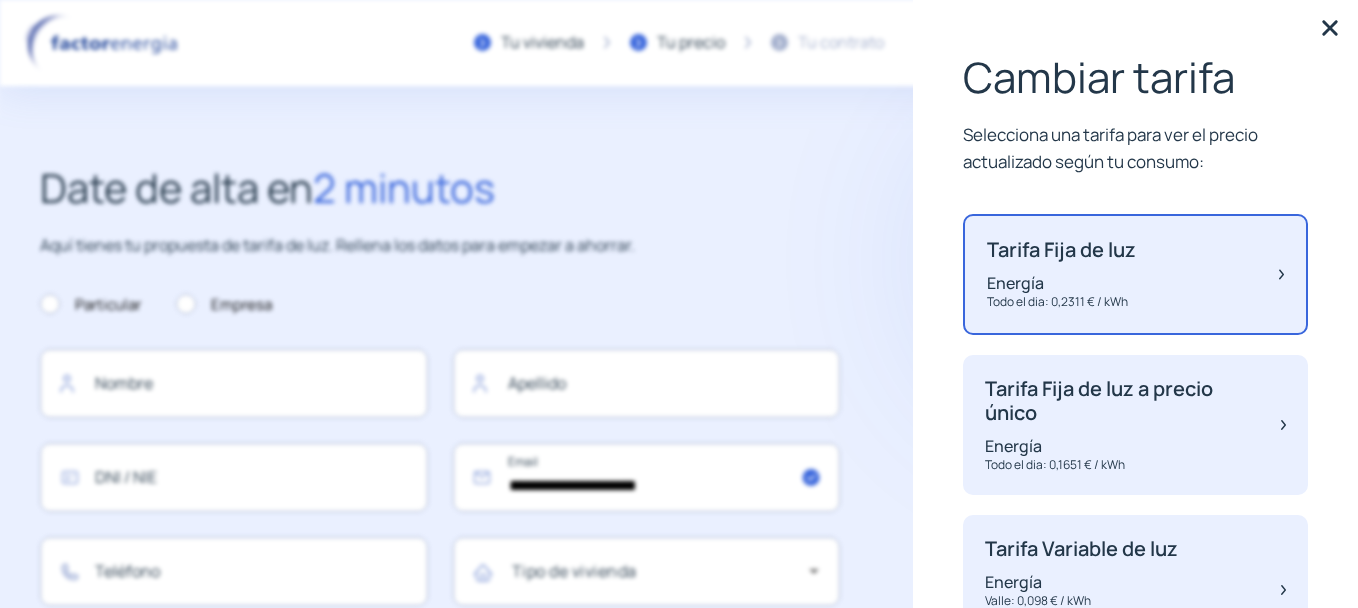 scroll, scrollTop: 0, scrollLeft: 0, axis: both 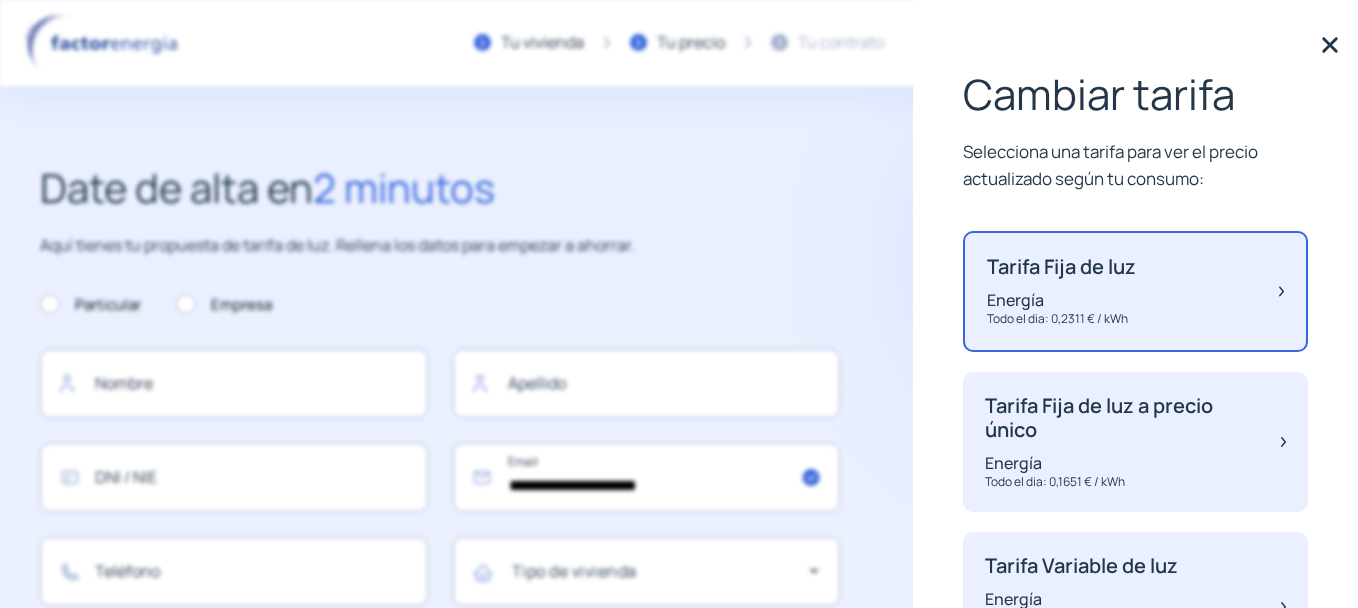 click 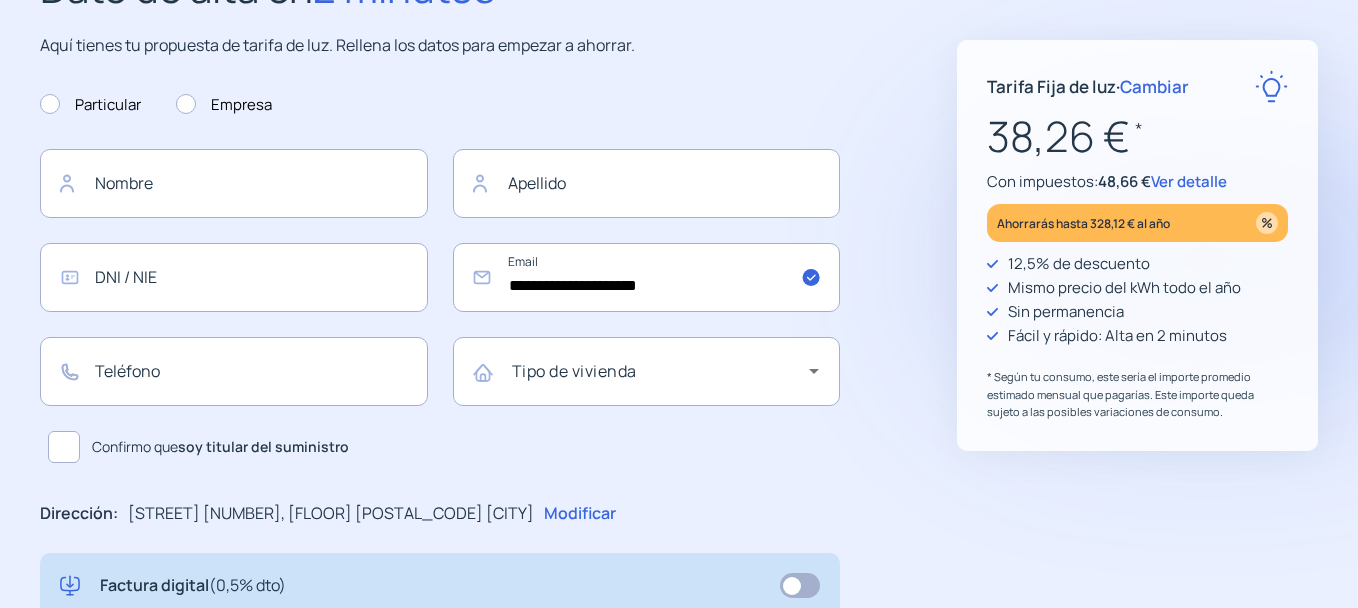 scroll, scrollTop: 300, scrollLeft: 0, axis: vertical 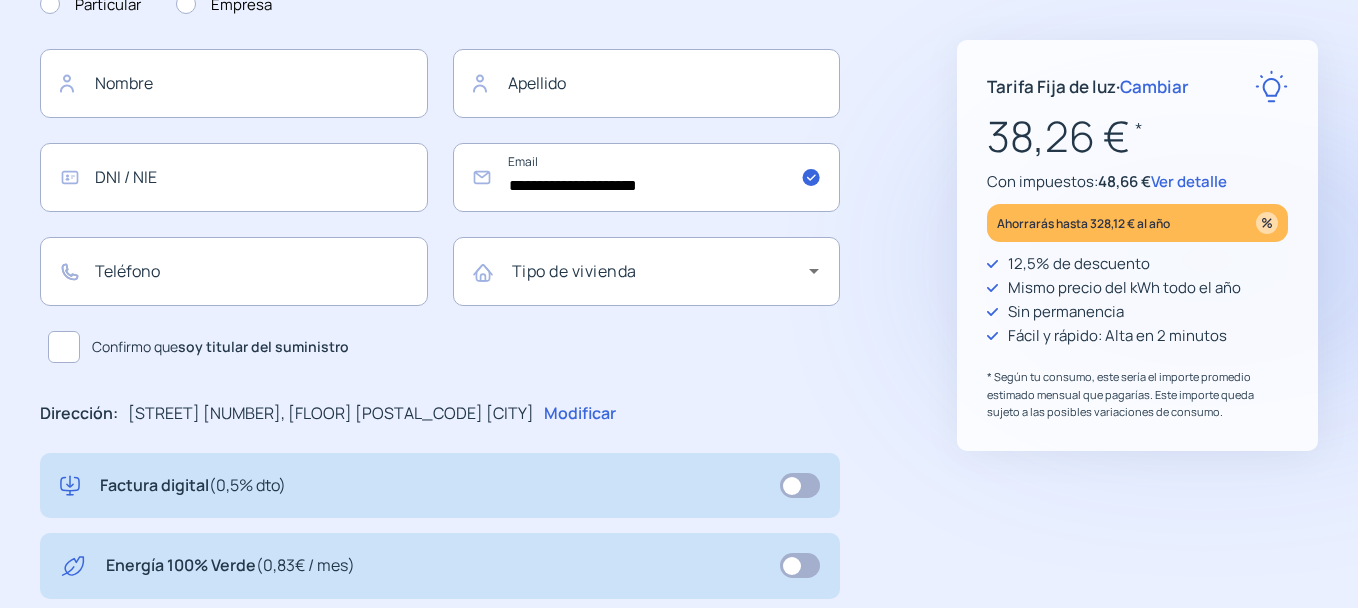 click on "Confirmo que  soy titular del suministro" 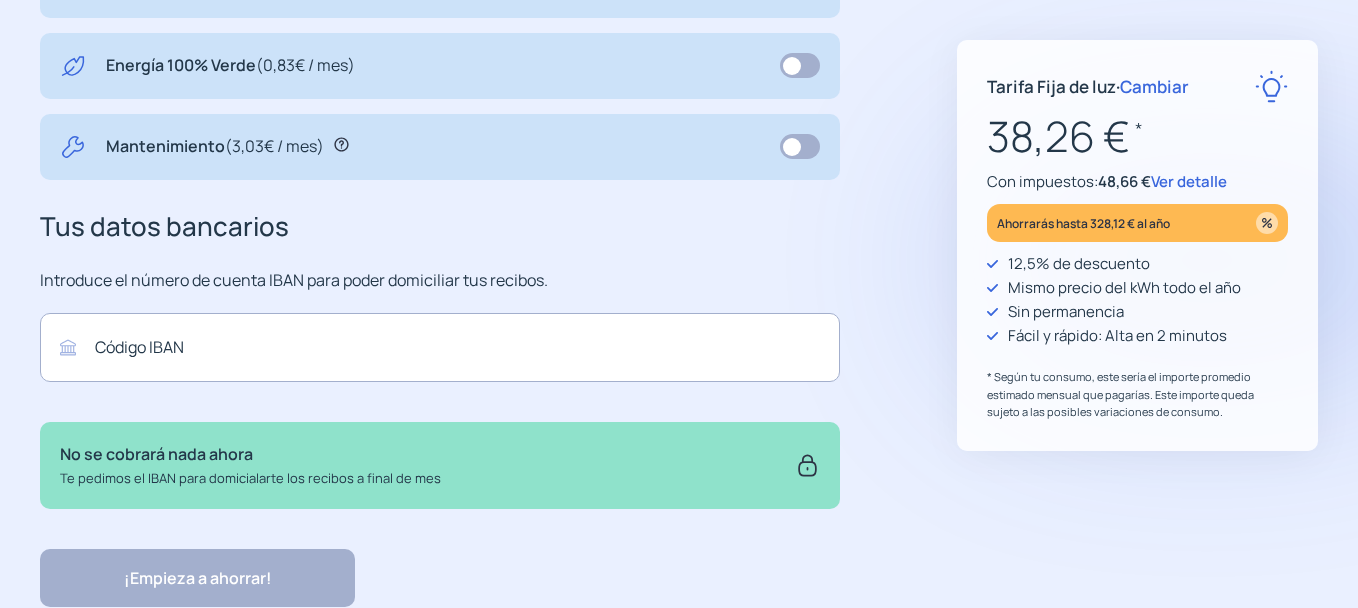 scroll, scrollTop: 869, scrollLeft: 0, axis: vertical 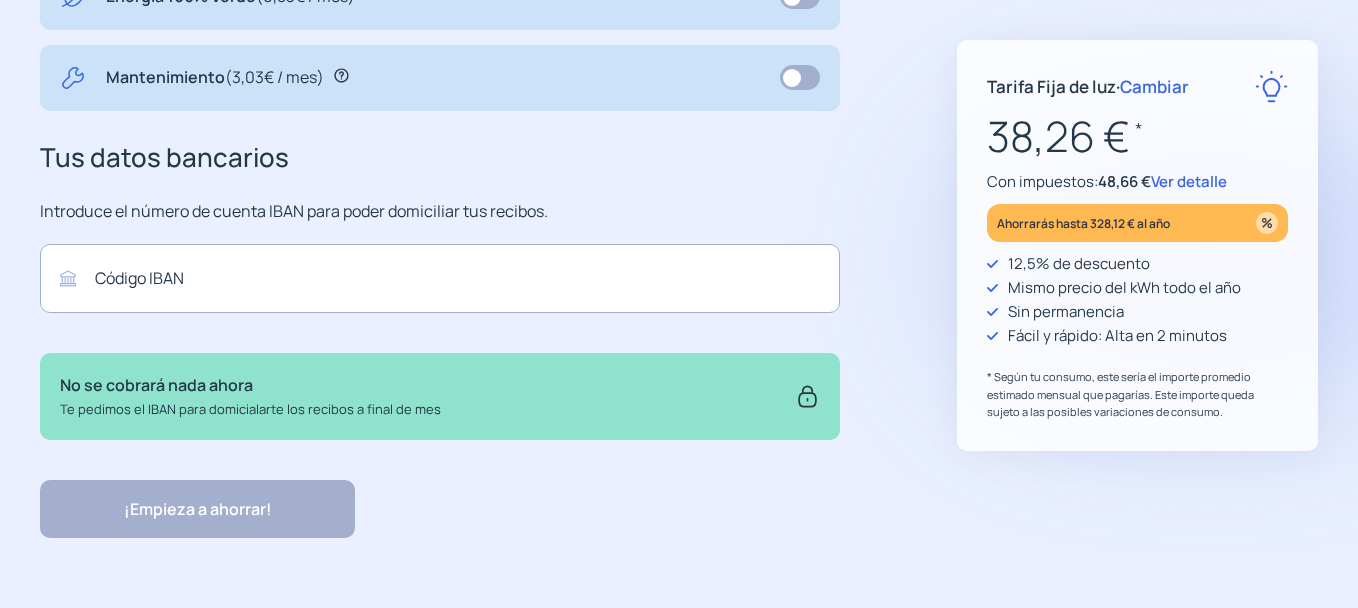 click on "¡Empieza a ahorrar! "Excelente servicio y atención al cliente" "Respeto por el cliente y variedad de tarifas" "Todo genial y muy rápido" "Rapidez y buen trato al cliente"" 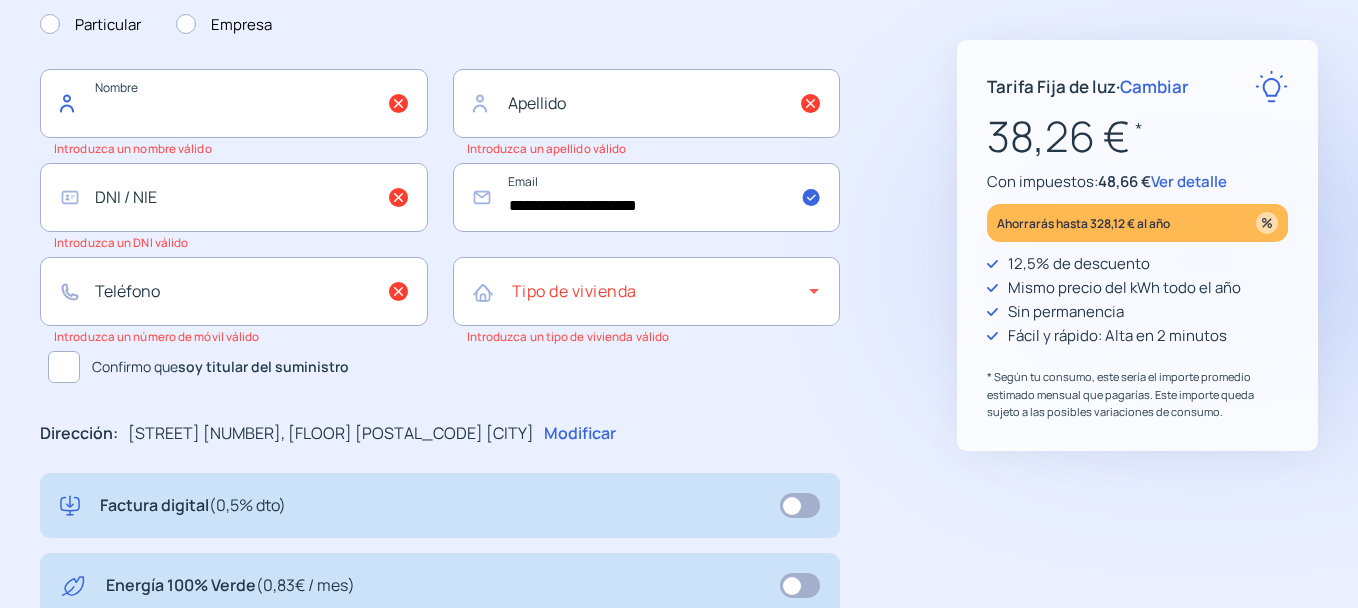 scroll, scrollTop: 0, scrollLeft: 0, axis: both 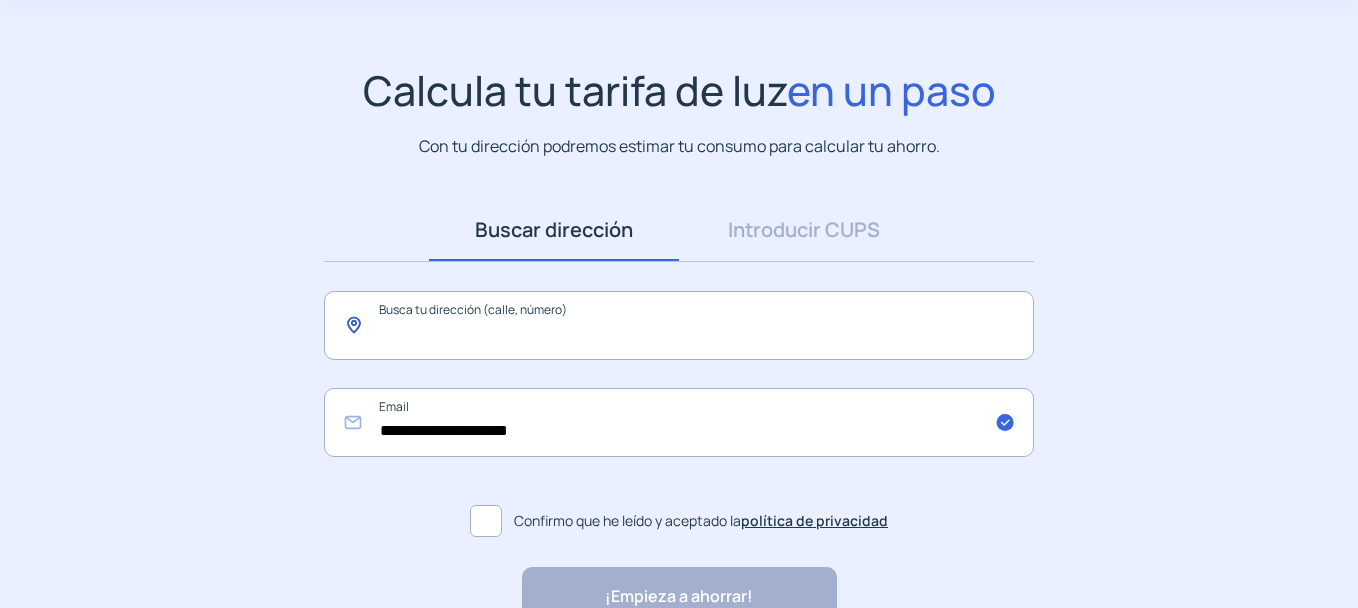 click 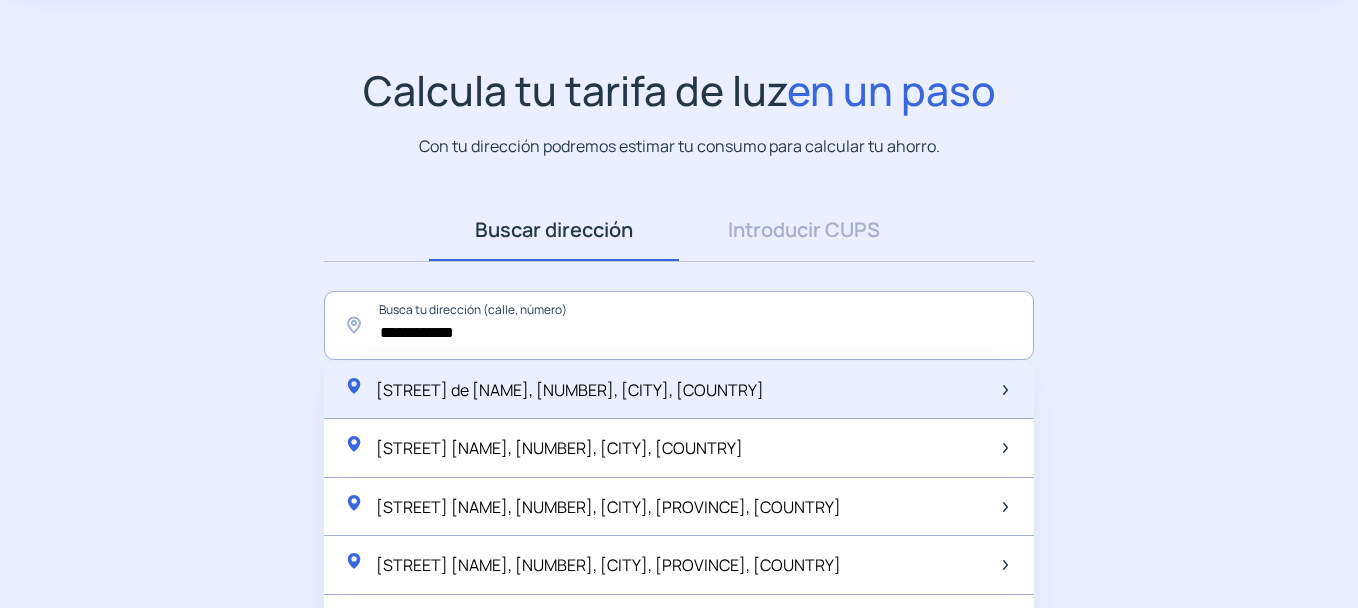 click on "[STREET] de [NAME], [NUMBER], [CITY], [COUNTRY]" 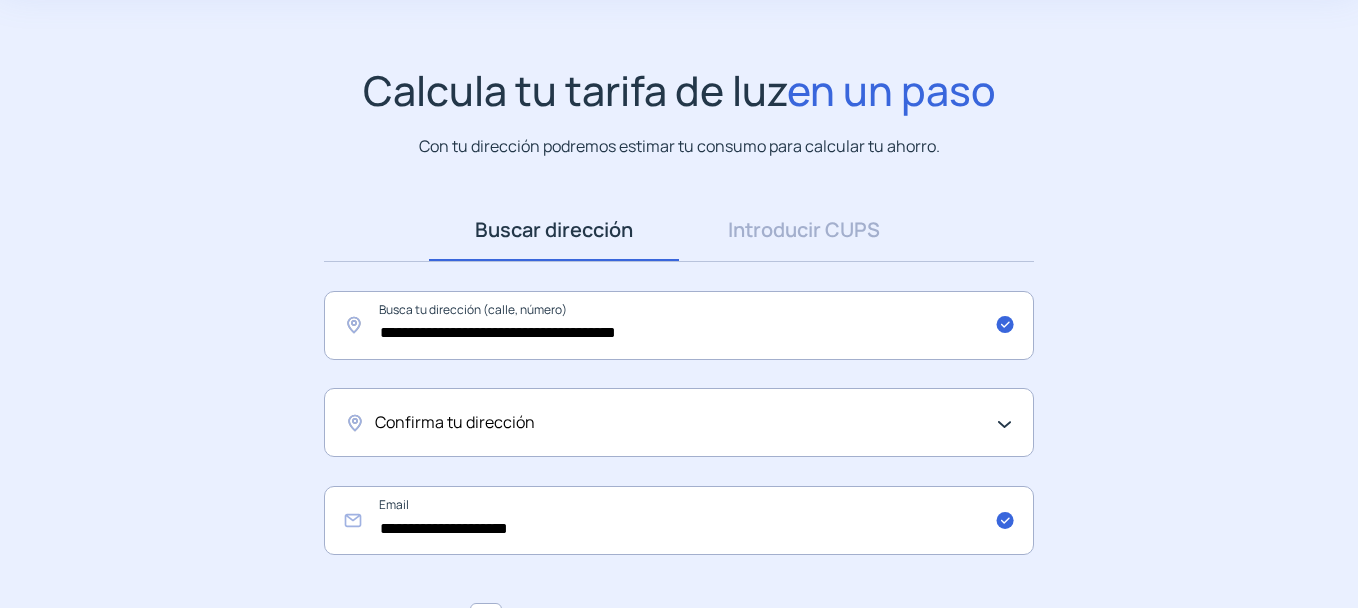 scroll, scrollTop: 200, scrollLeft: 0, axis: vertical 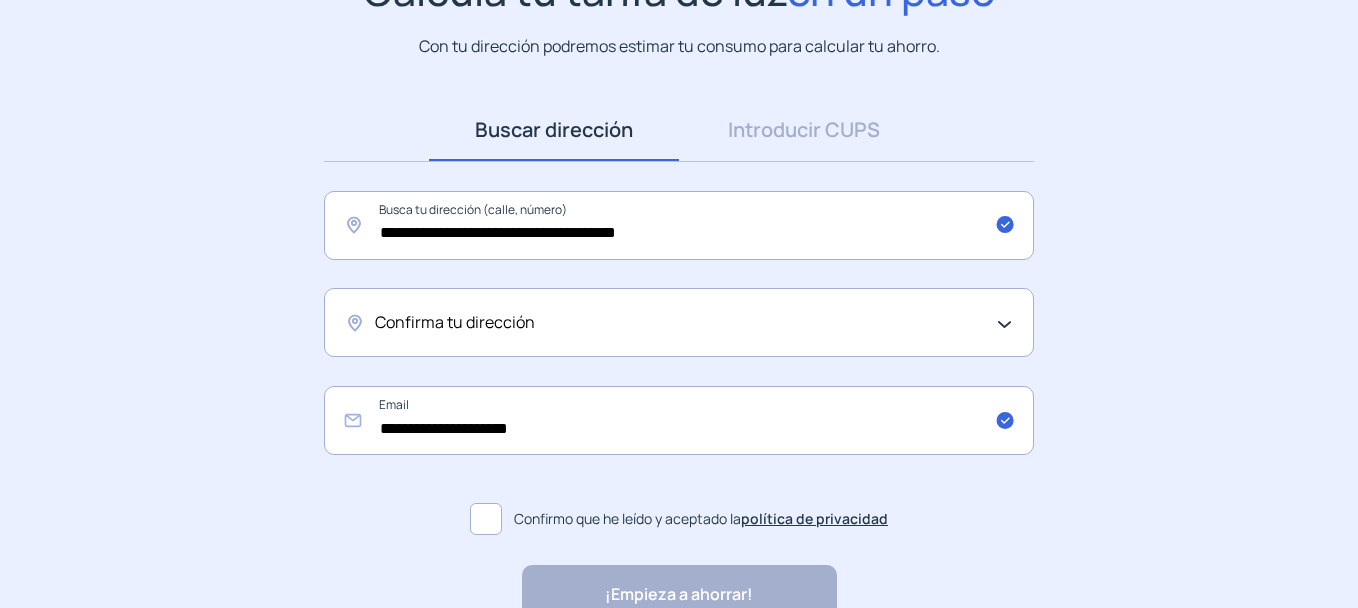 click on "Confirma tu dirección" 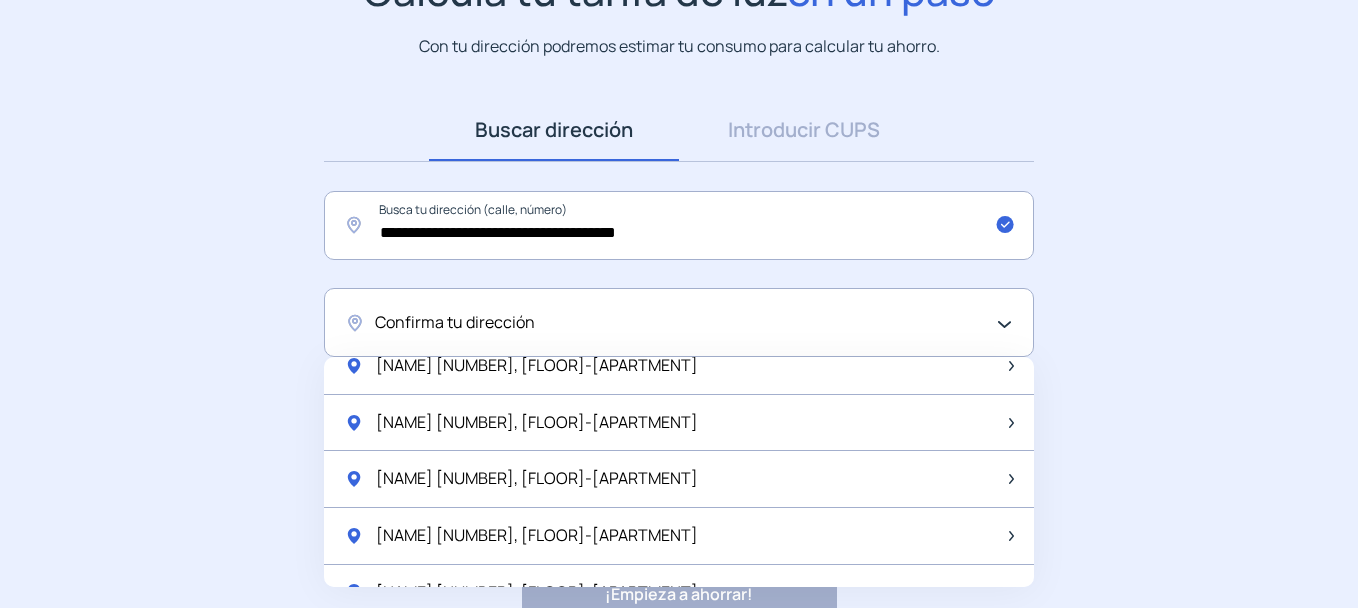 scroll, scrollTop: 200, scrollLeft: 0, axis: vertical 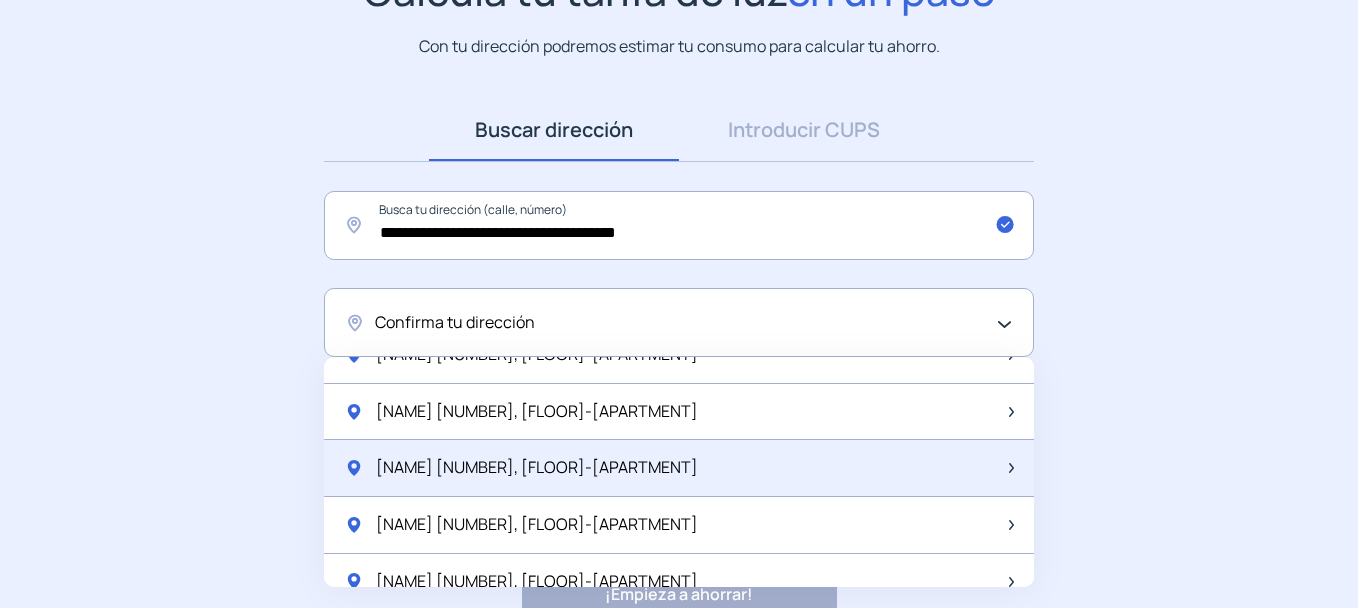 click on "Galileu 41, 2-3" 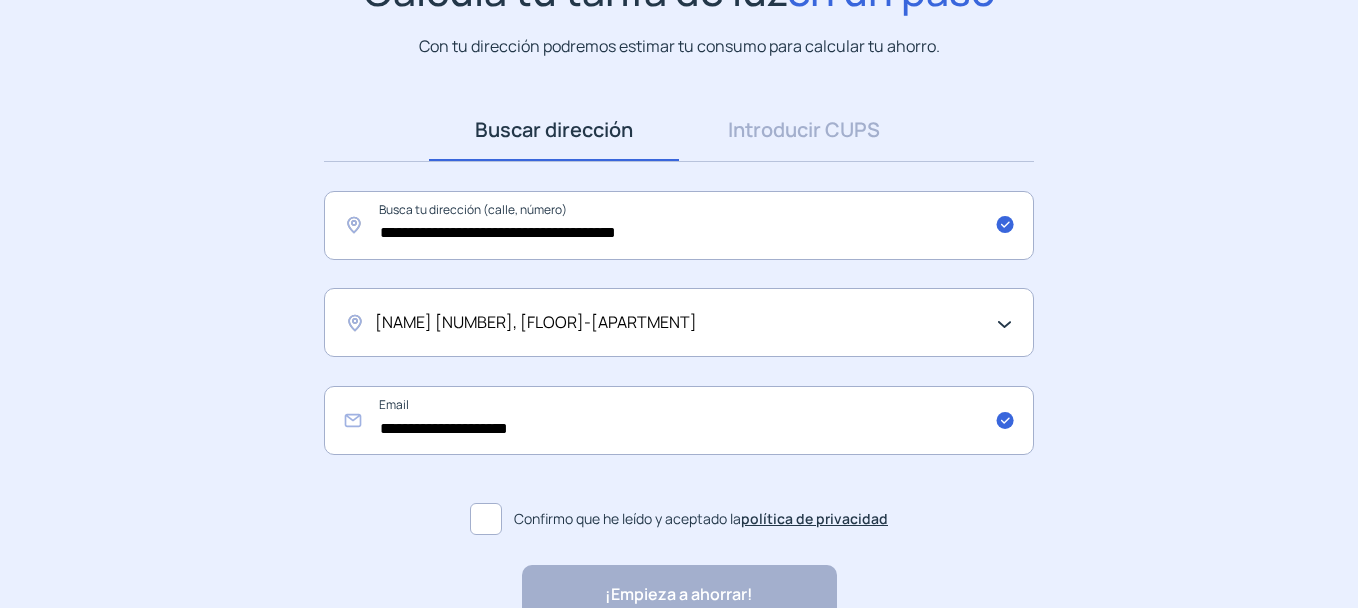 scroll, scrollTop: 300, scrollLeft: 0, axis: vertical 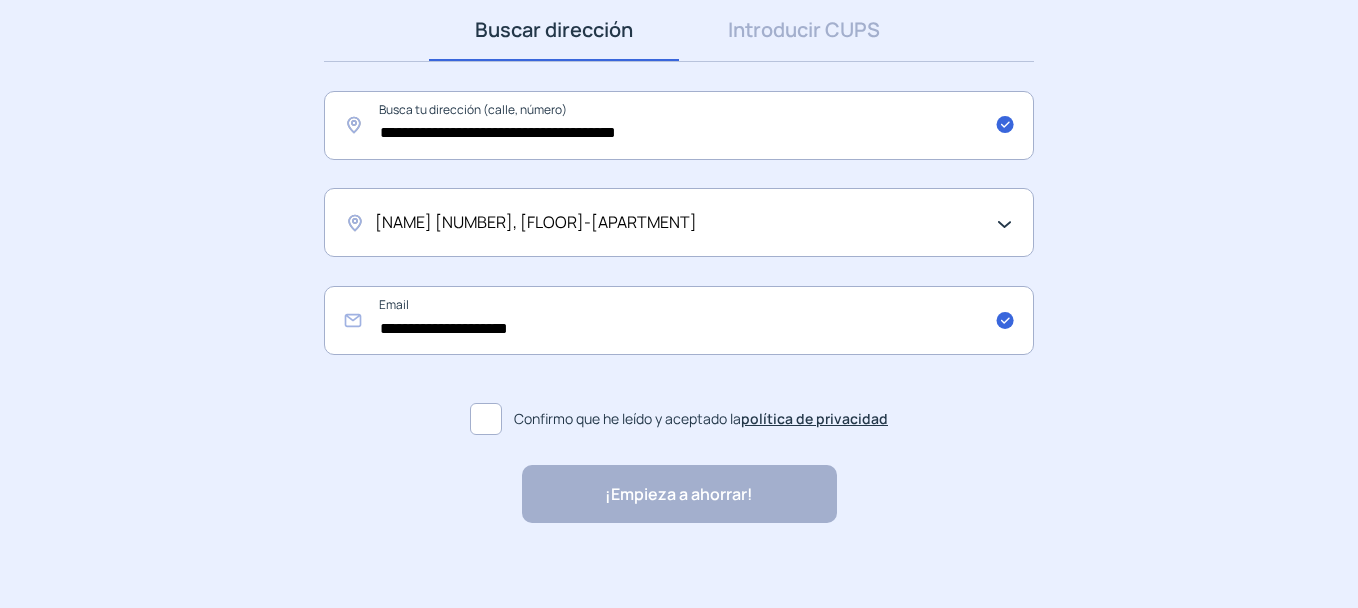 click 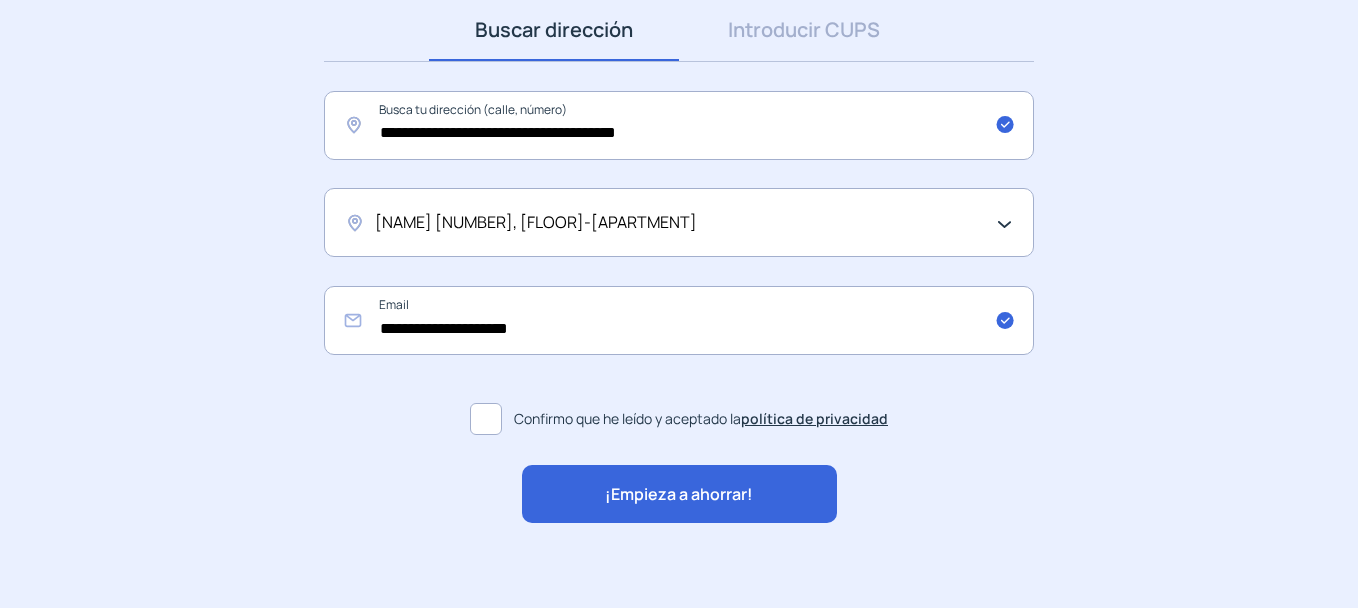 click on "¡Empieza a ahorrar!" 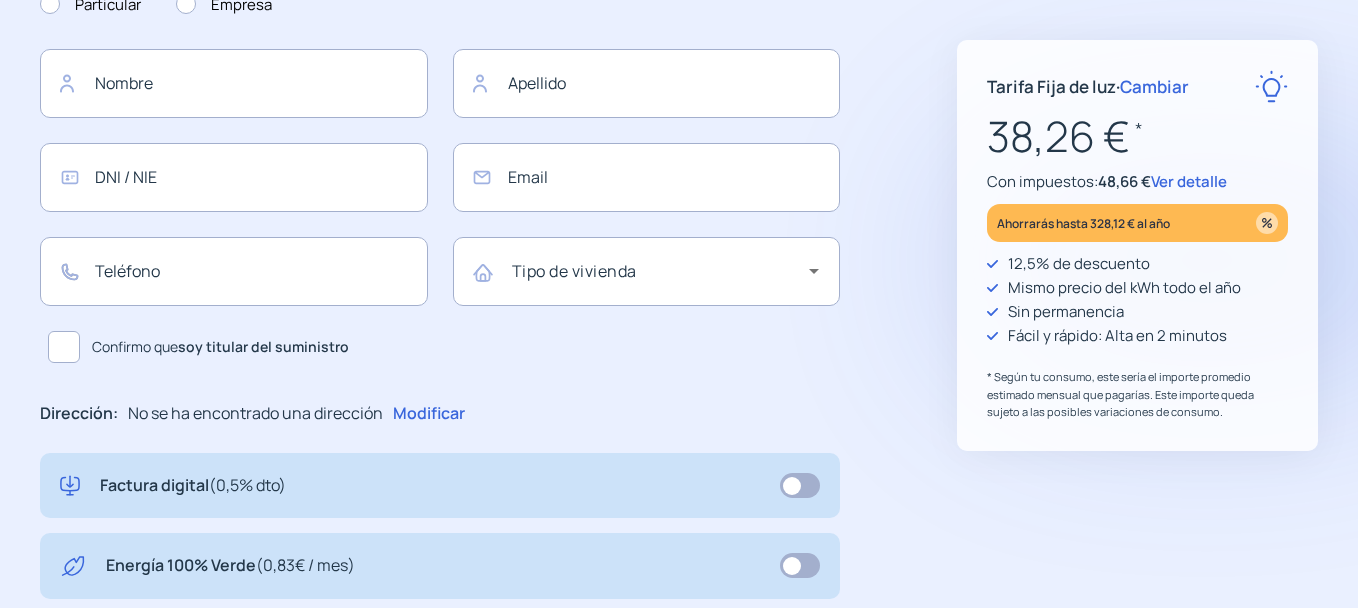 scroll, scrollTop: 0, scrollLeft: 0, axis: both 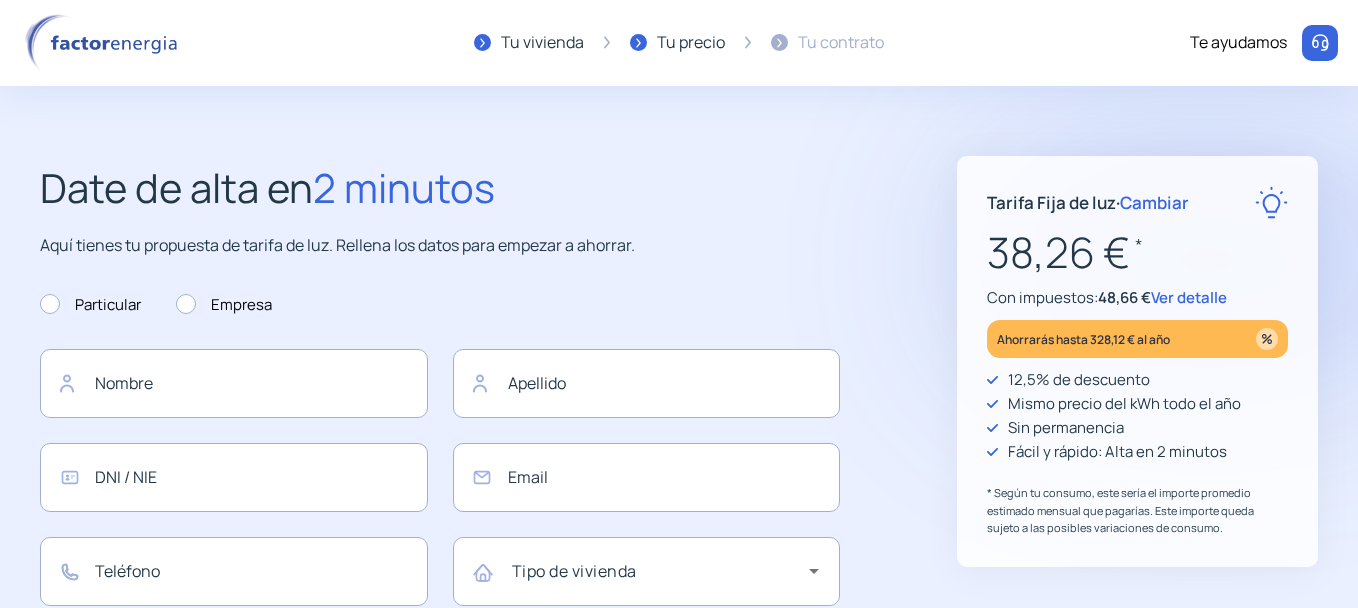 type on "**********" 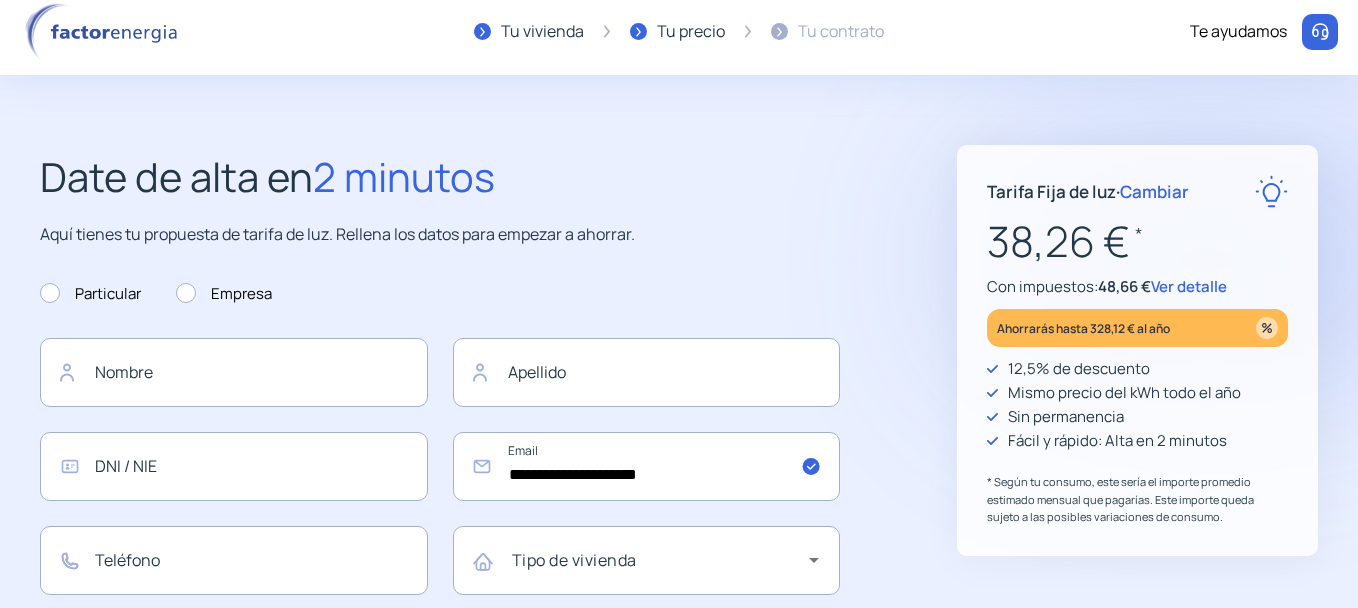 scroll, scrollTop: 0, scrollLeft: 0, axis: both 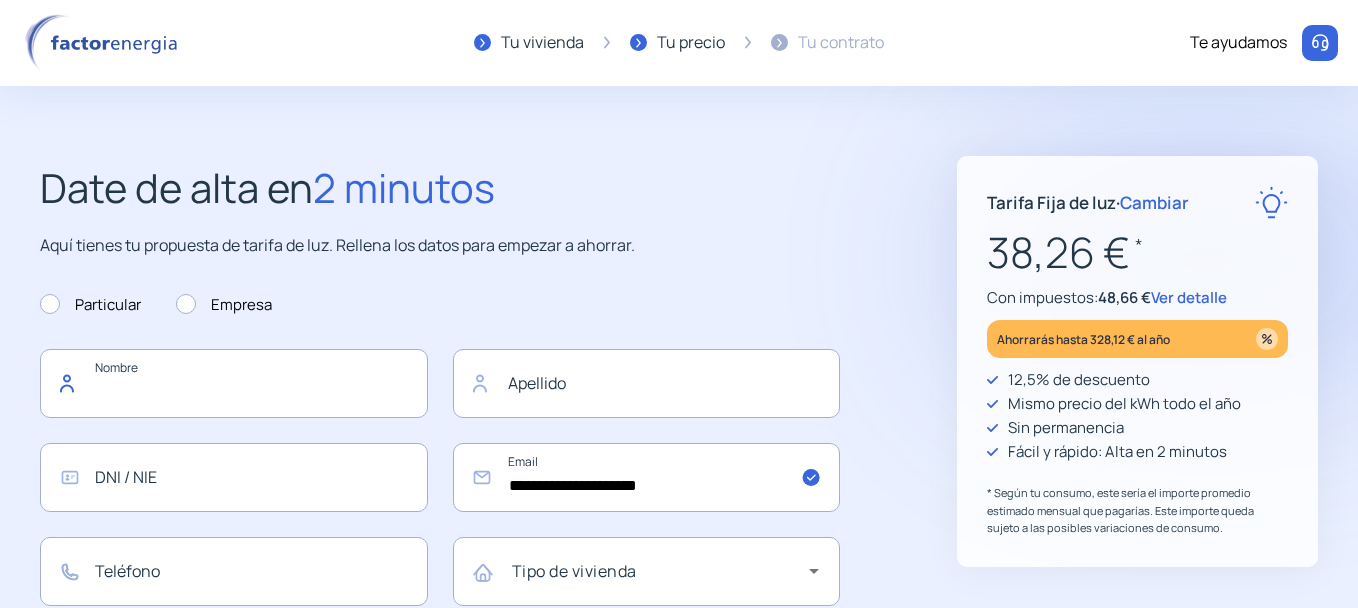 click 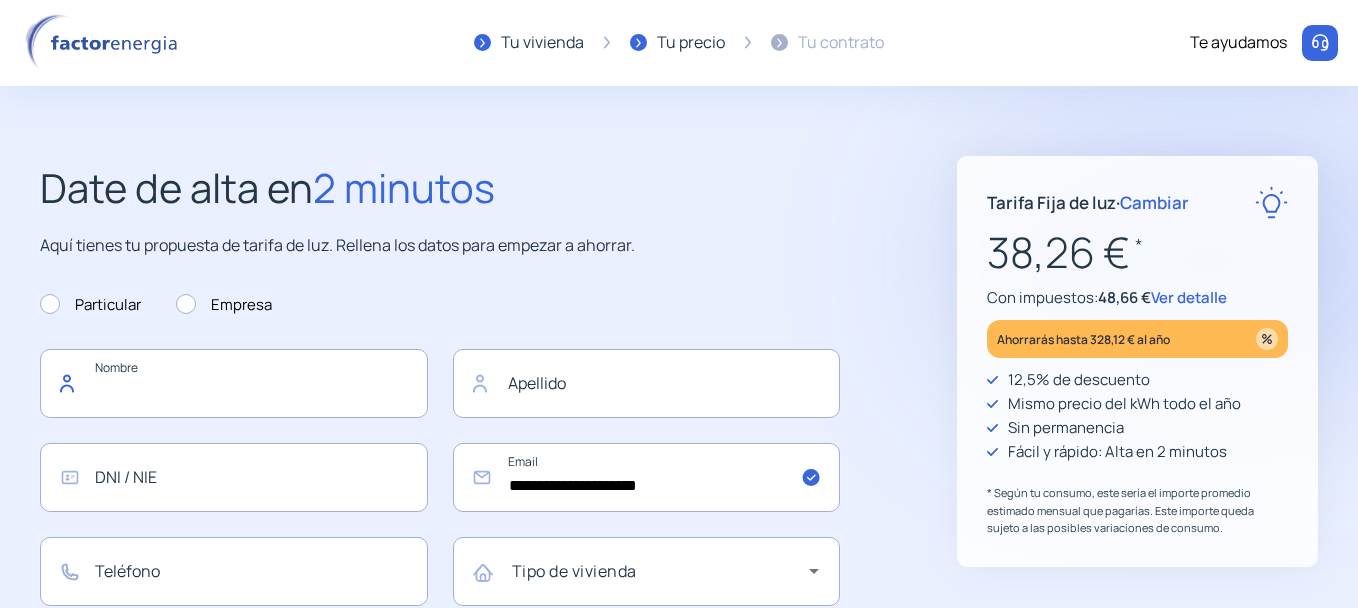 type on "*" 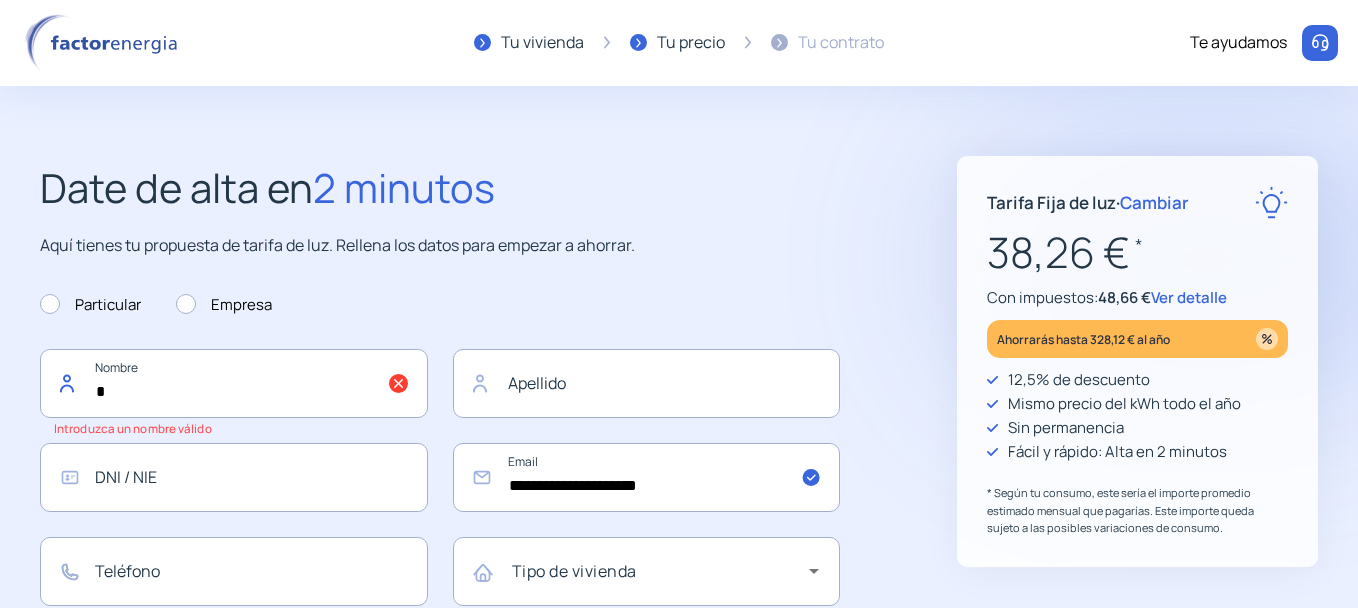 type 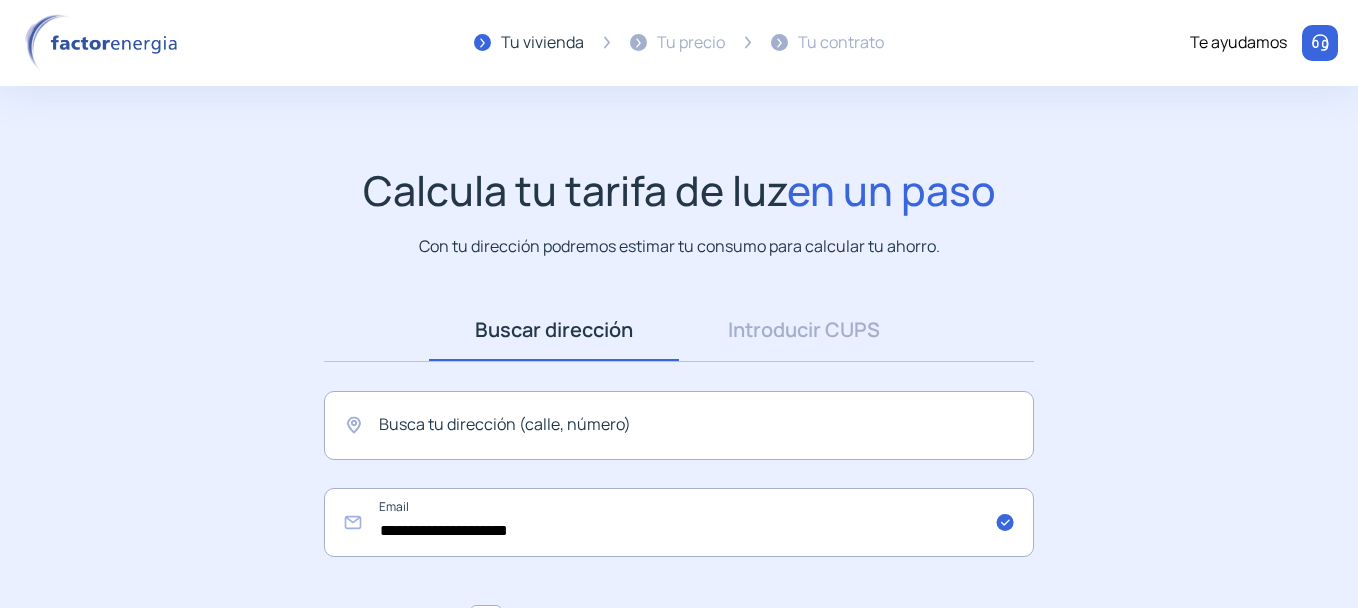 scroll, scrollTop: 0, scrollLeft: 0, axis: both 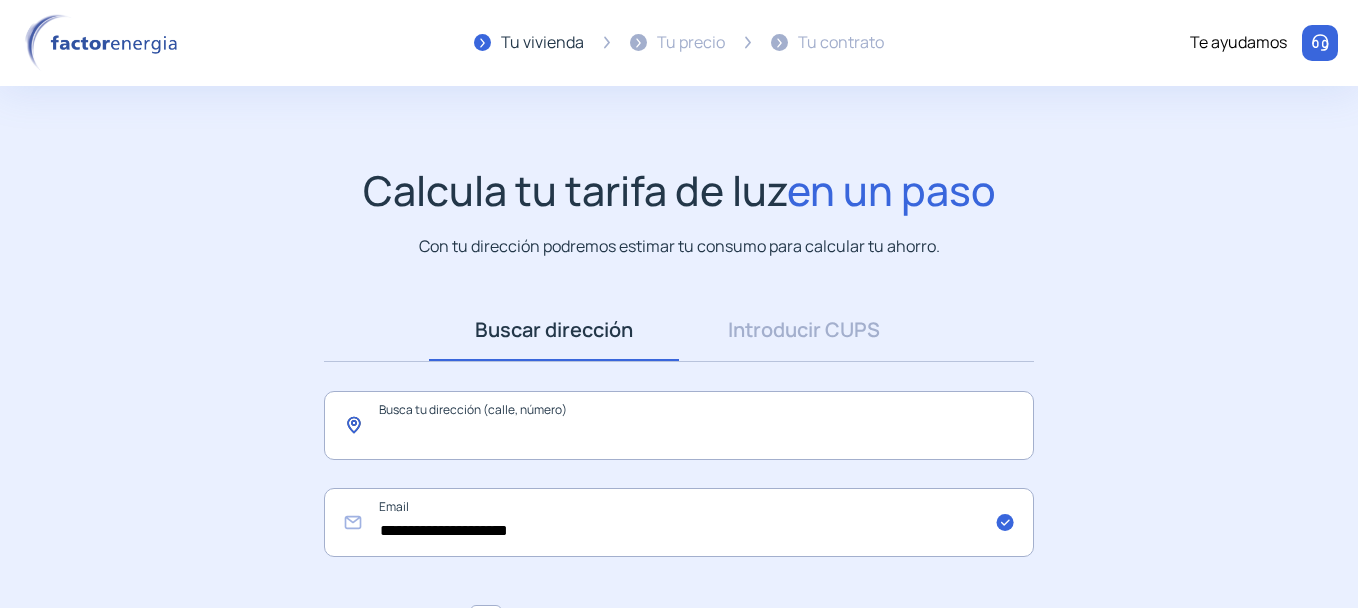 click 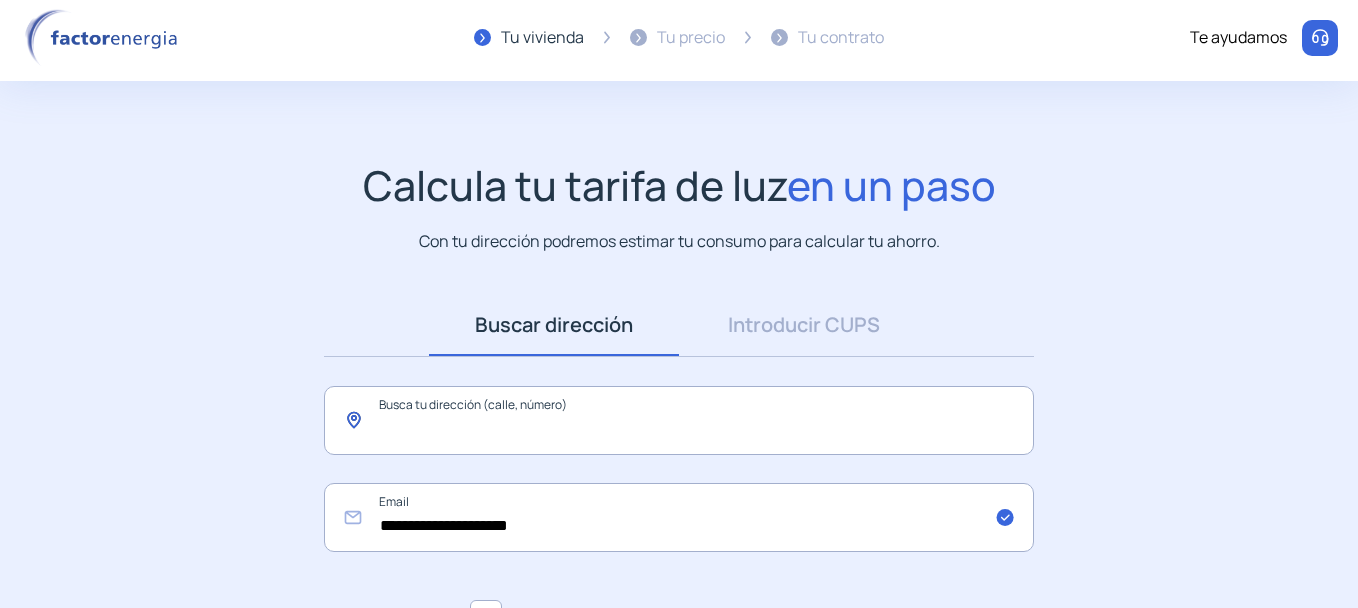 scroll, scrollTop: 0, scrollLeft: 0, axis: both 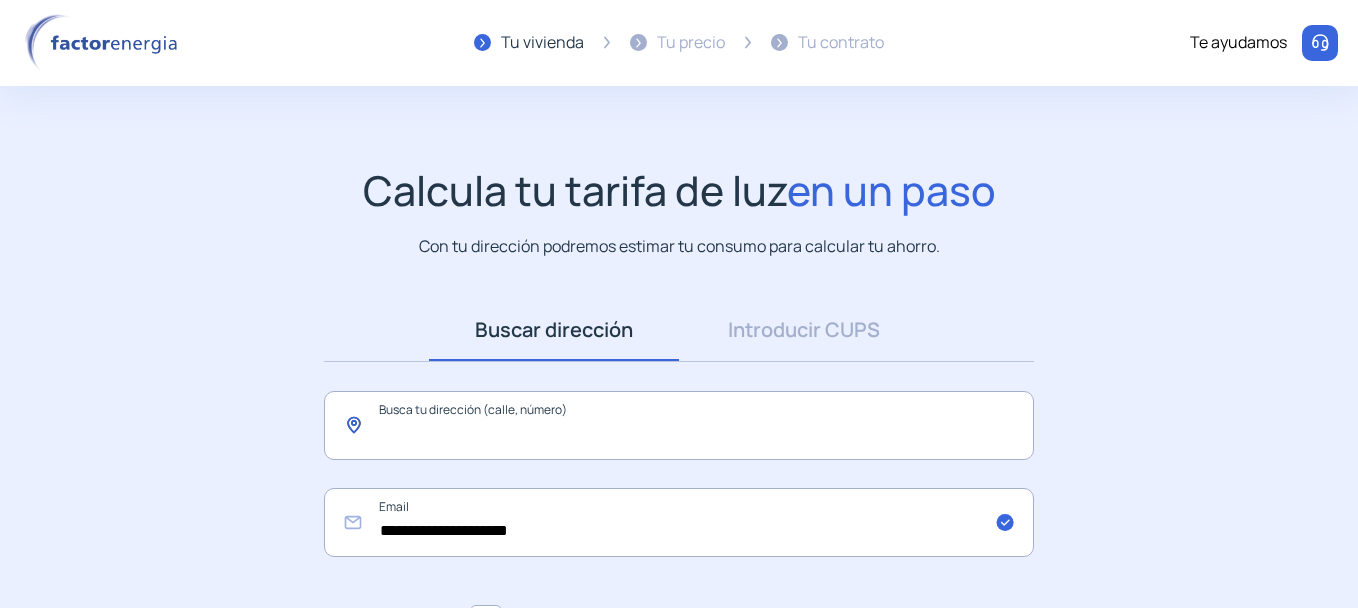 click 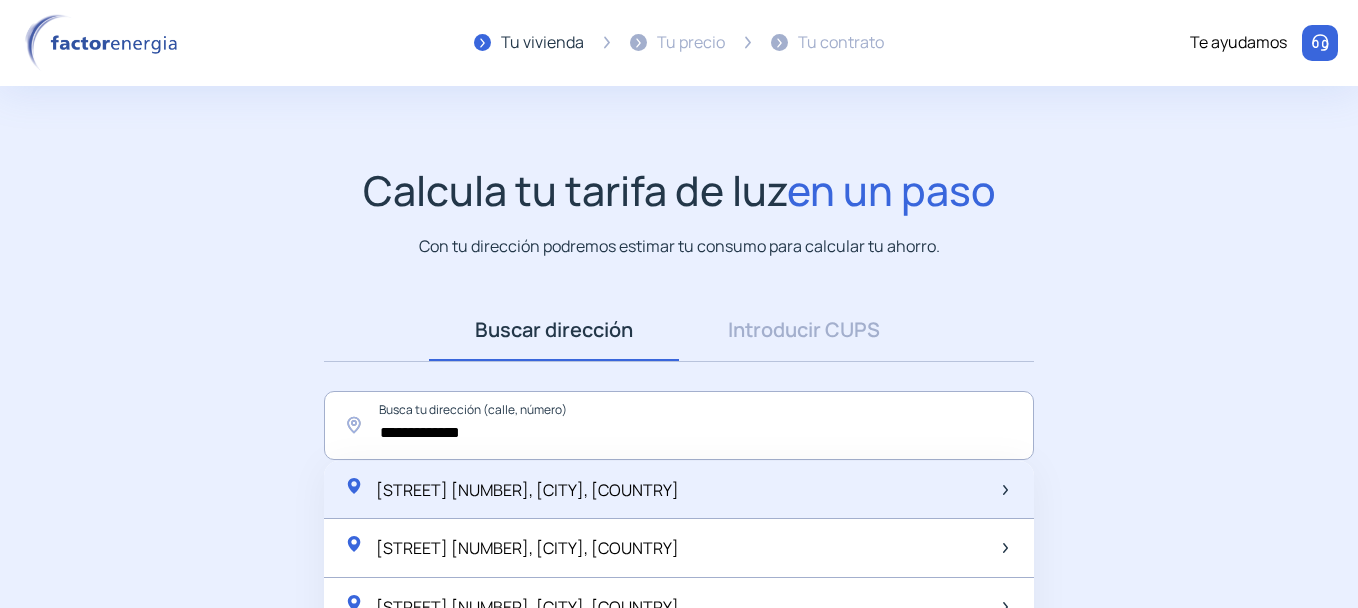 click on "[STREET] [NUMBER], [CITY], [COUNTRY]" 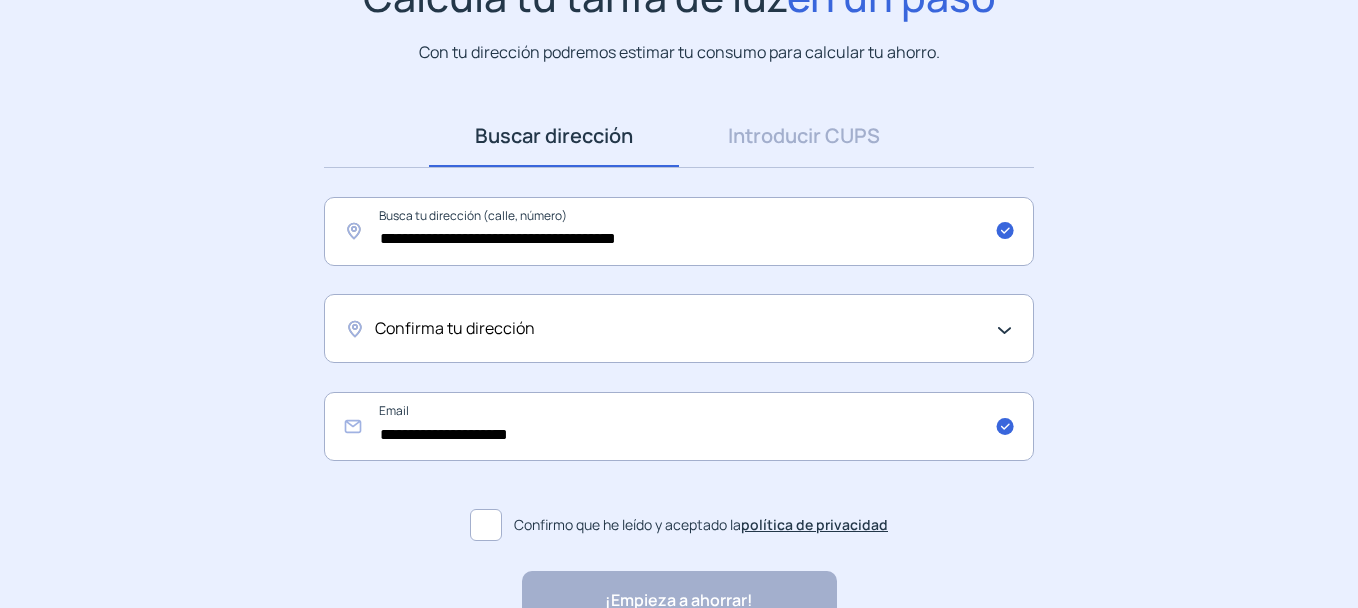 scroll, scrollTop: 200, scrollLeft: 0, axis: vertical 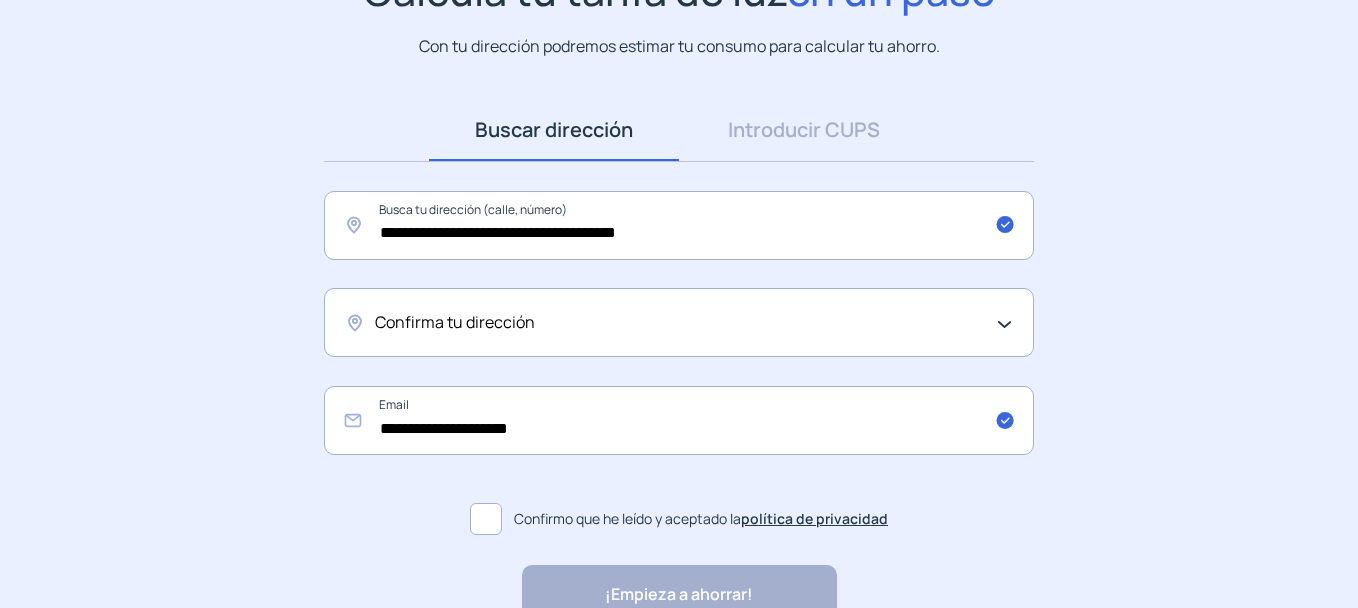 click on "Confirma tu dirección" 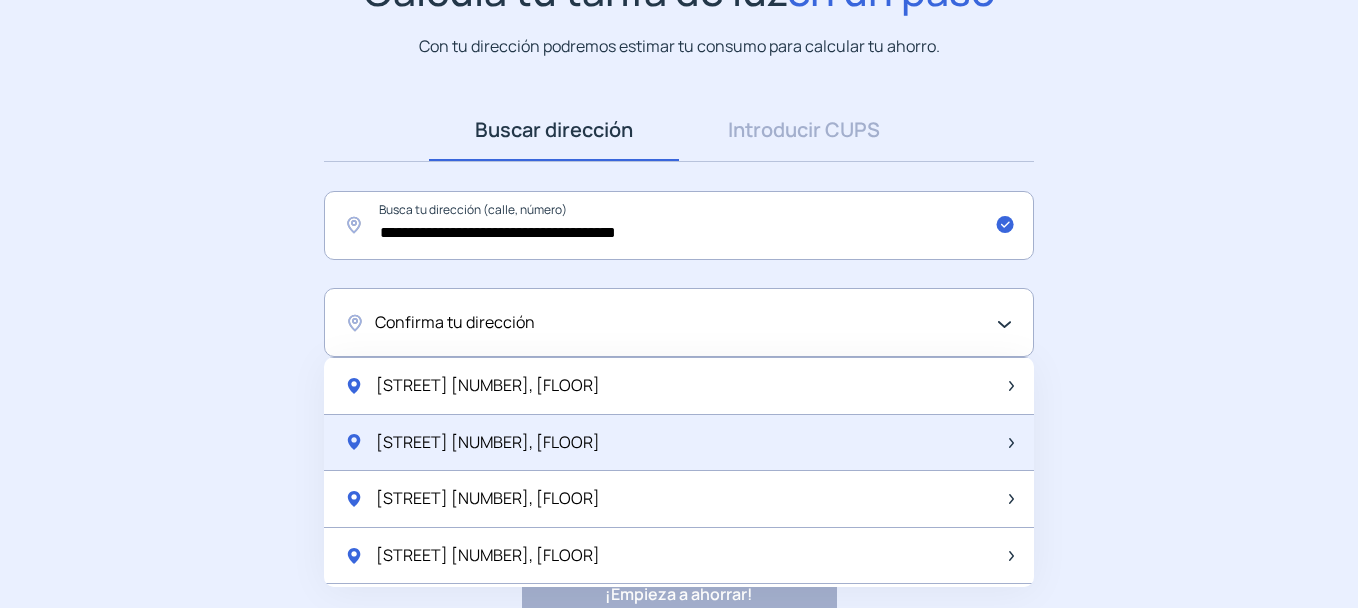 scroll, scrollTop: 100, scrollLeft: 0, axis: vertical 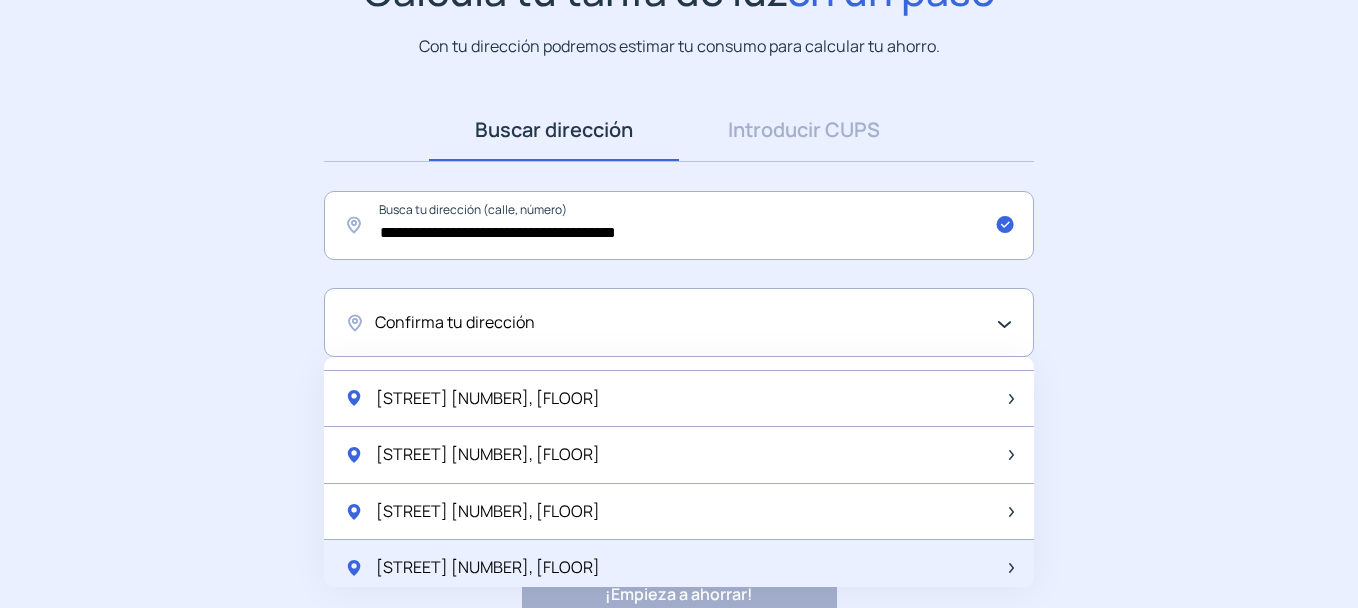 click on "[STREET] [NUMBER], [FLOOR]" 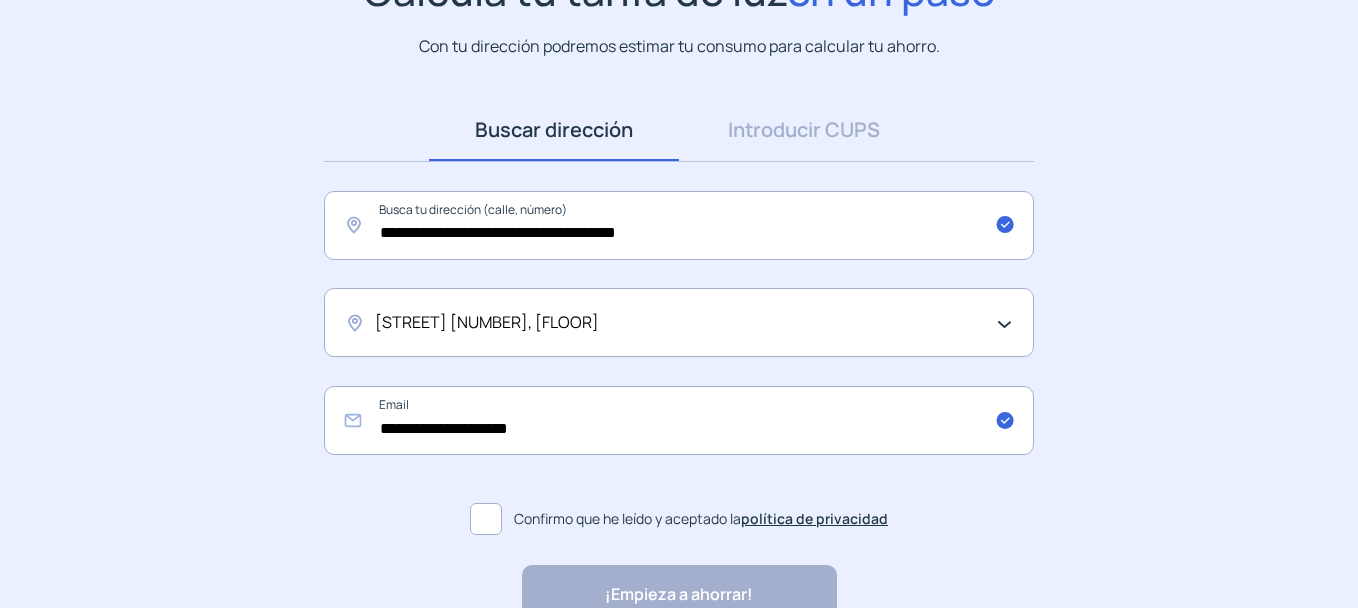click 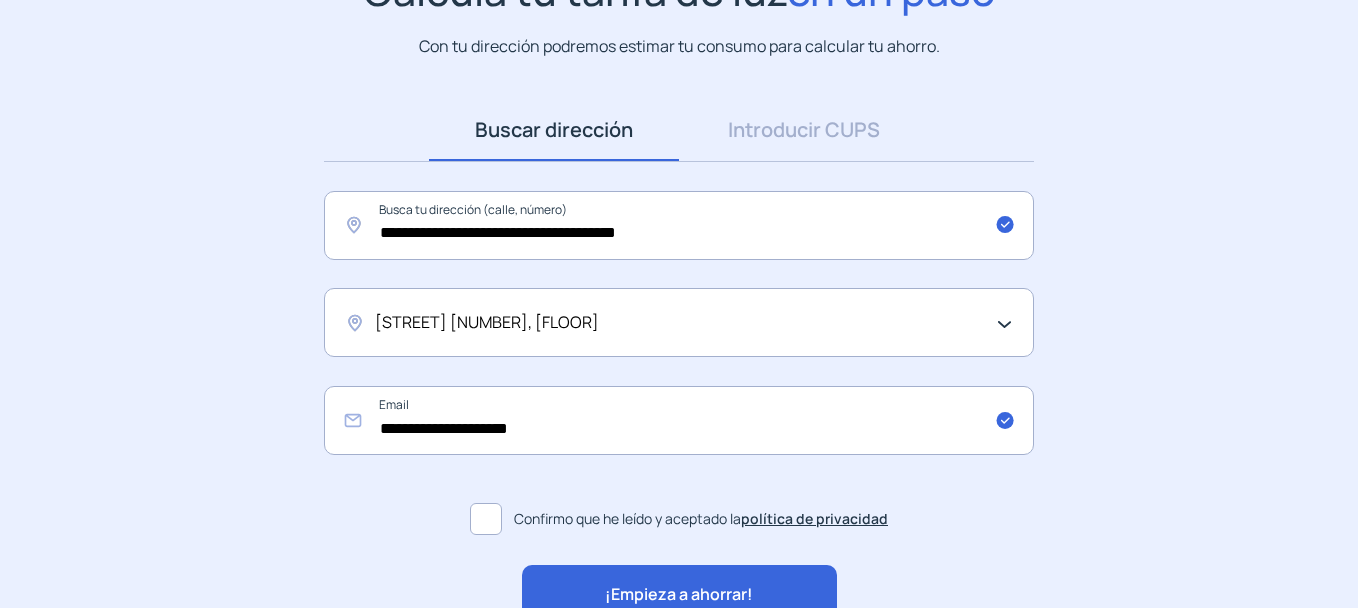 click on "¡Empieza a ahorrar!" 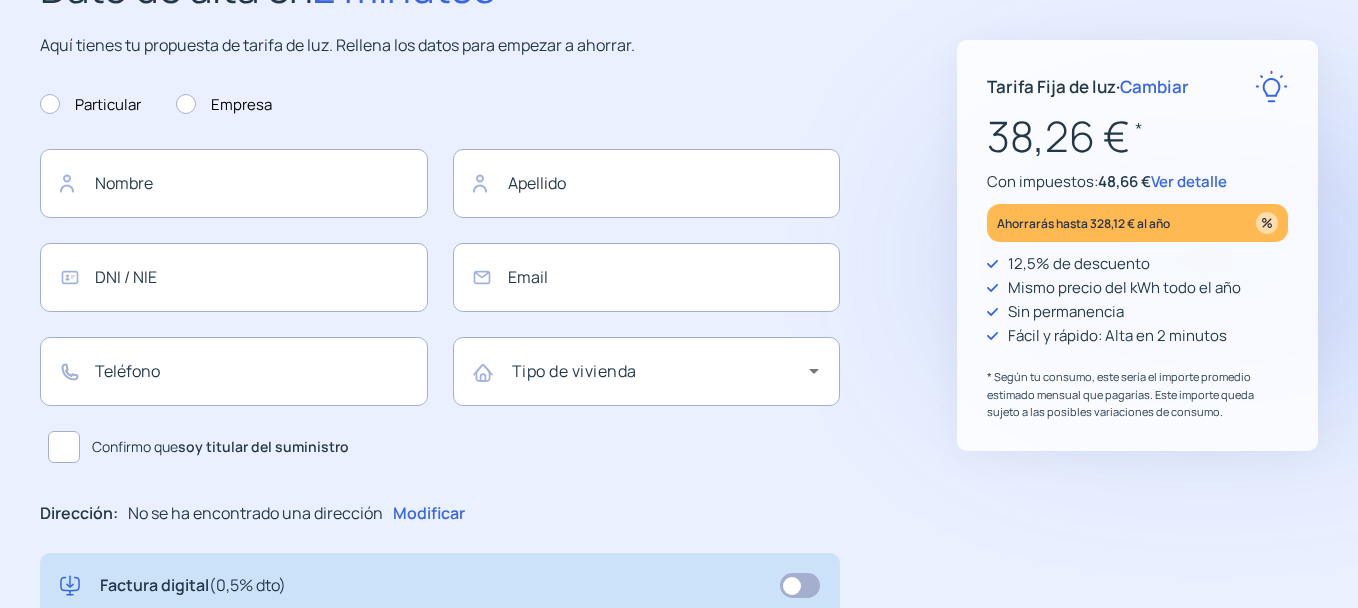 scroll, scrollTop: 0, scrollLeft: 0, axis: both 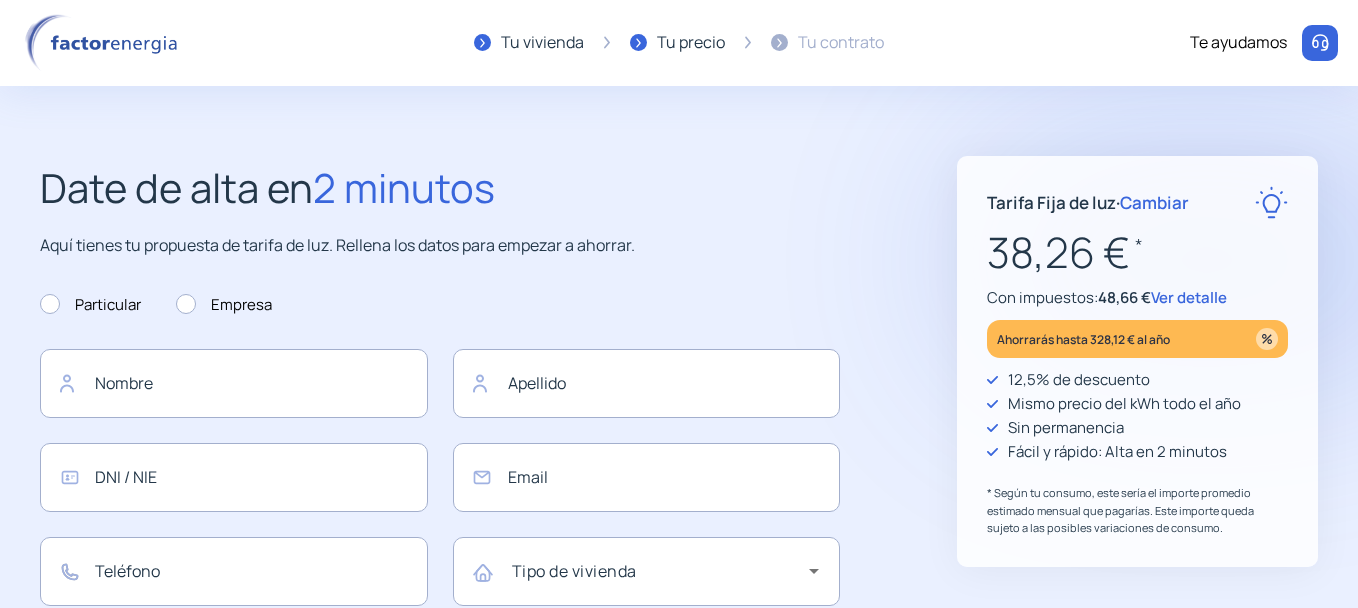 type on "**********" 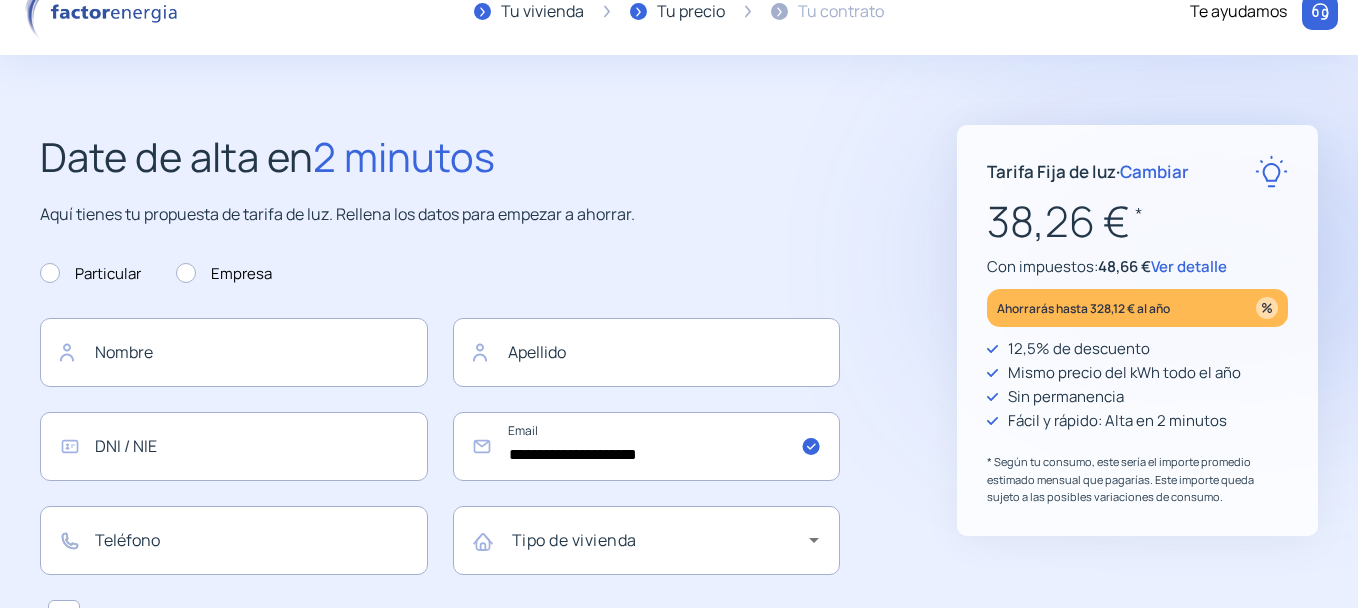 scroll, scrollTop: 0, scrollLeft: 0, axis: both 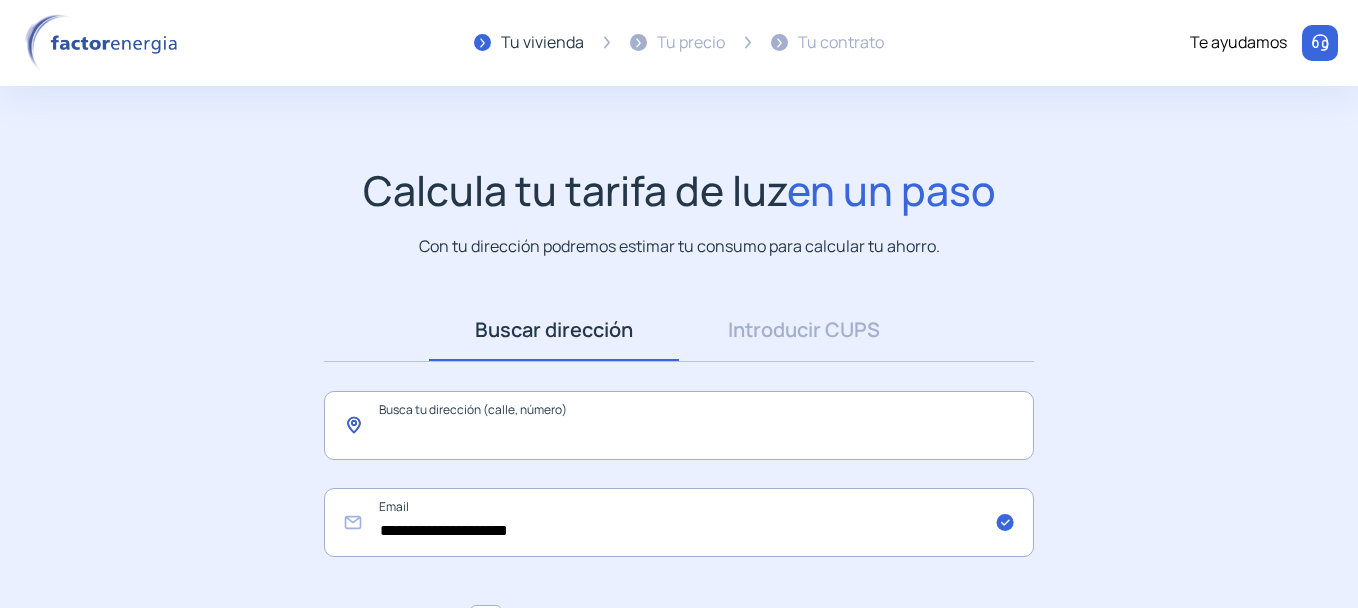click 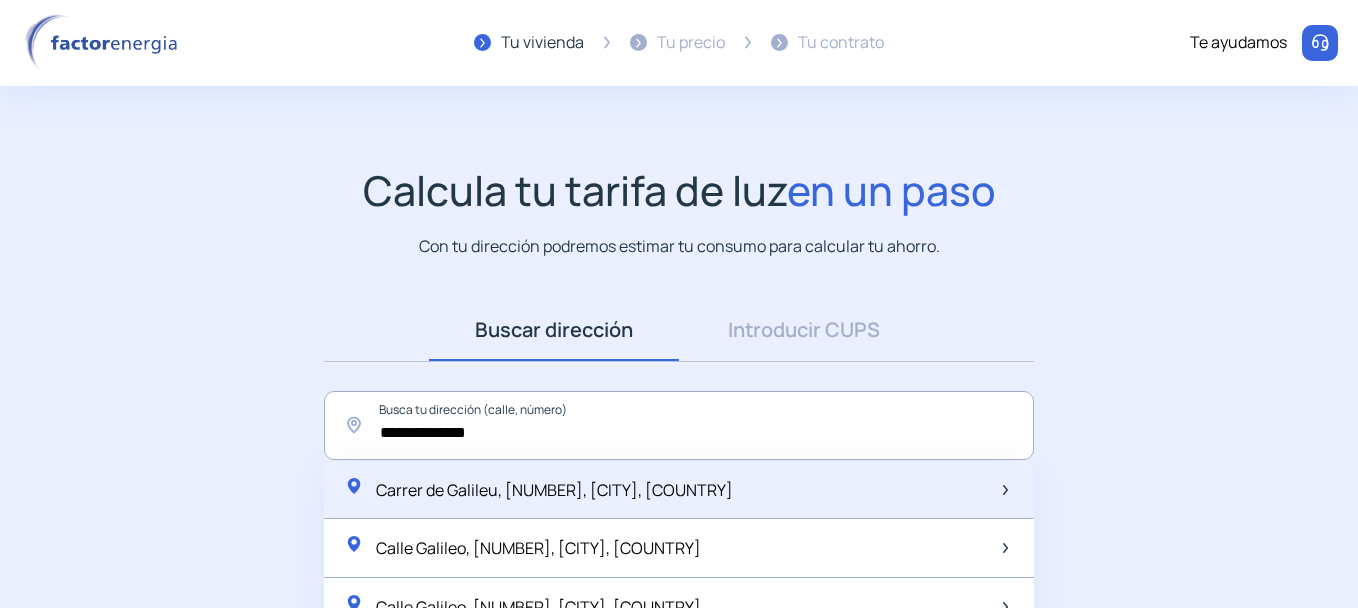 click on "Carrer de Galileu, [NUMBER], [CITY], [COUNTRY]" 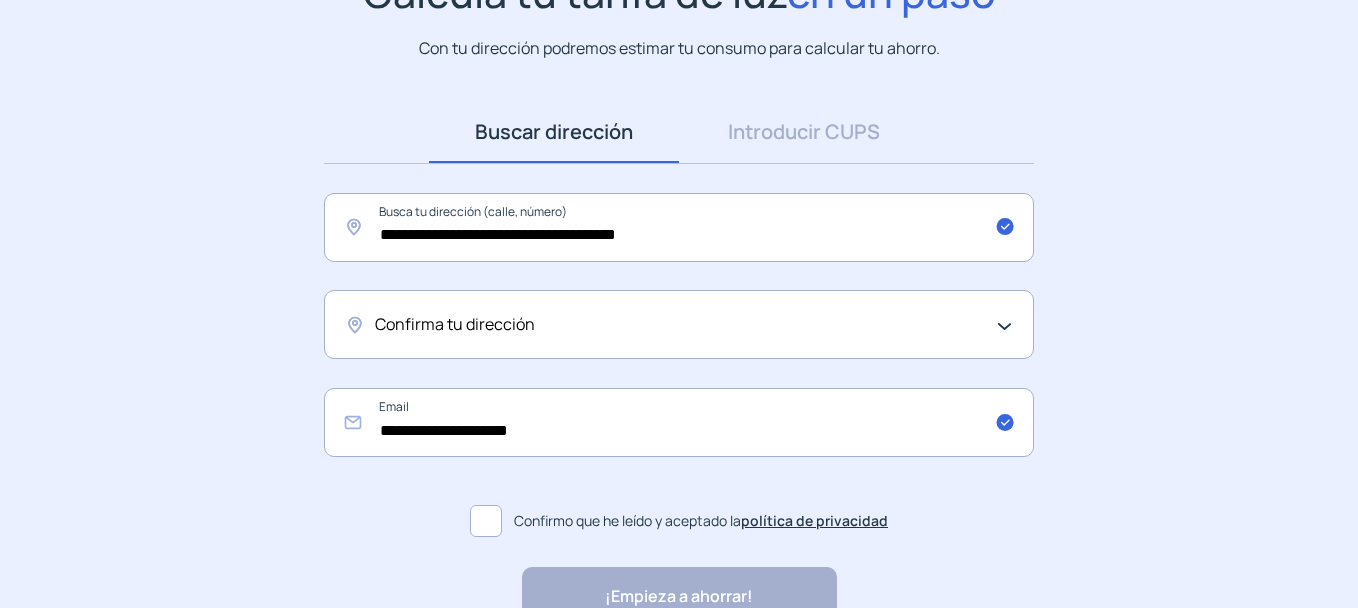 scroll, scrollTop: 200, scrollLeft: 0, axis: vertical 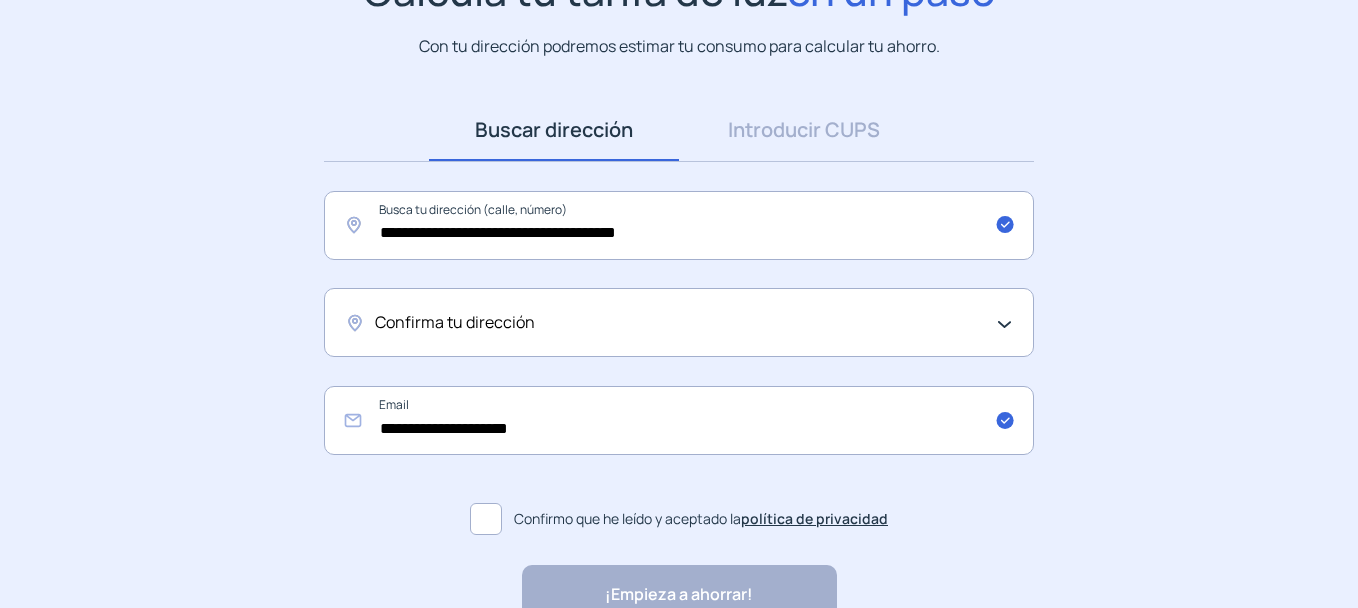 click on "Confirma tu dirección" 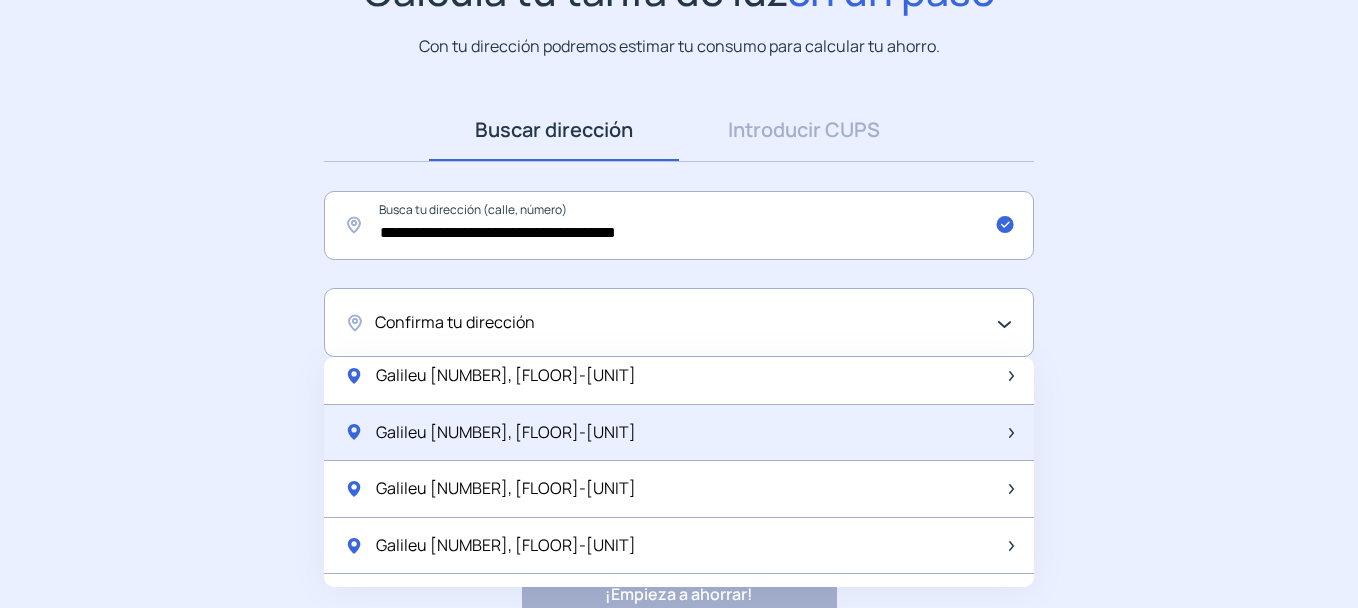 scroll, scrollTop: 100, scrollLeft: 0, axis: vertical 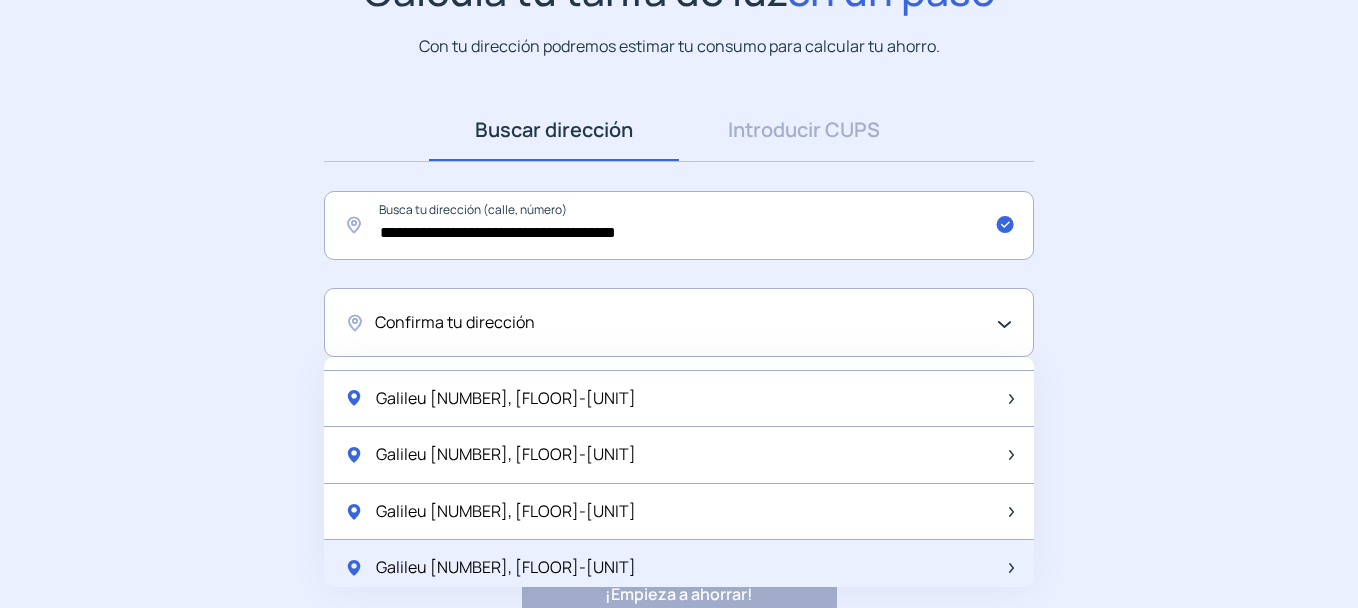 click on "Galileu [NUMBER], [FLOOR]-[UNIT]" 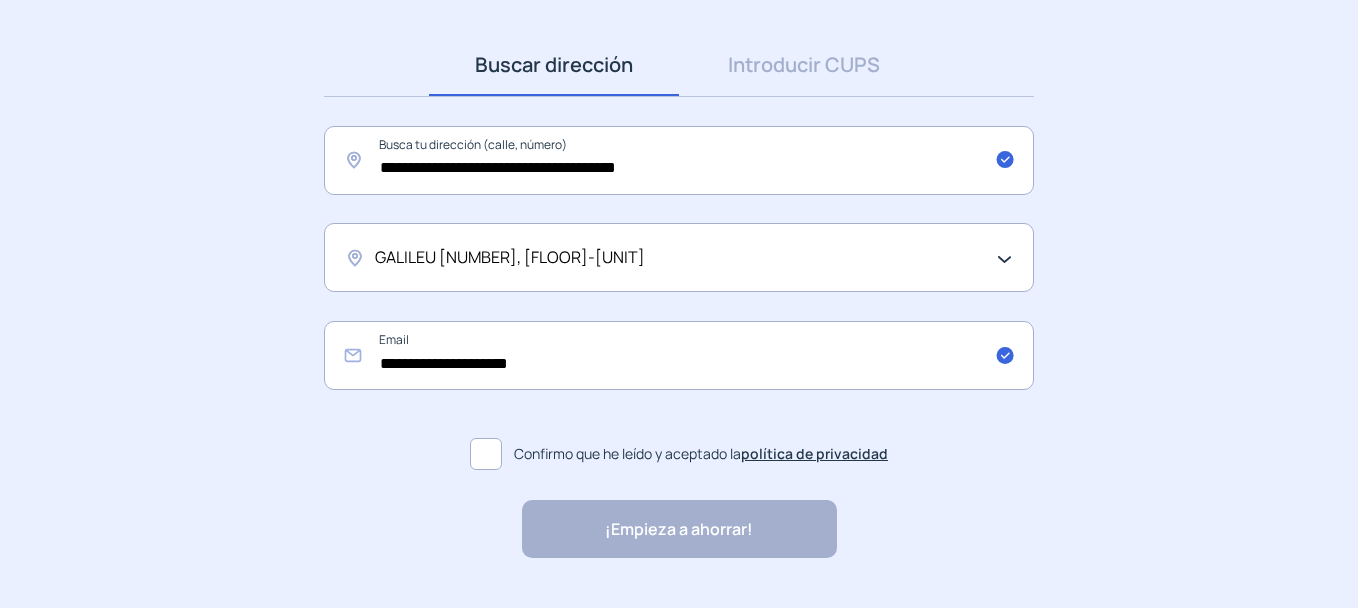 scroll, scrollTop: 300, scrollLeft: 0, axis: vertical 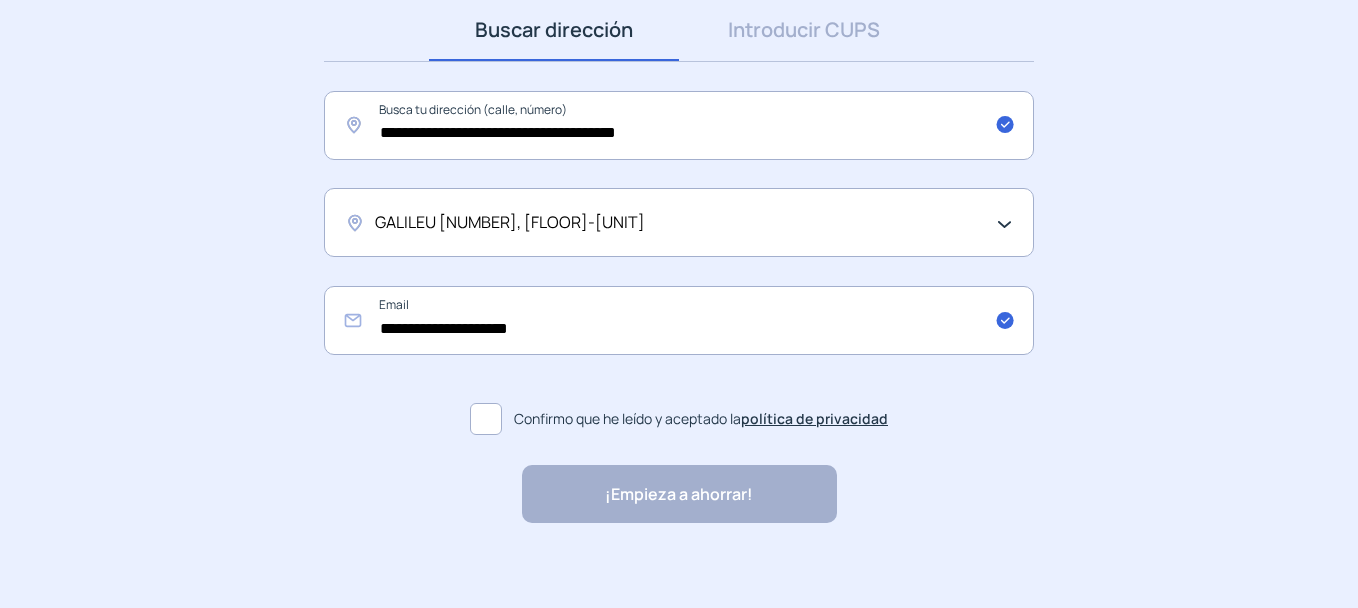 click 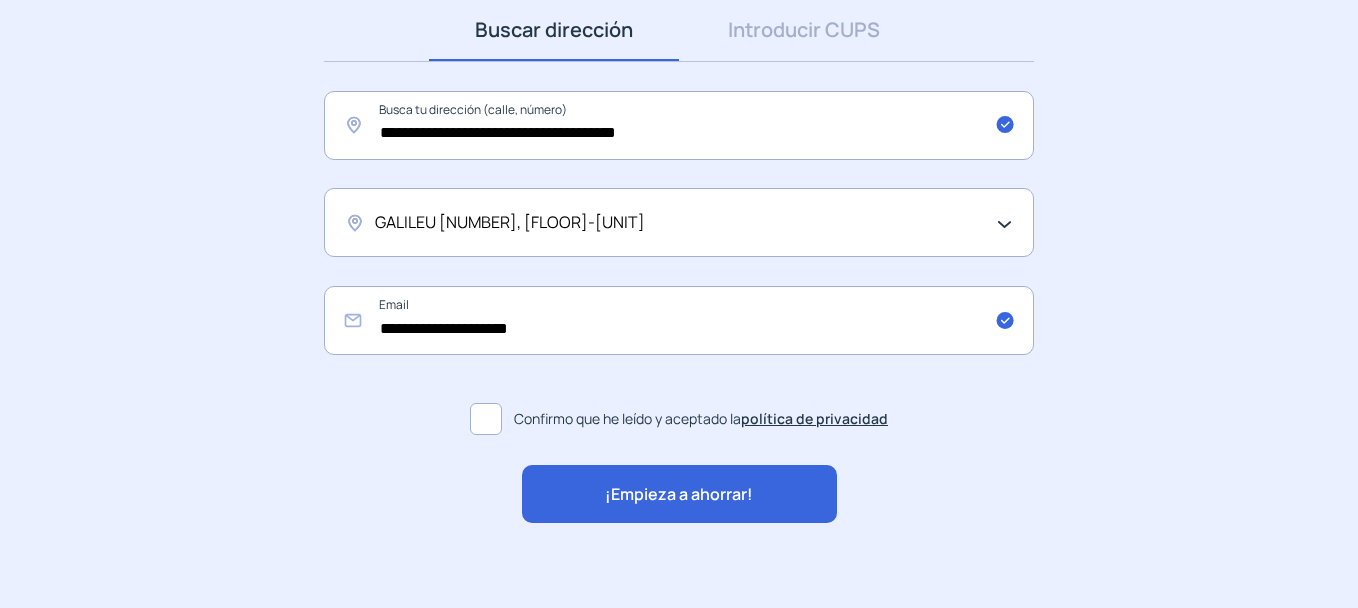 click on "¡Empieza a ahorrar!" 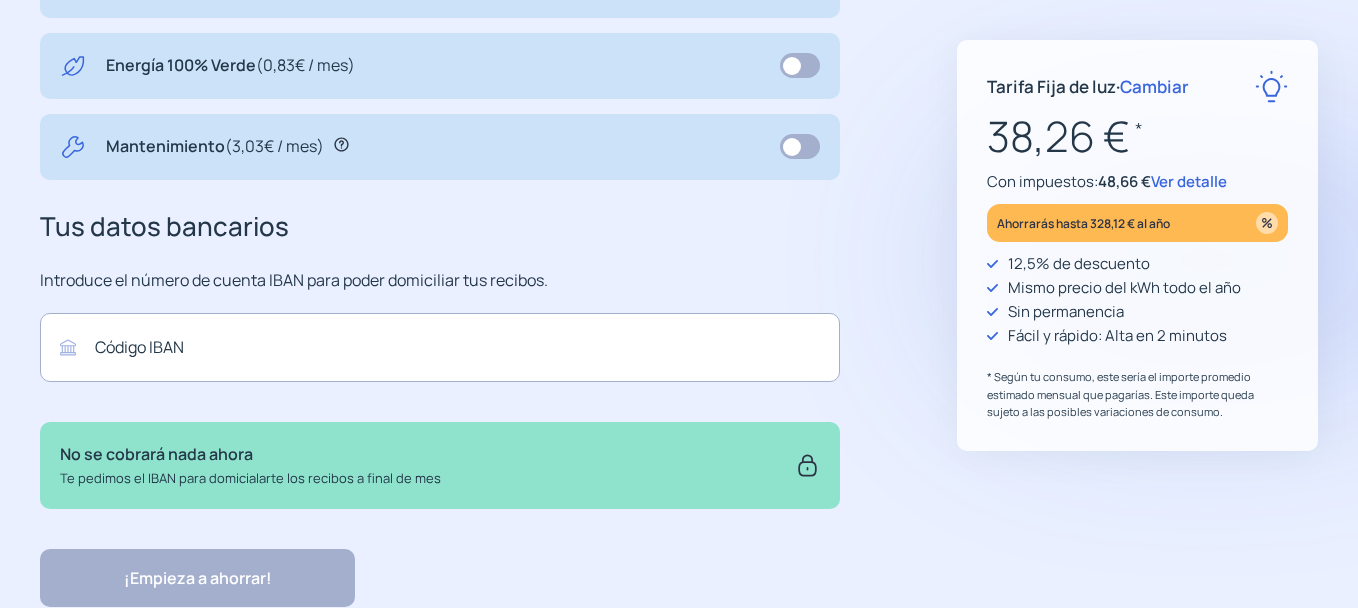 scroll, scrollTop: 869, scrollLeft: 0, axis: vertical 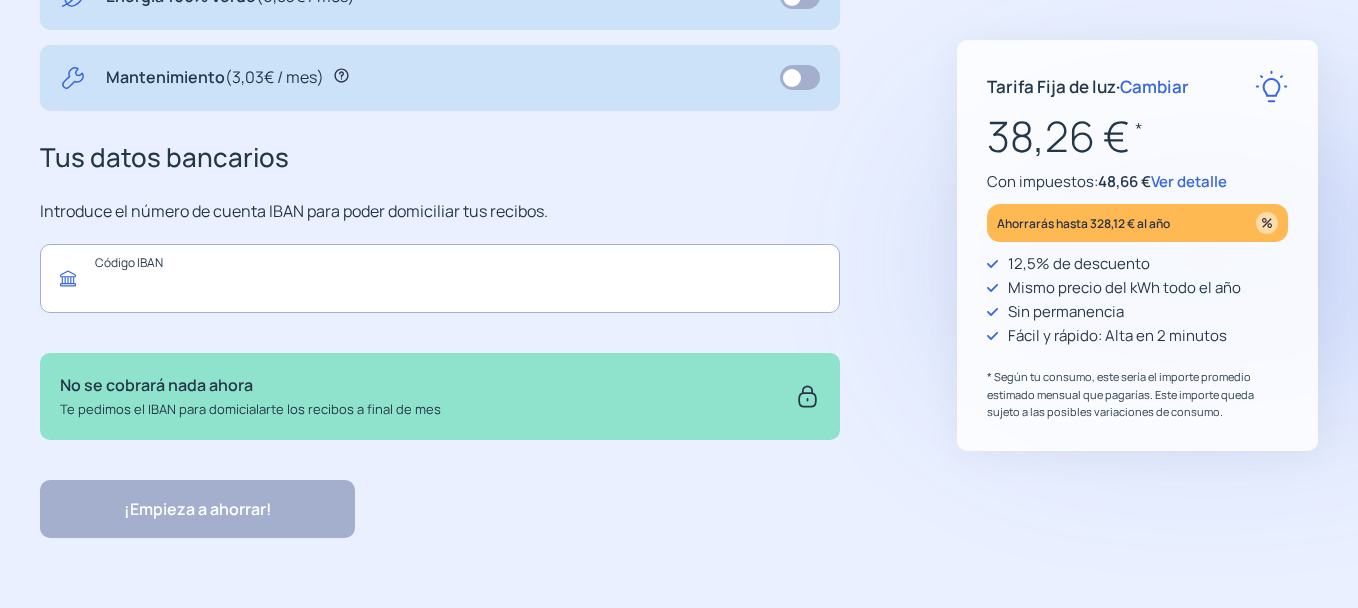 click 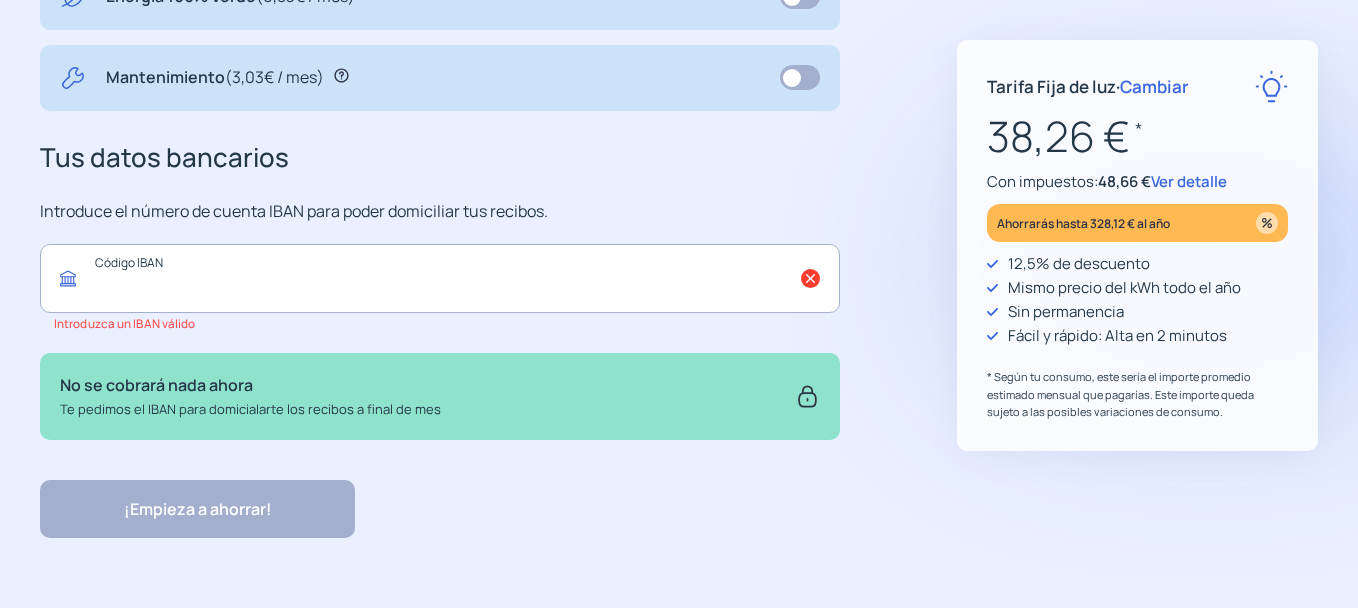 click 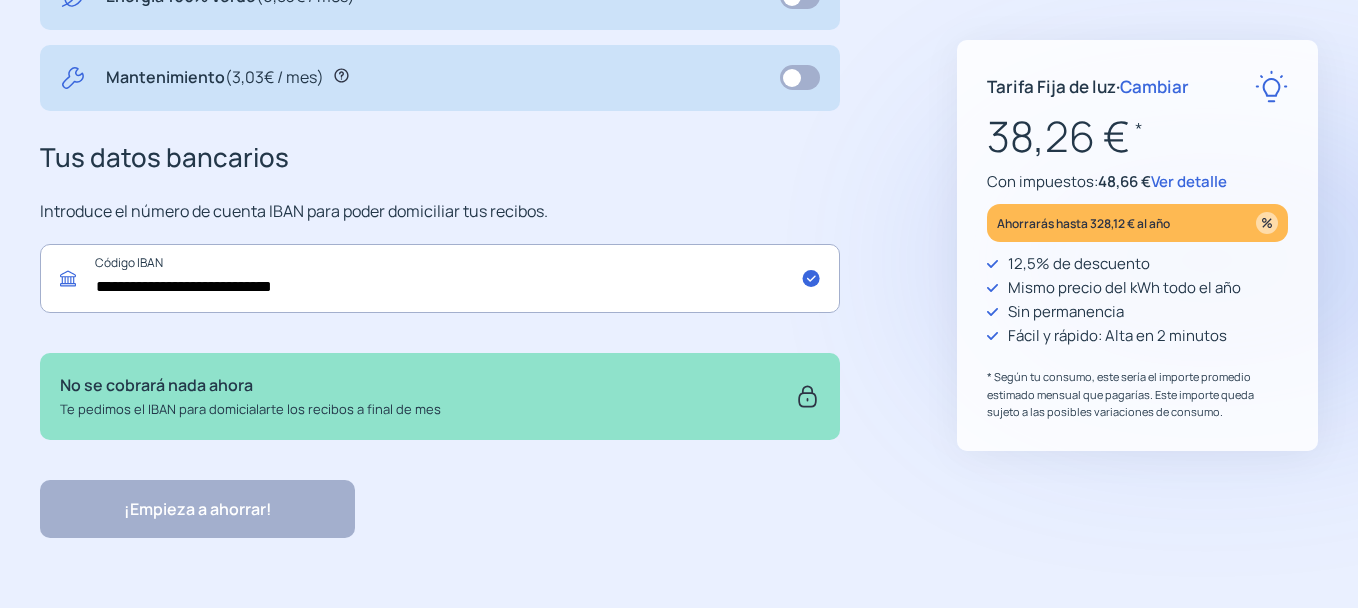 type on "**********" 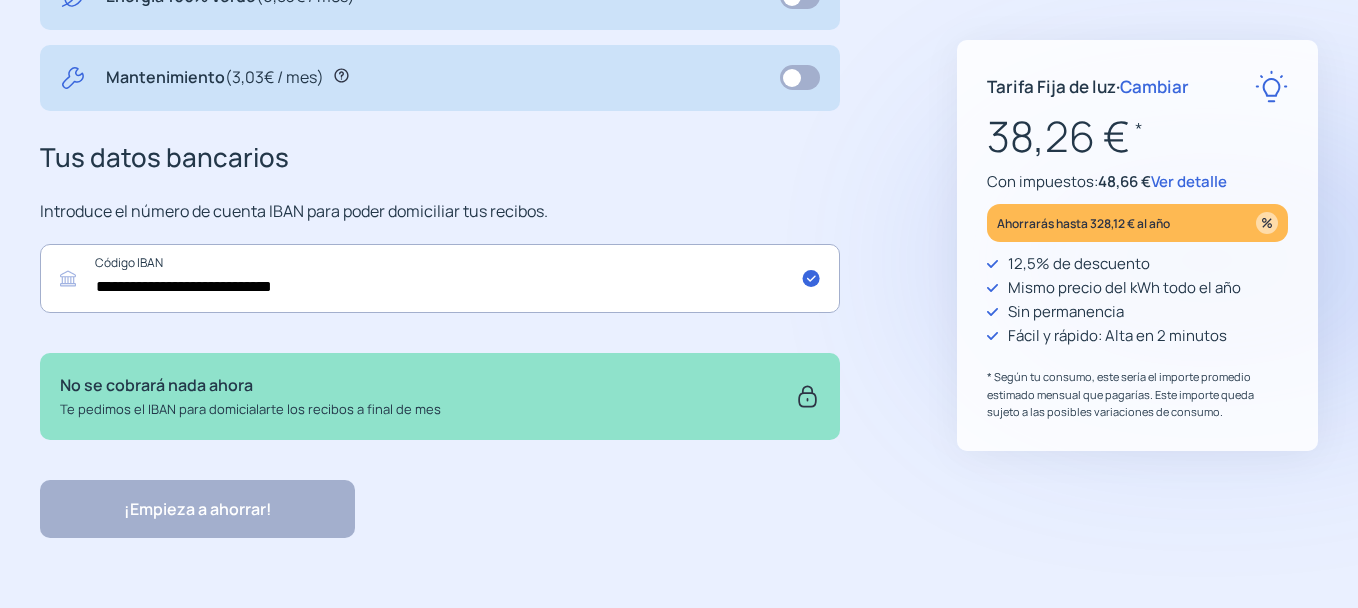 click on "¡Empieza a ahorrar! "Excelente servicio y atención al cliente" "Respeto por el cliente y variedad de tarifas" "Todo genial y muy rápido" "Rapidez y buen trato al cliente"" 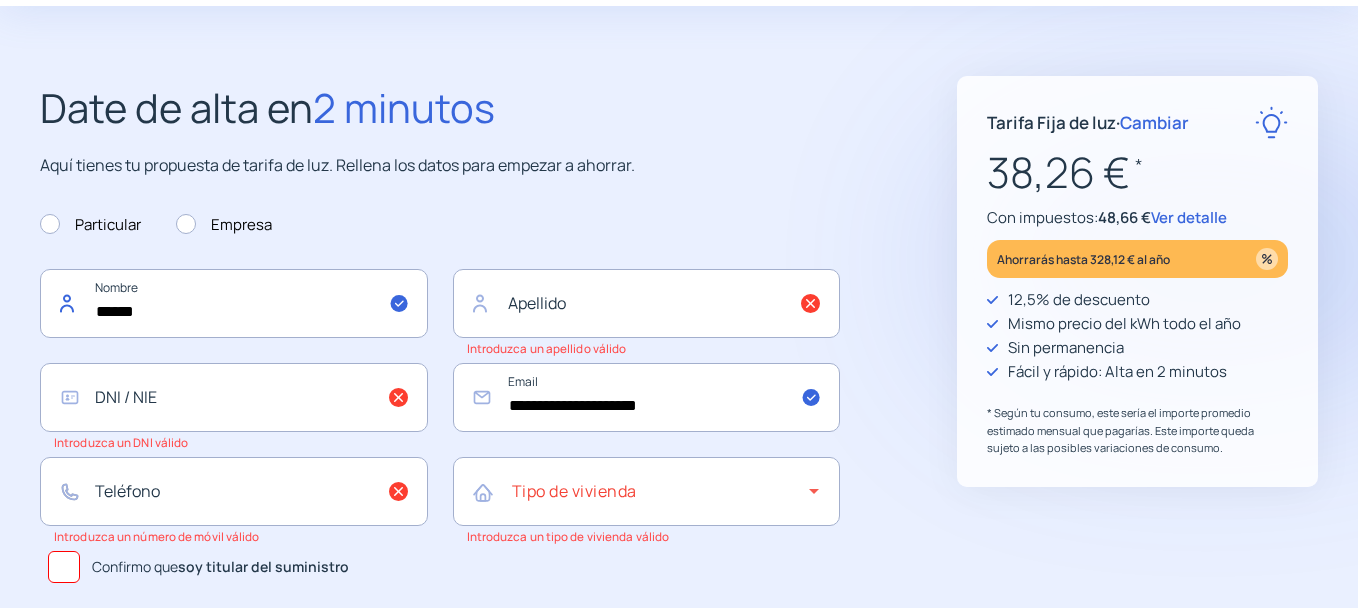 type on "******" 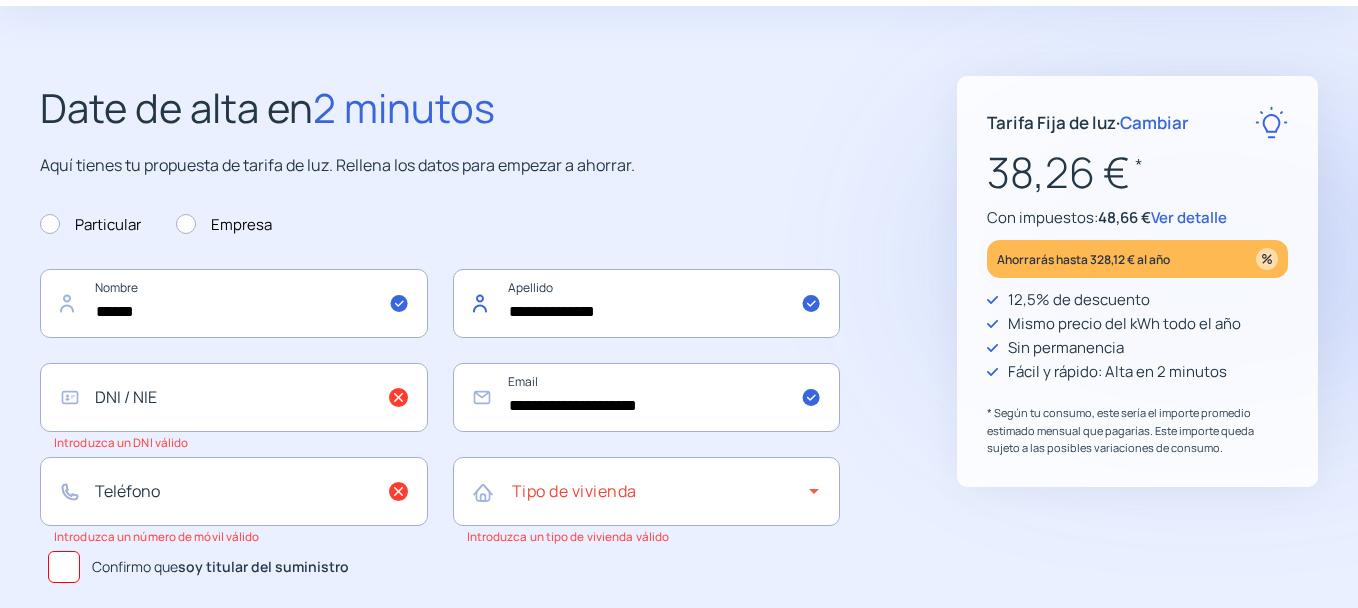 type on "**********" 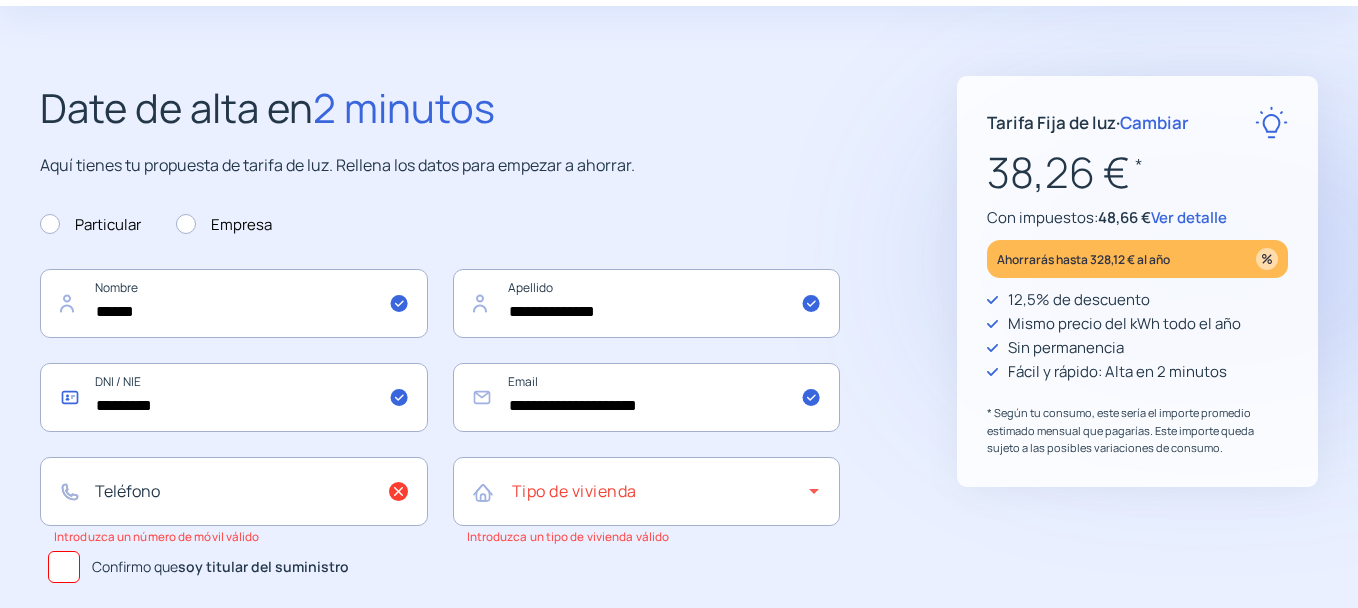 type on "*********" 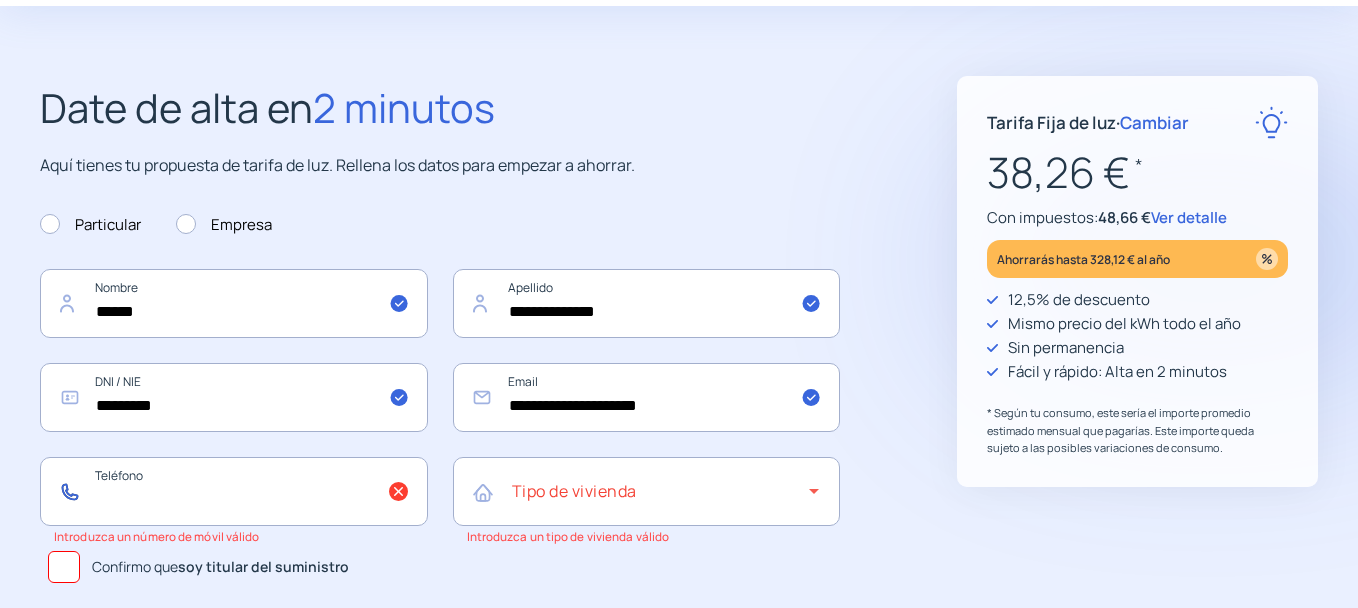 click 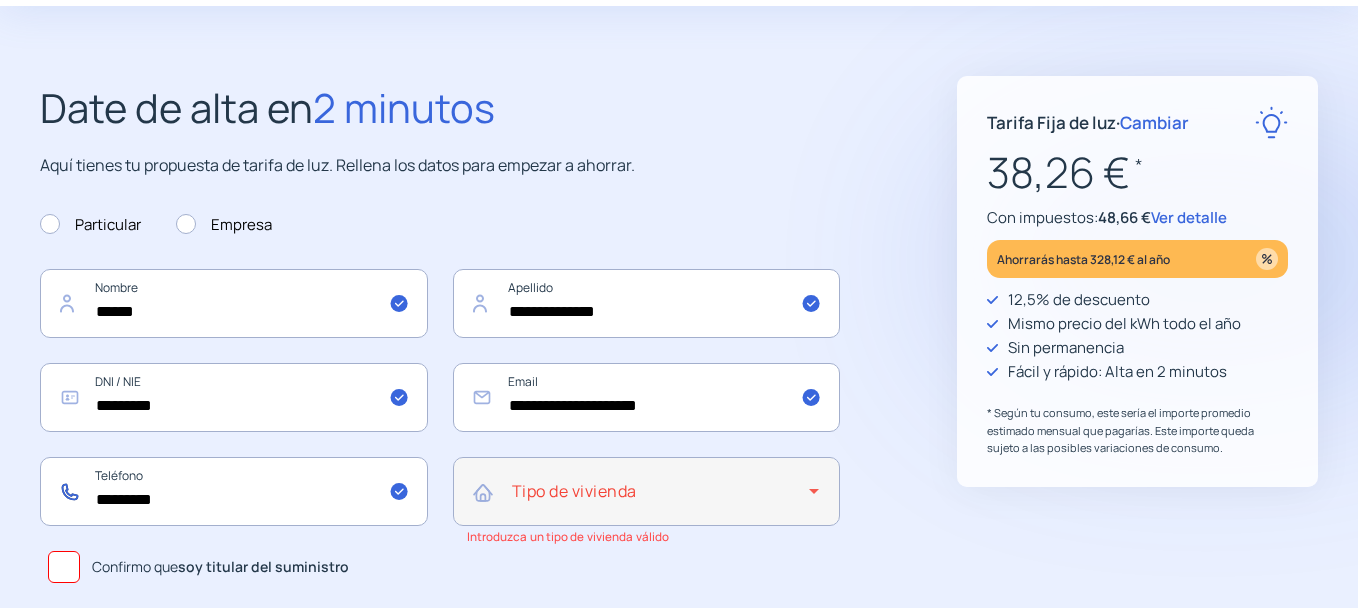 type on "*********" 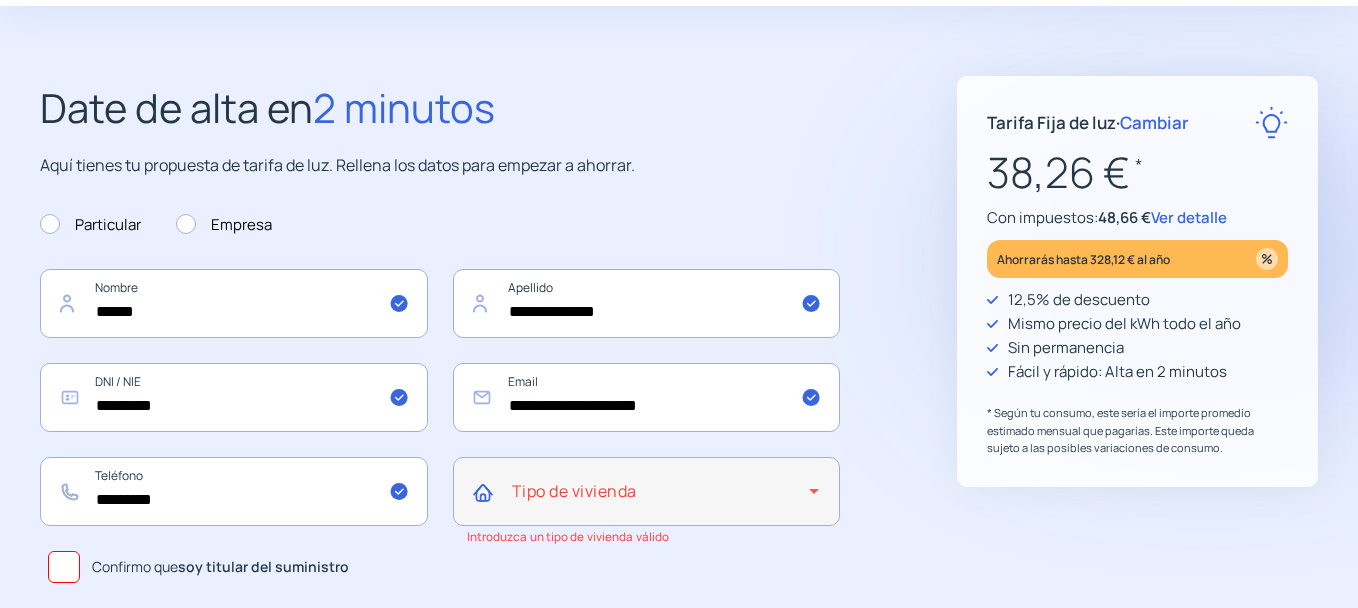 click at bounding box center (661, 499) 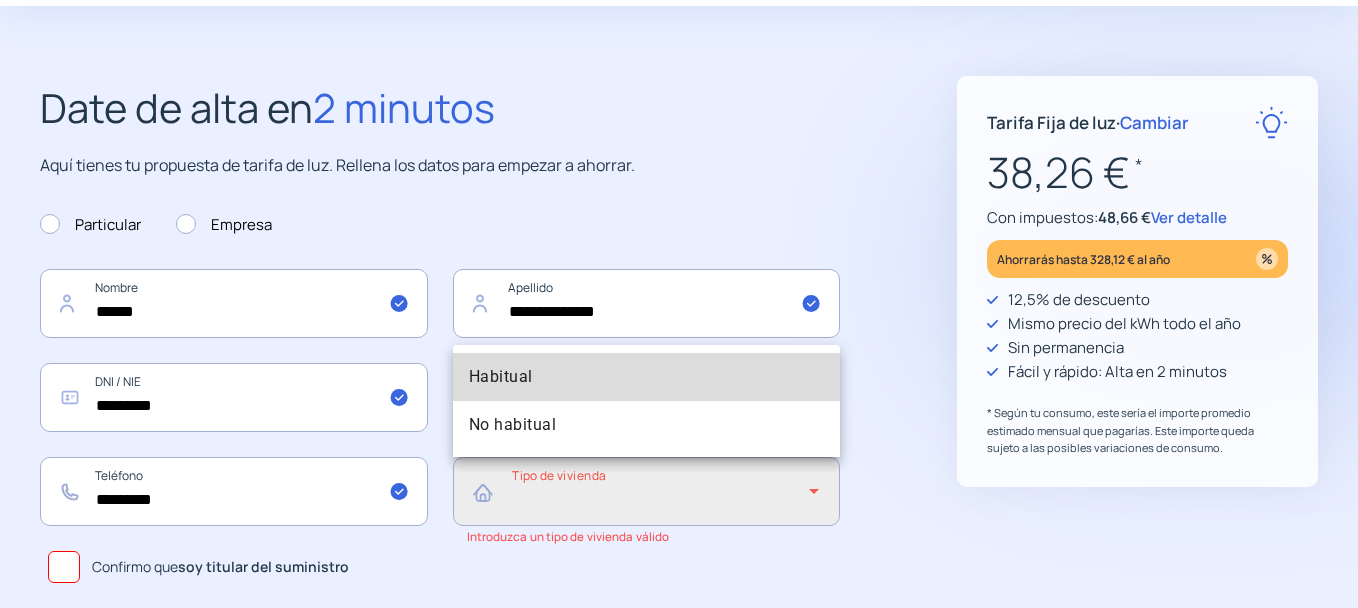 click on "Habitual" at bounding box center [501, 377] 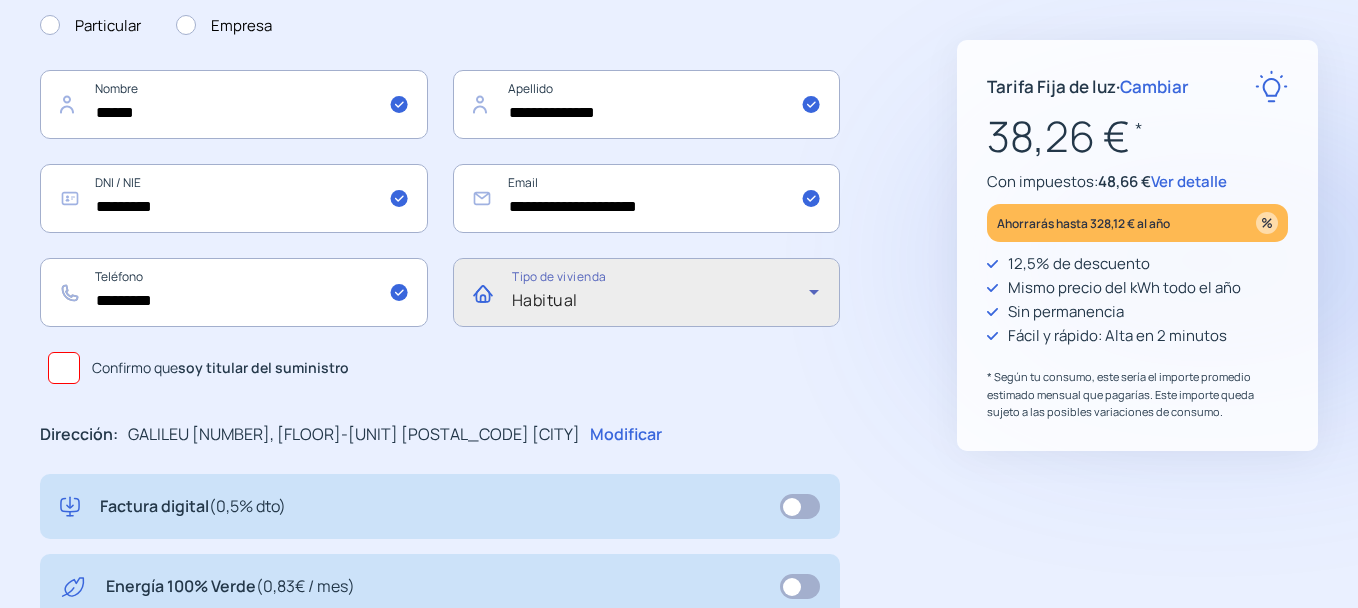 scroll, scrollTop: 280, scrollLeft: 0, axis: vertical 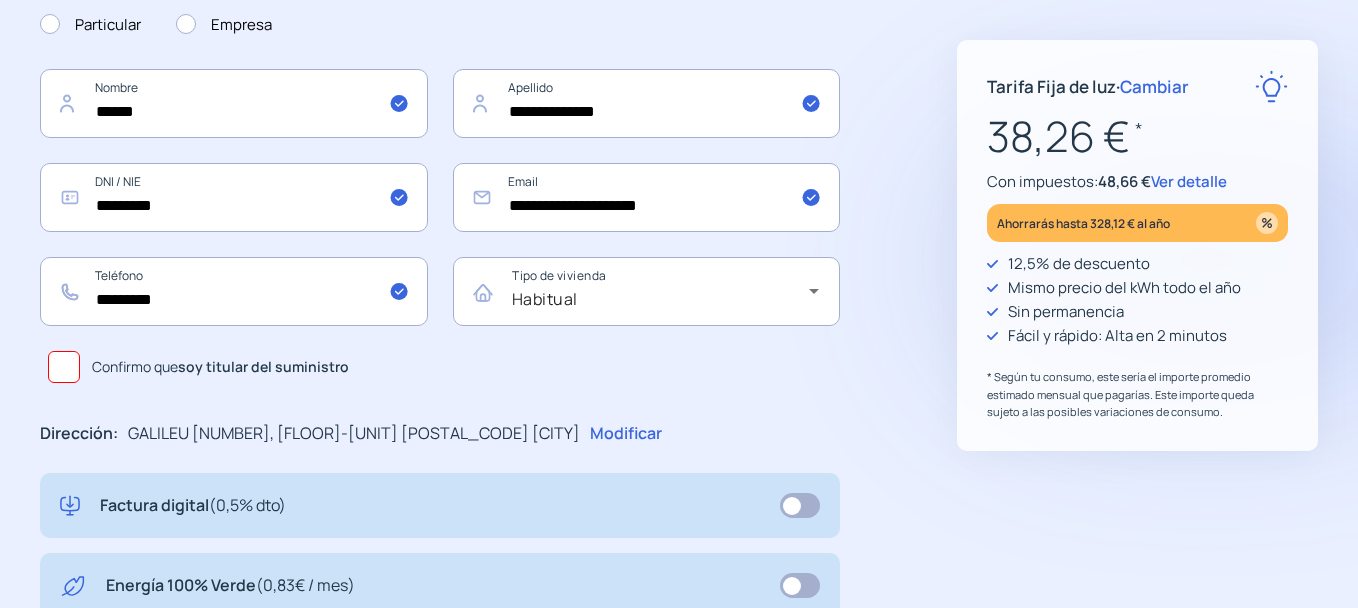 click 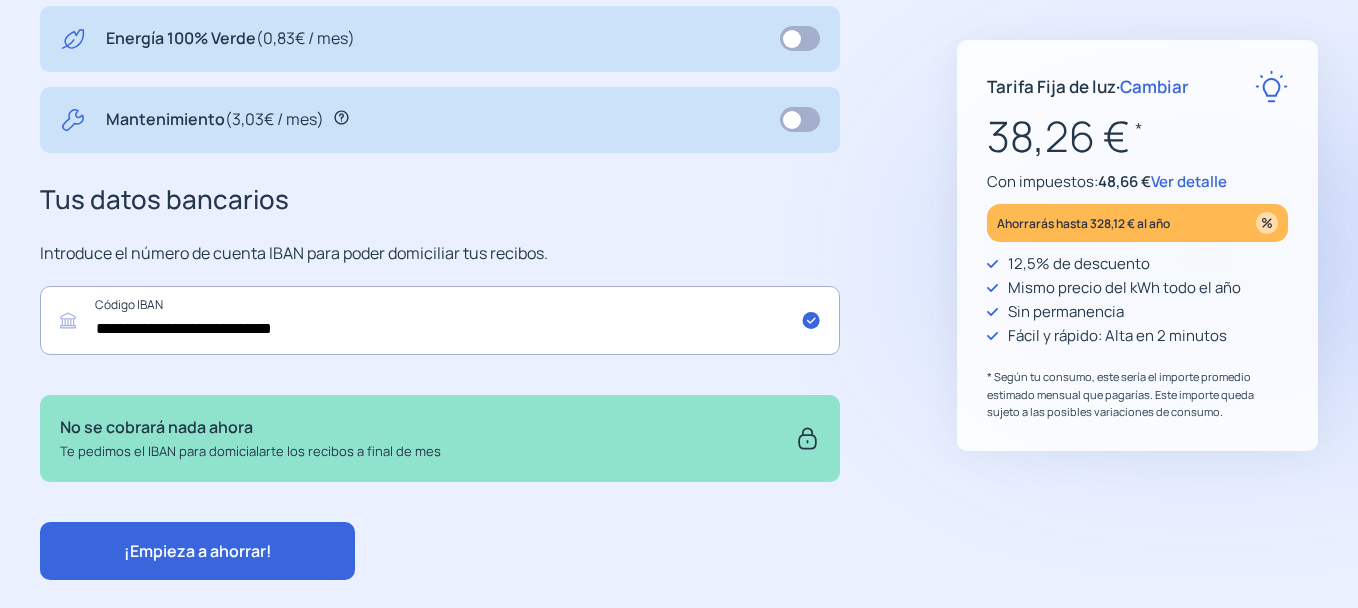 scroll, scrollTop: 869, scrollLeft: 0, axis: vertical 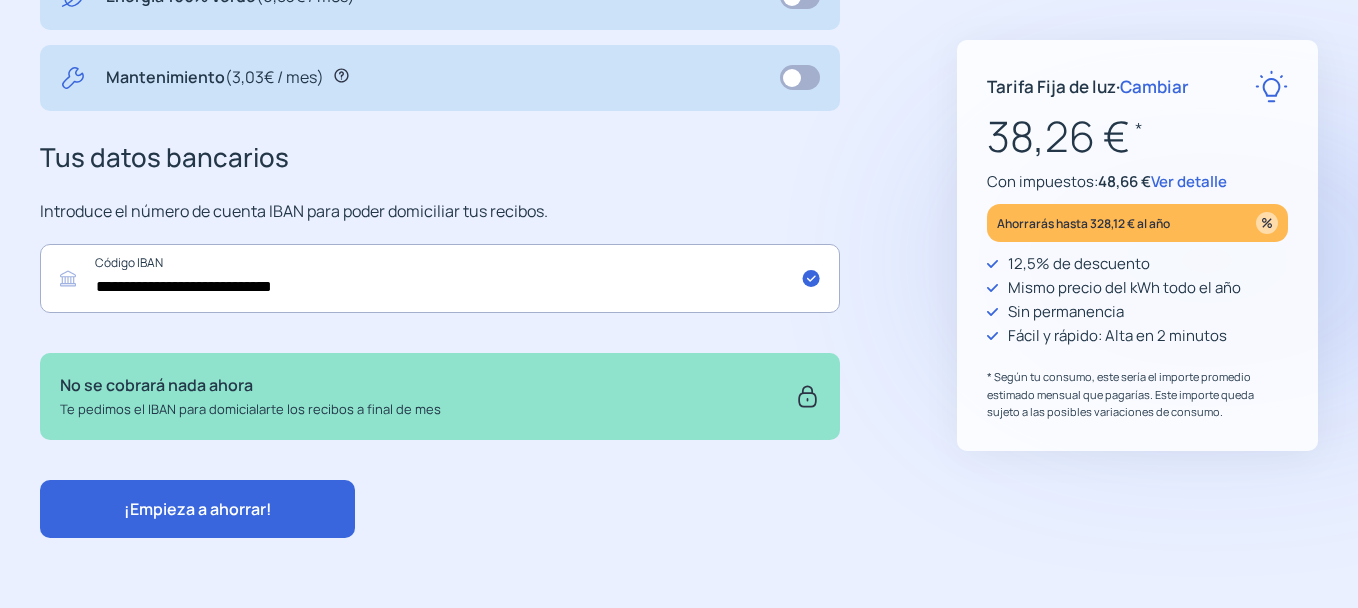 click on "¡Empieza a ahorrar!" 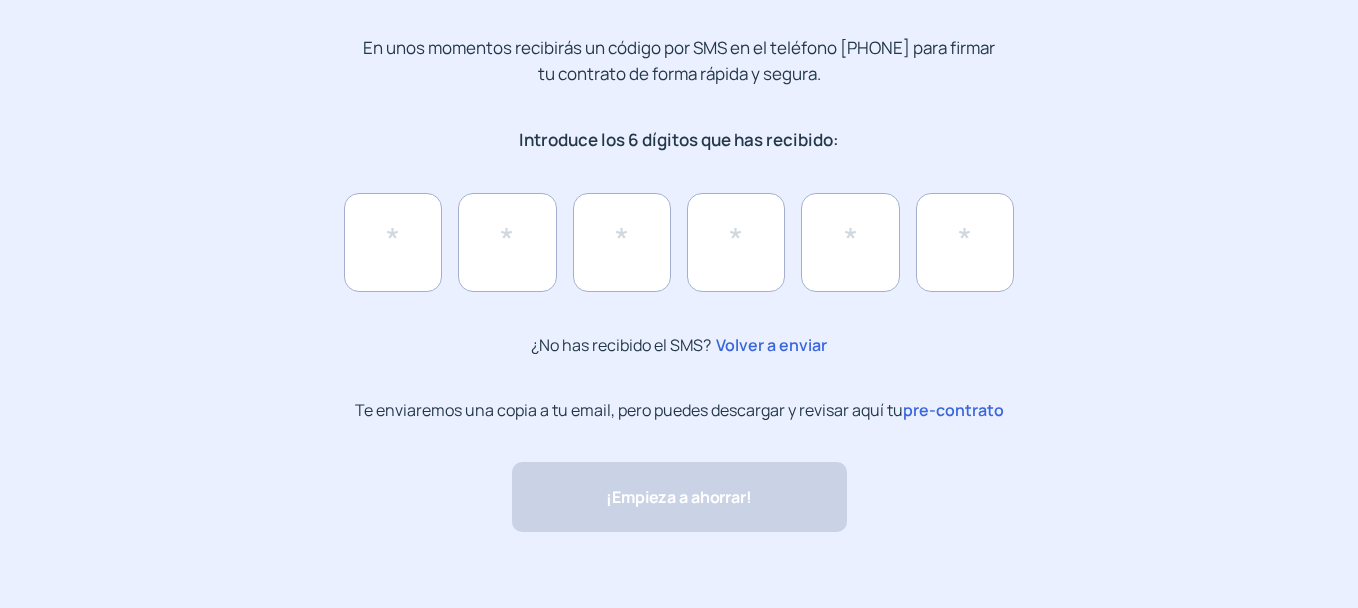 scroll, scrollTop: 244, scrollLeft: 0, axis: vertical 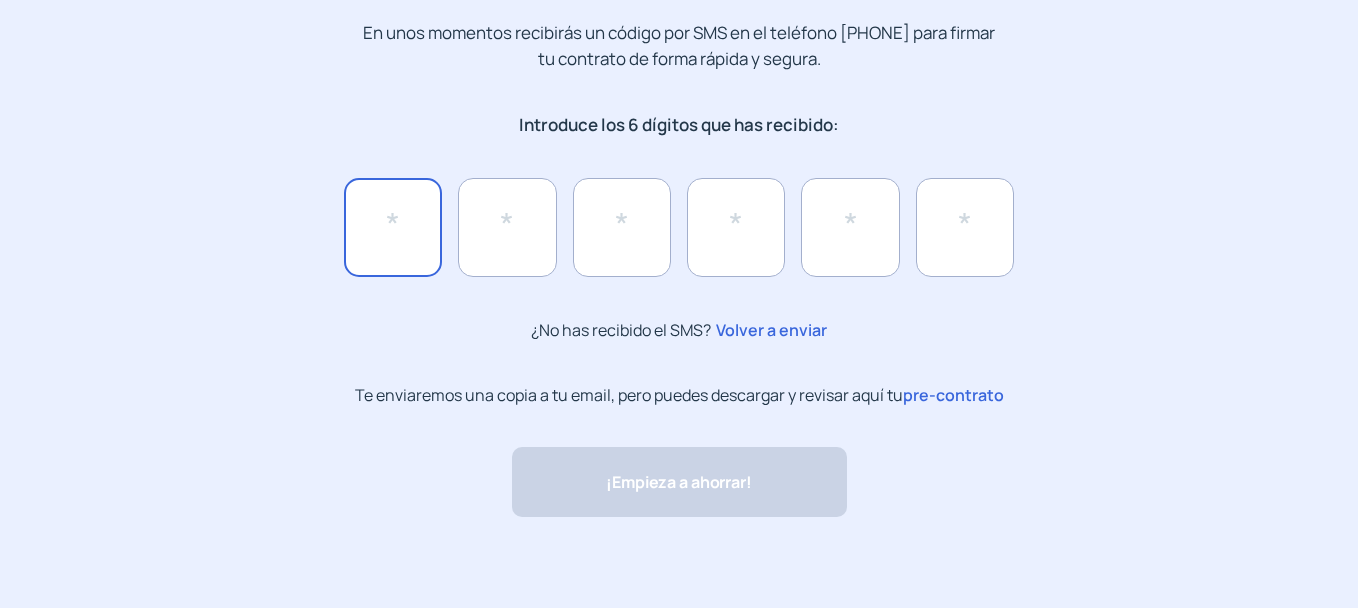 click 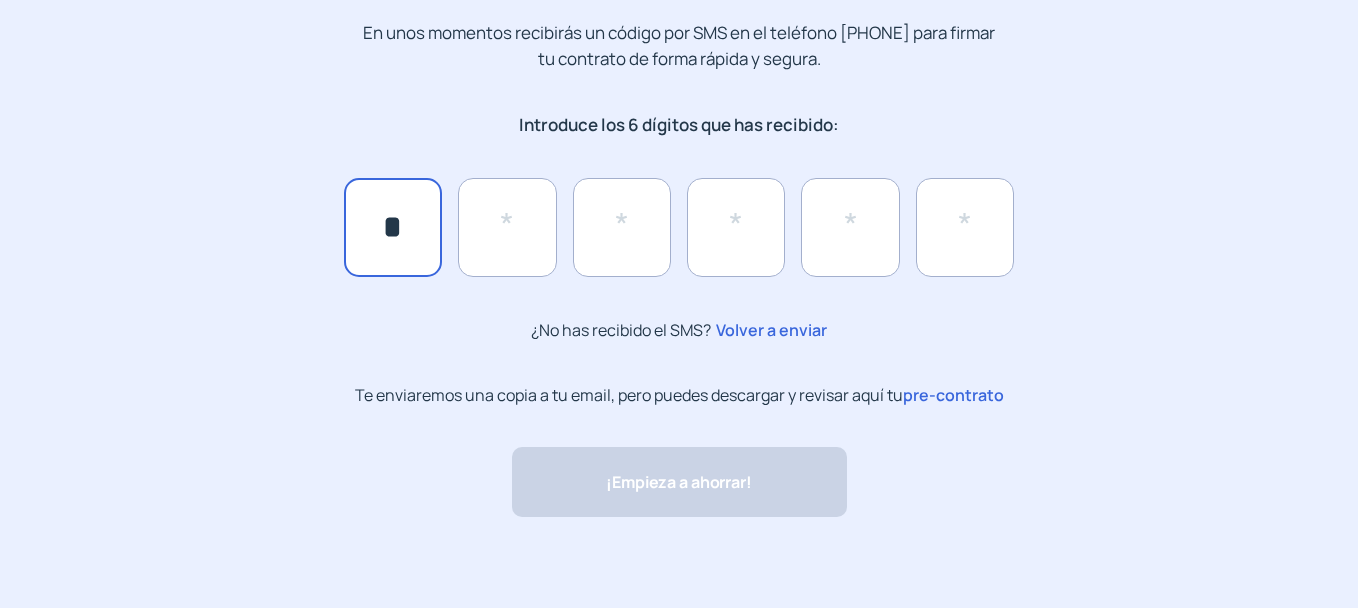 type on "*" 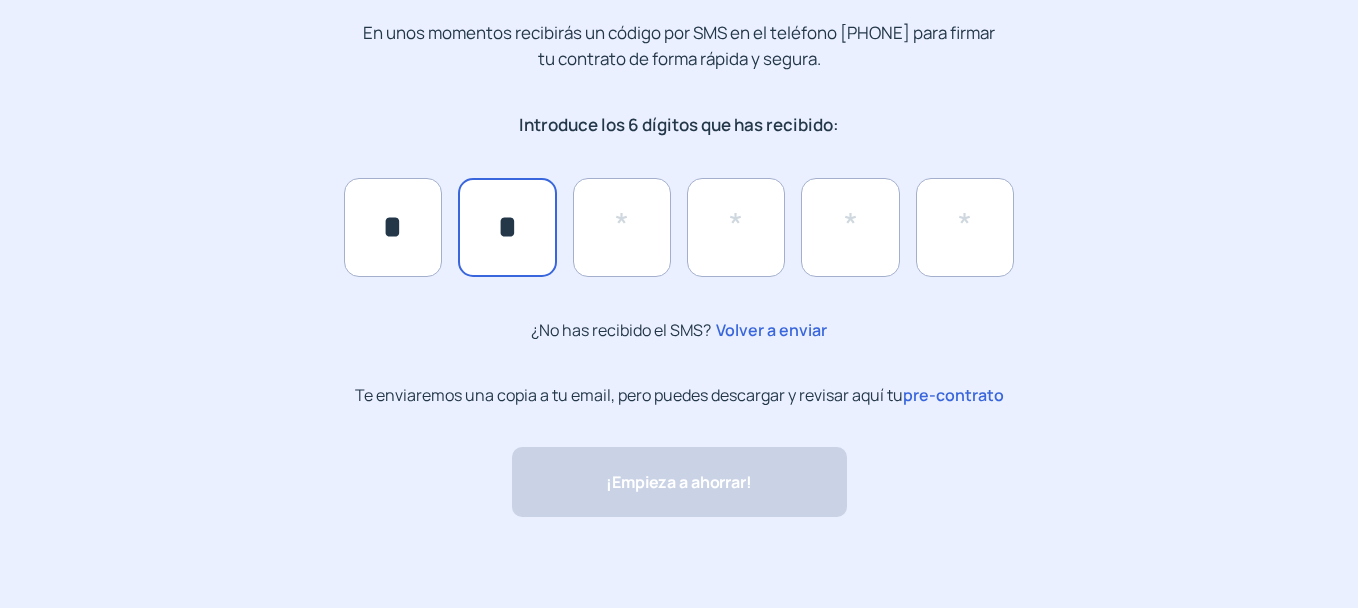 type on "*" 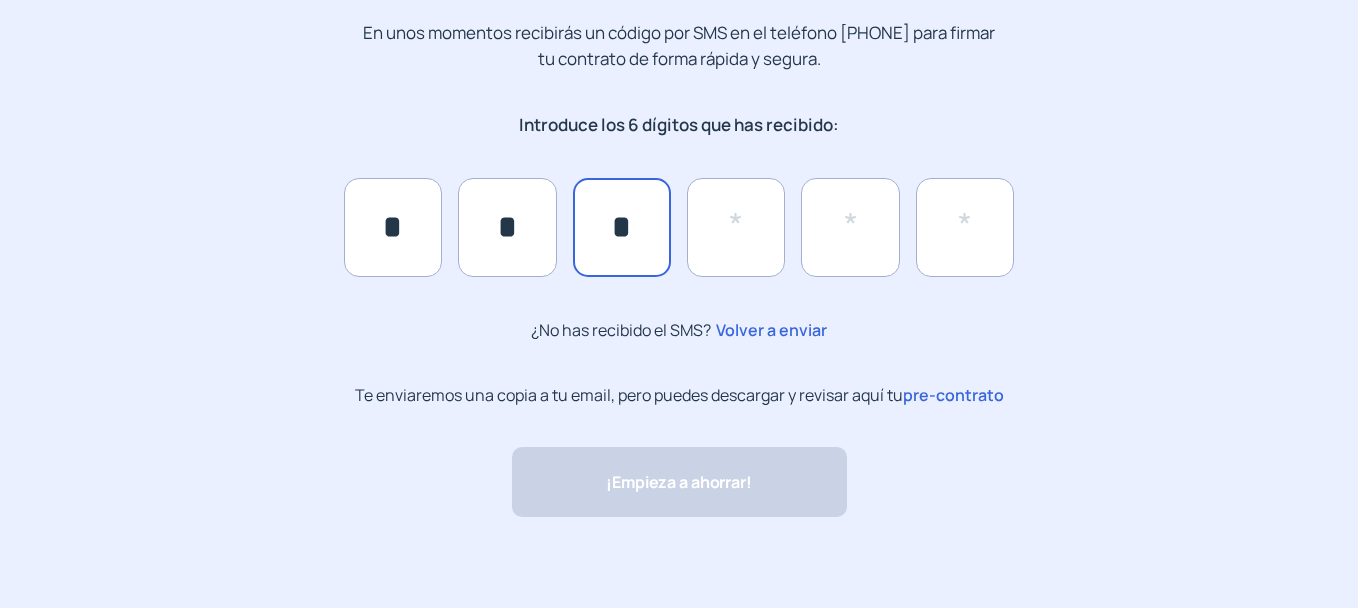 type on "*" 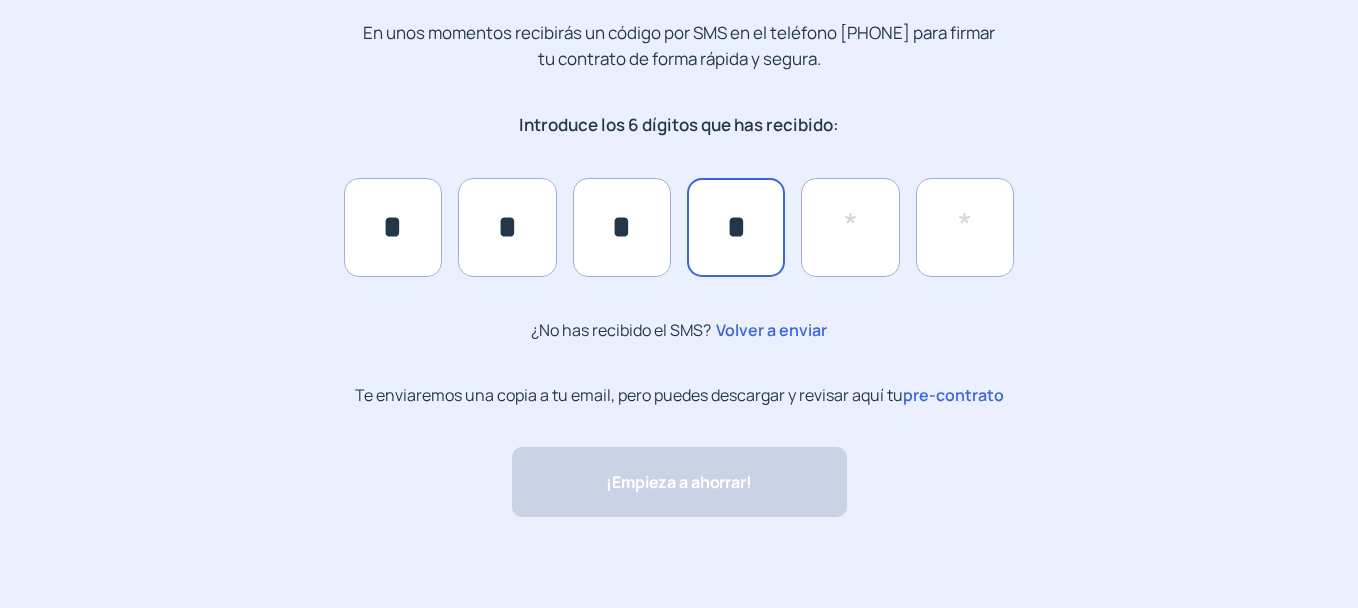 type on "*" 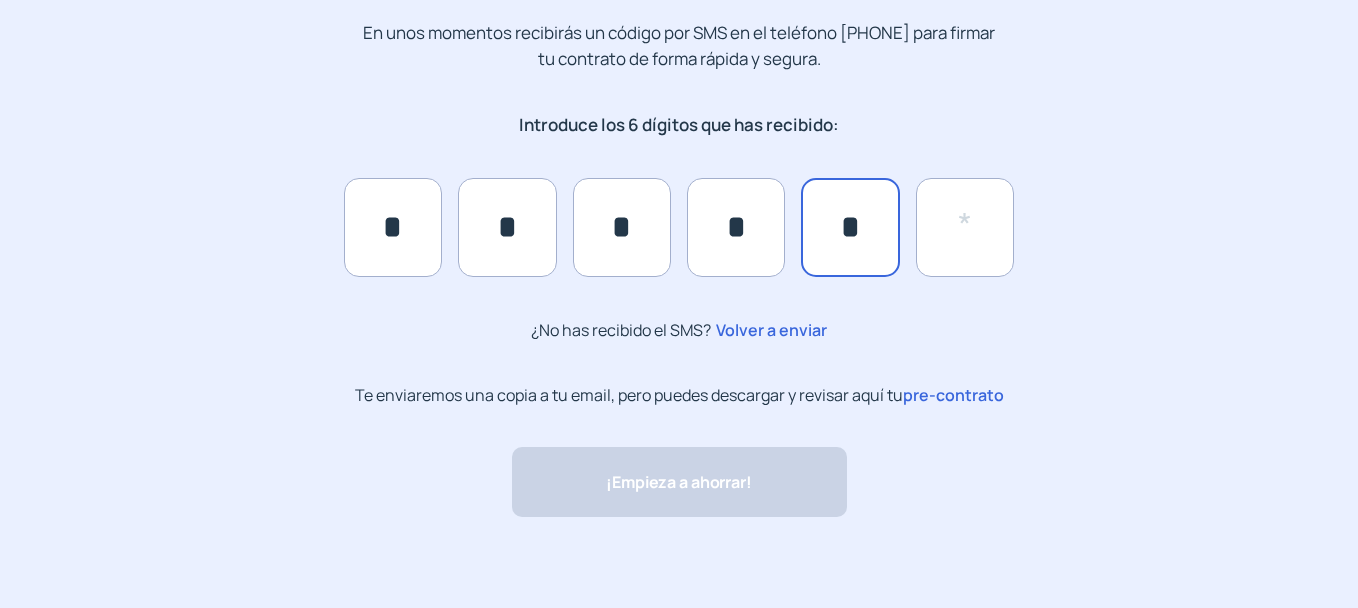 type on "*" 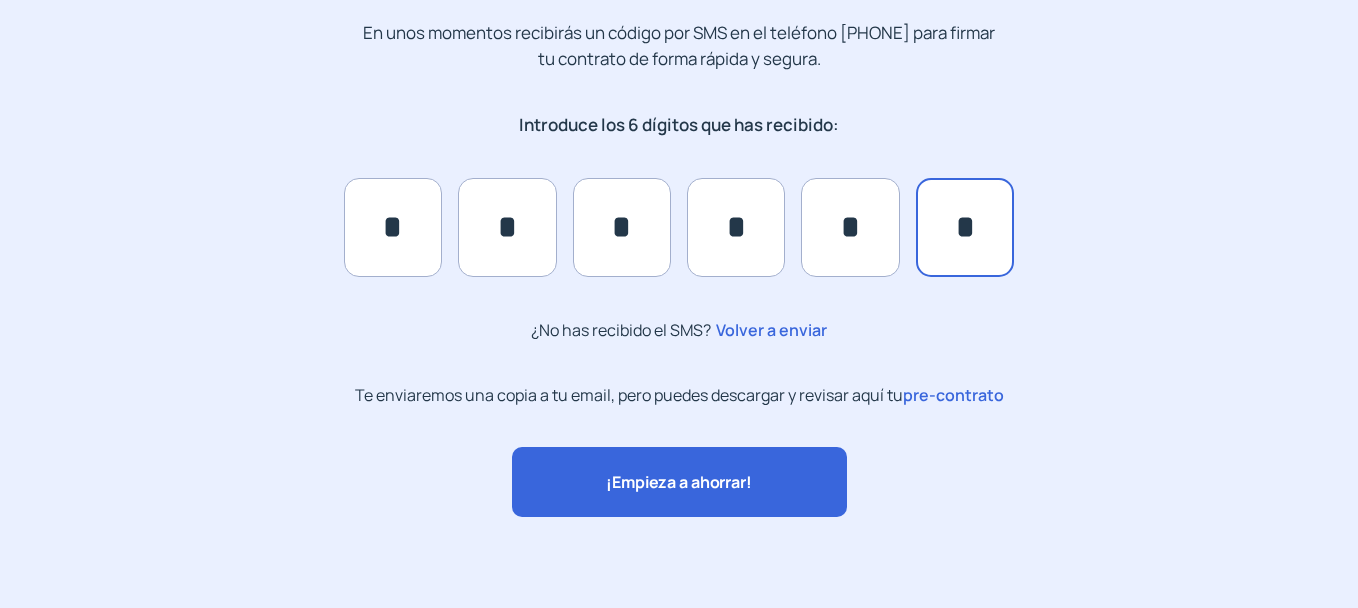 type on "*" 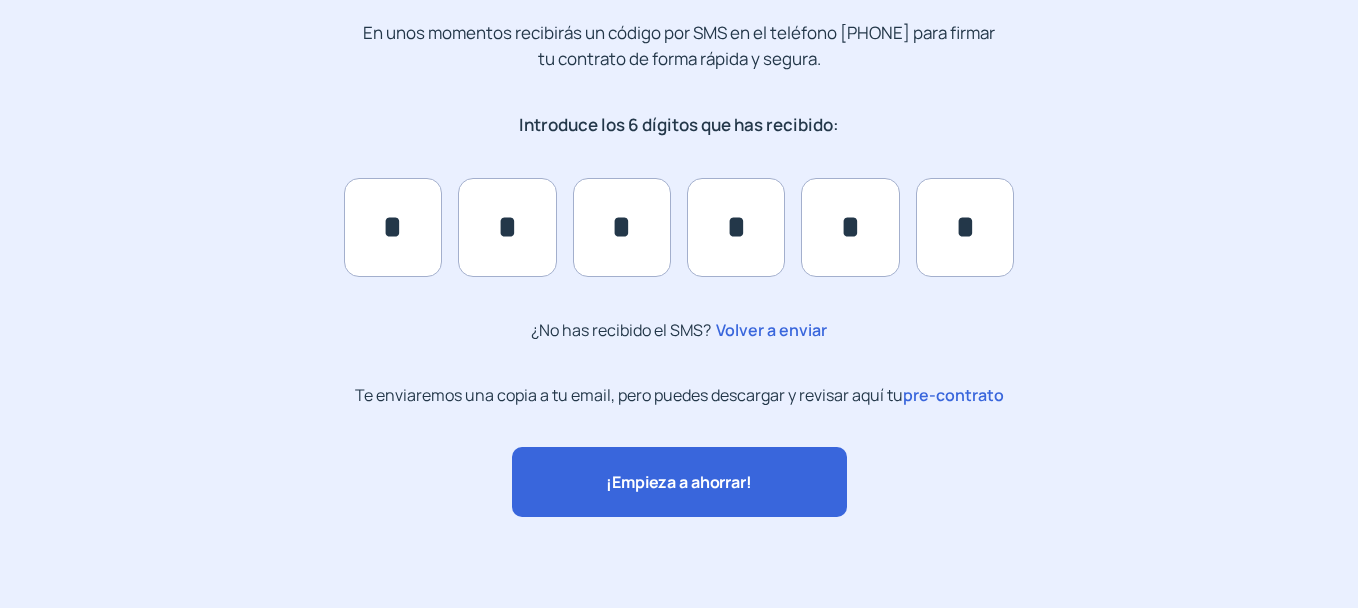 click on "pre-contrato" 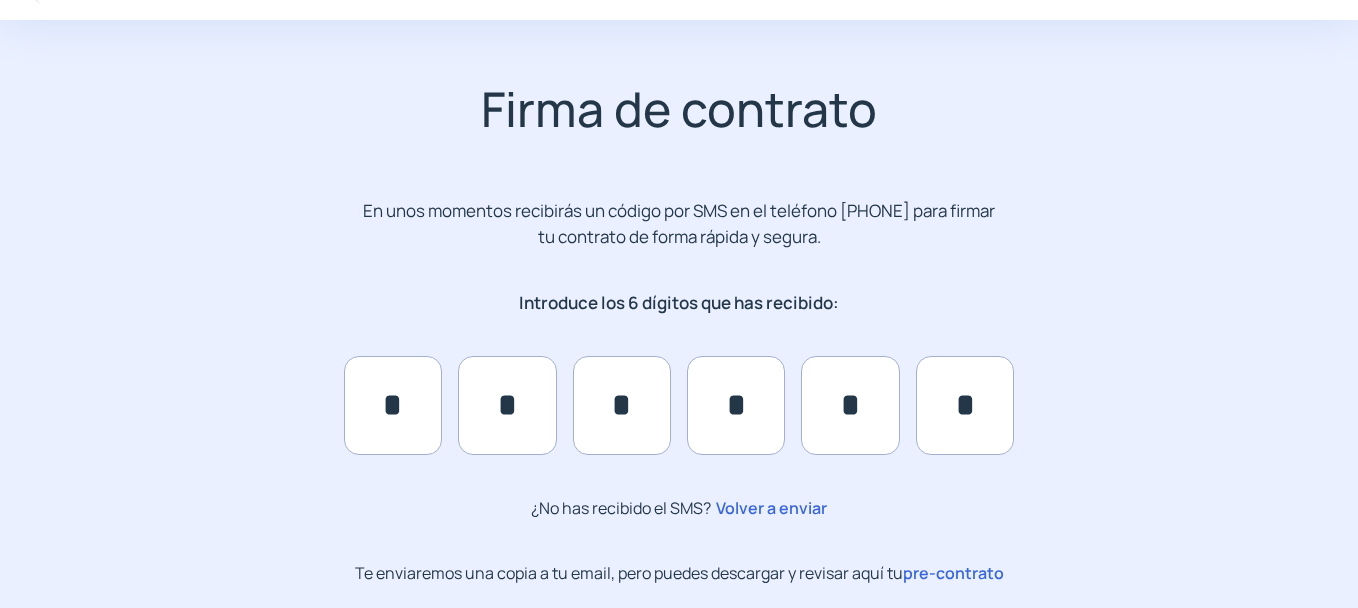 scroll, scrollTop: 0, scrollLeft: 0, axis: both 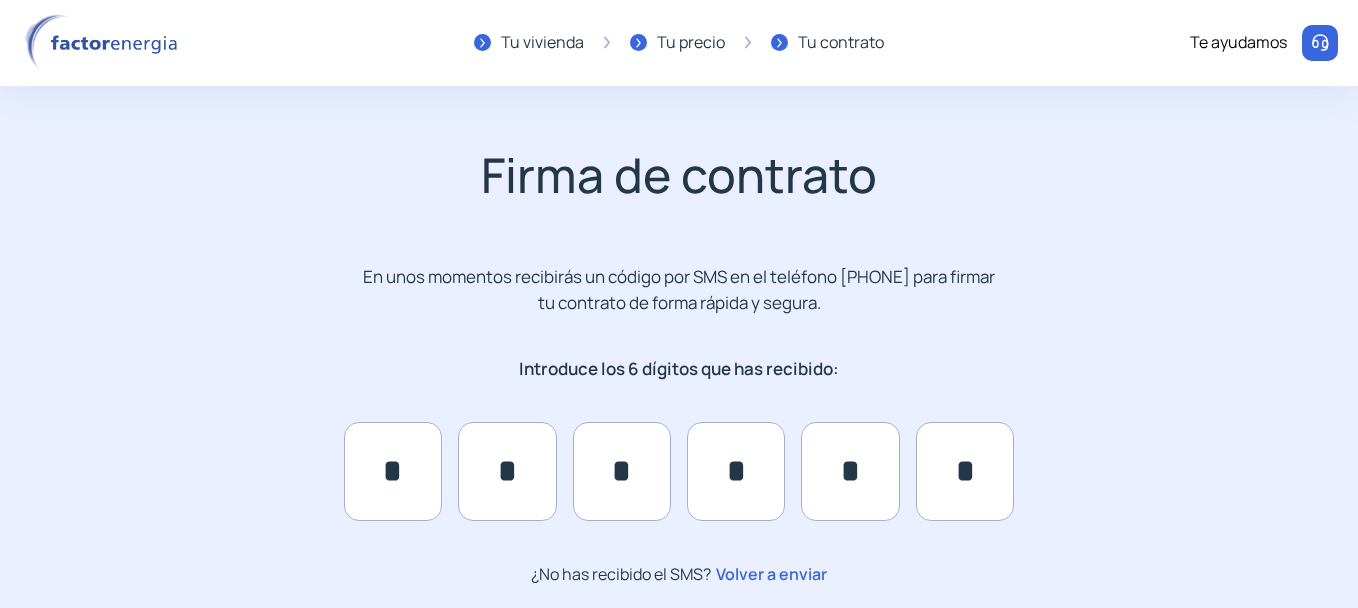 click on "Tu precio" 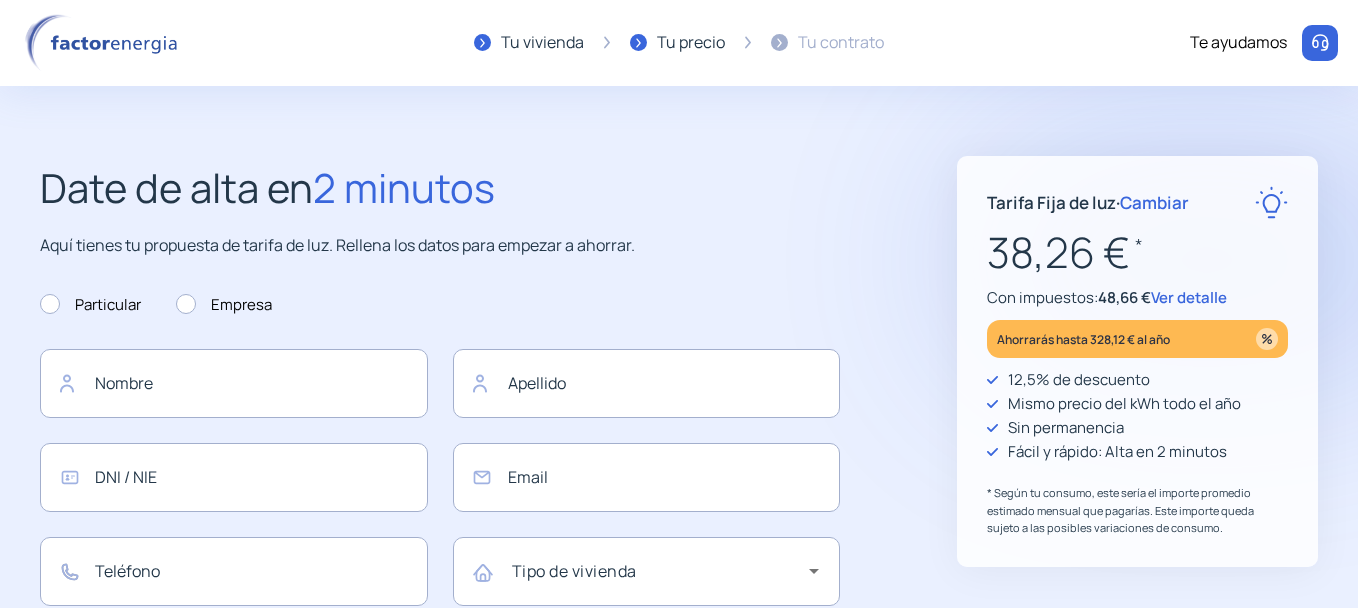 type on "******" 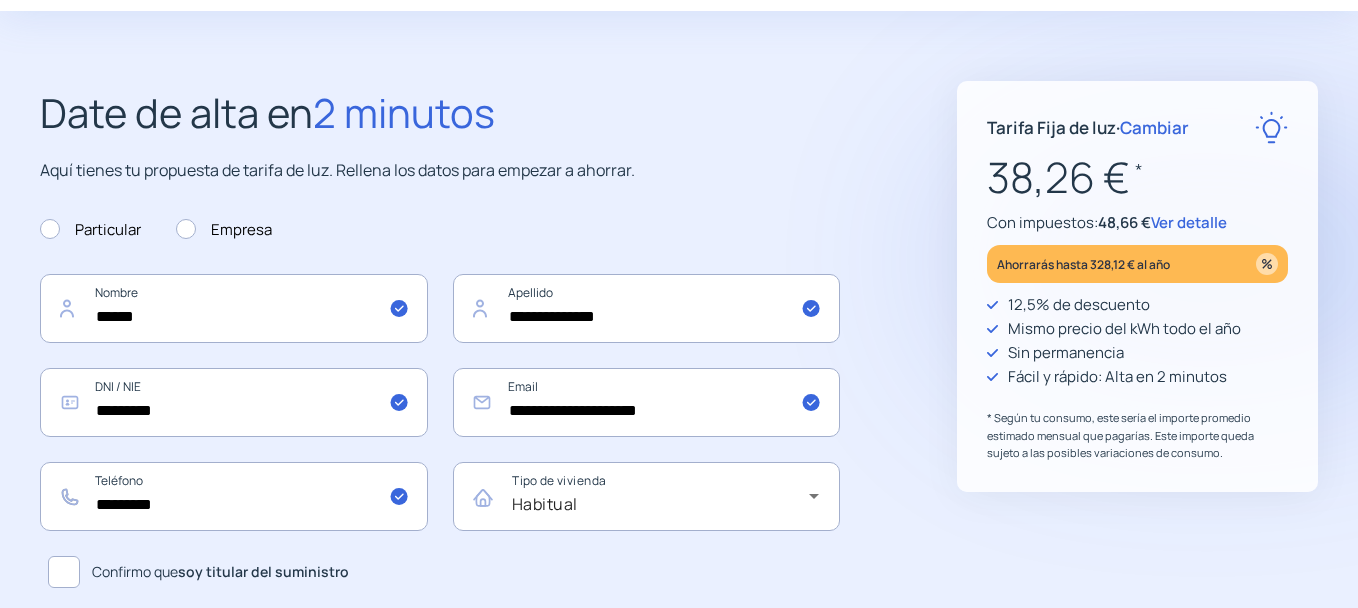 scroll, scrollTop: 0, scrollLeft: 0, axis: both 